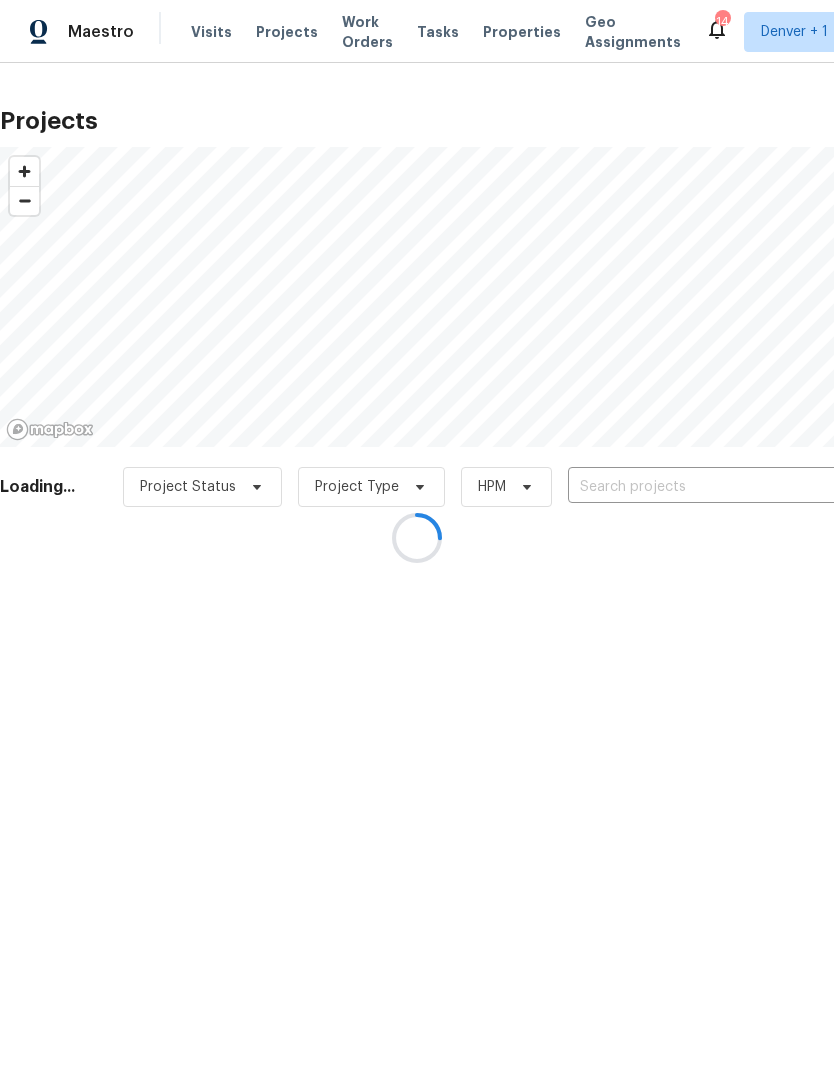 scroll, scrollTop: 0, scrollLeft: 0, axis: both 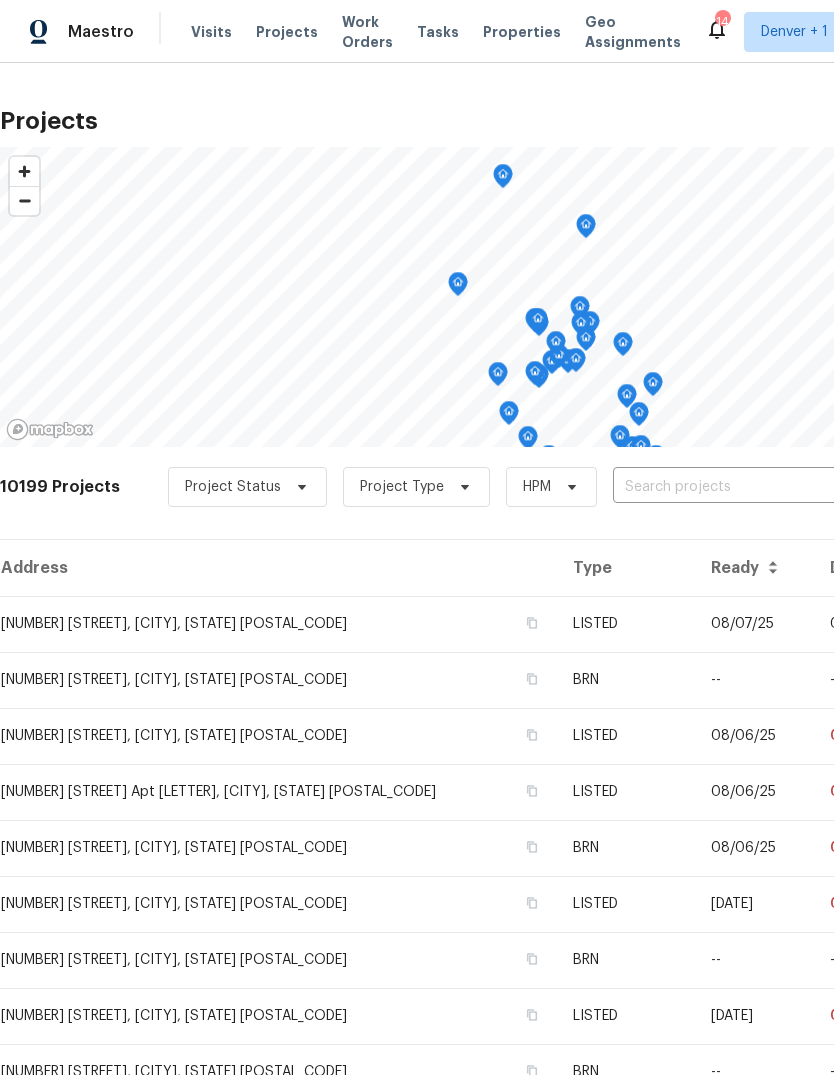 click at bounding box center [727, 487] 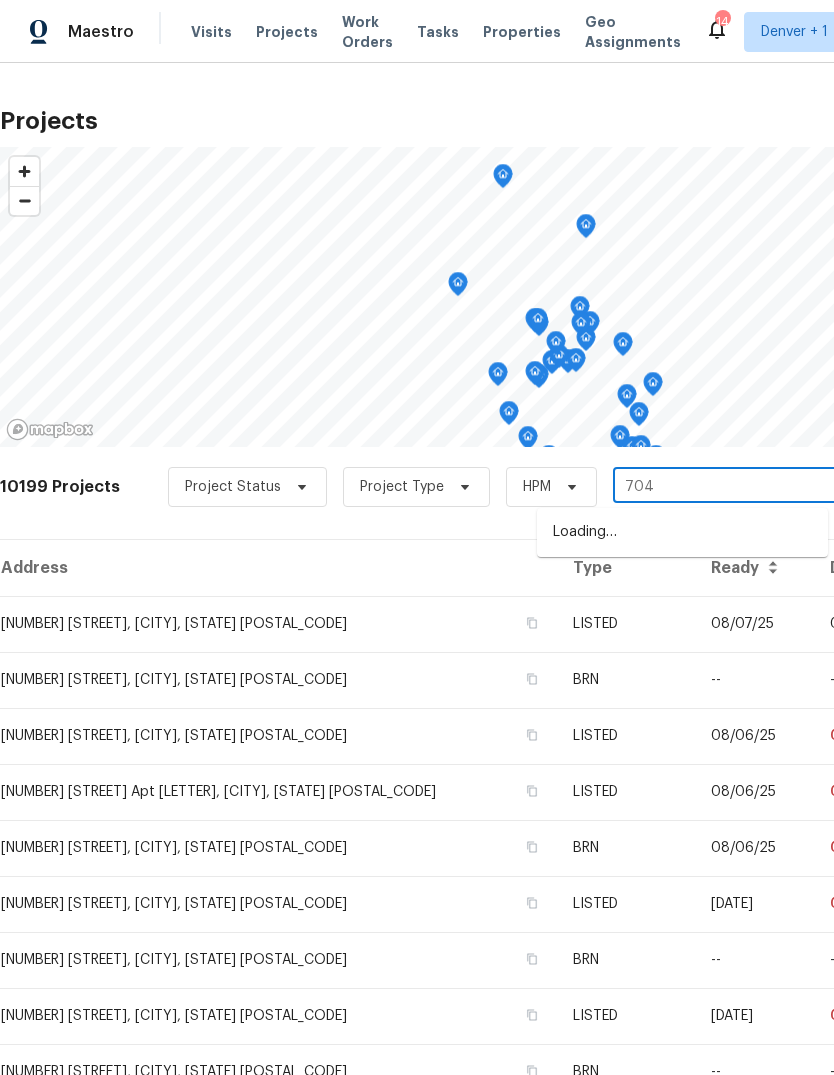 type on "7041" 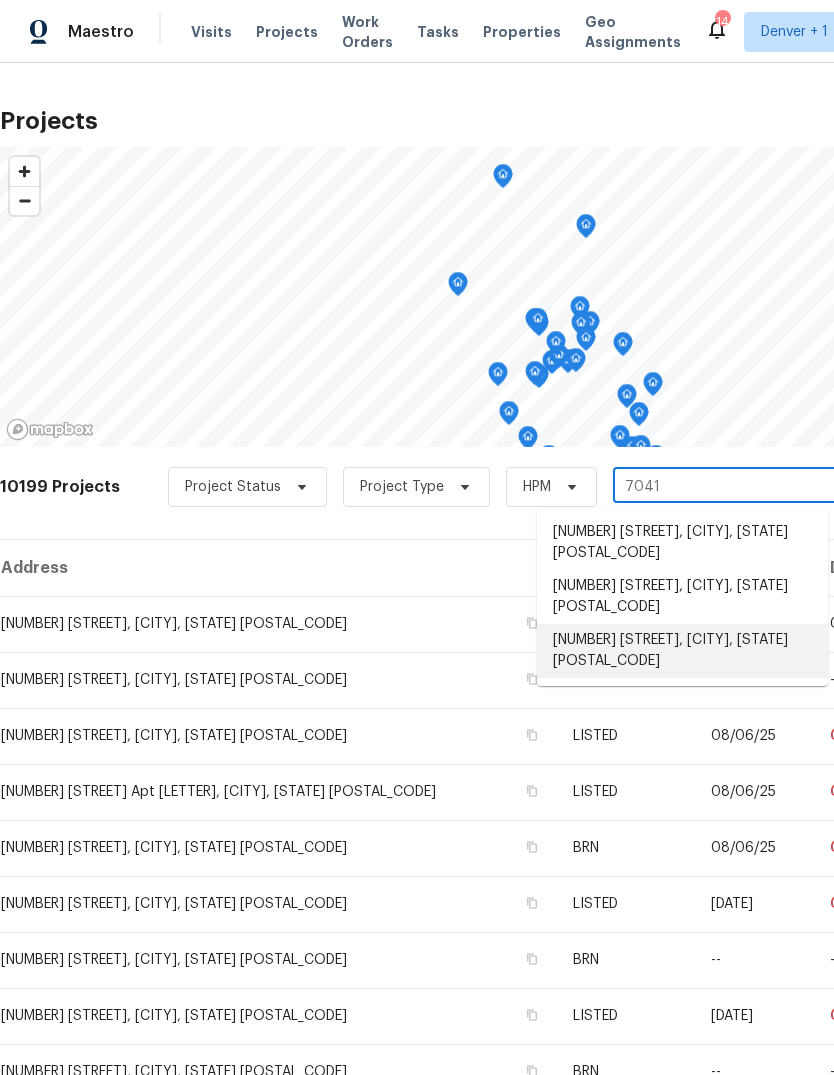 click on "[NUMBER] [STREET], [CITY], [STATE] [POSTAL_CODE]" at bounding box center [682, 651] 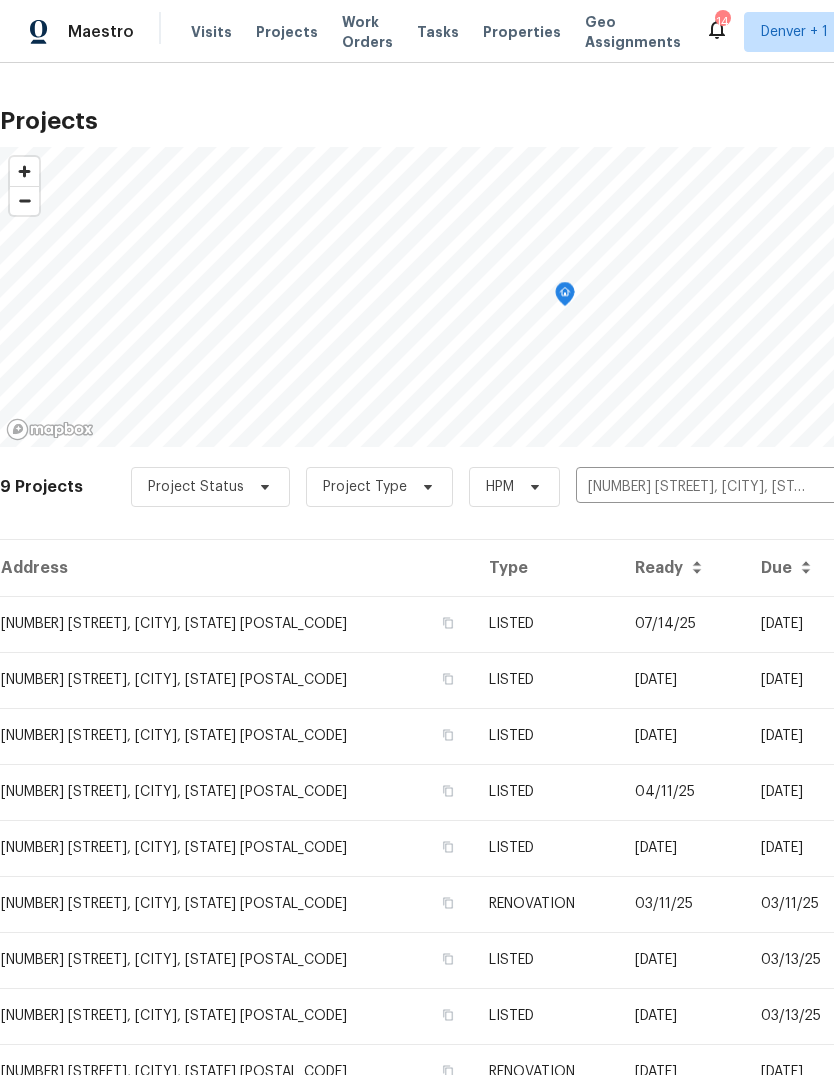 click on "LISTED" at bounding box center [546, 736] 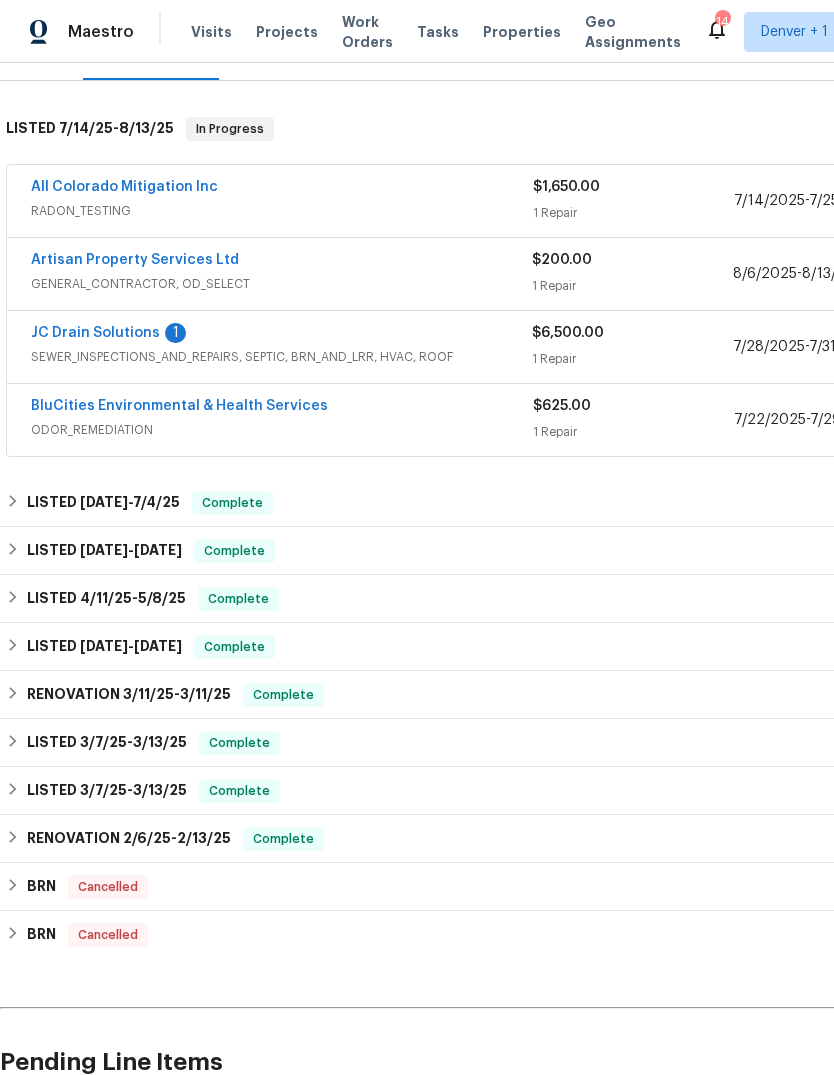 scroll, scrollTop: 303, scrollLeft: 0, axis: vertical 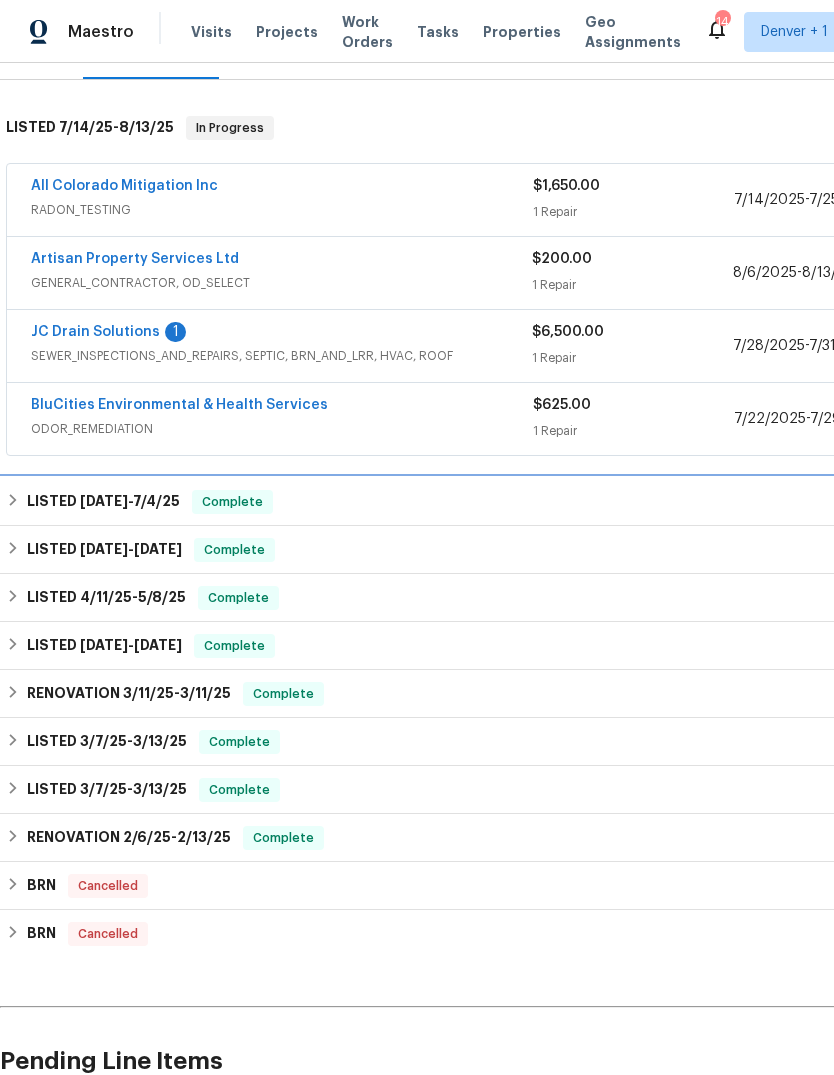 click on "LISTED   6/30/25  -  7/4/25 Complete" at bounding box center (565, 502) 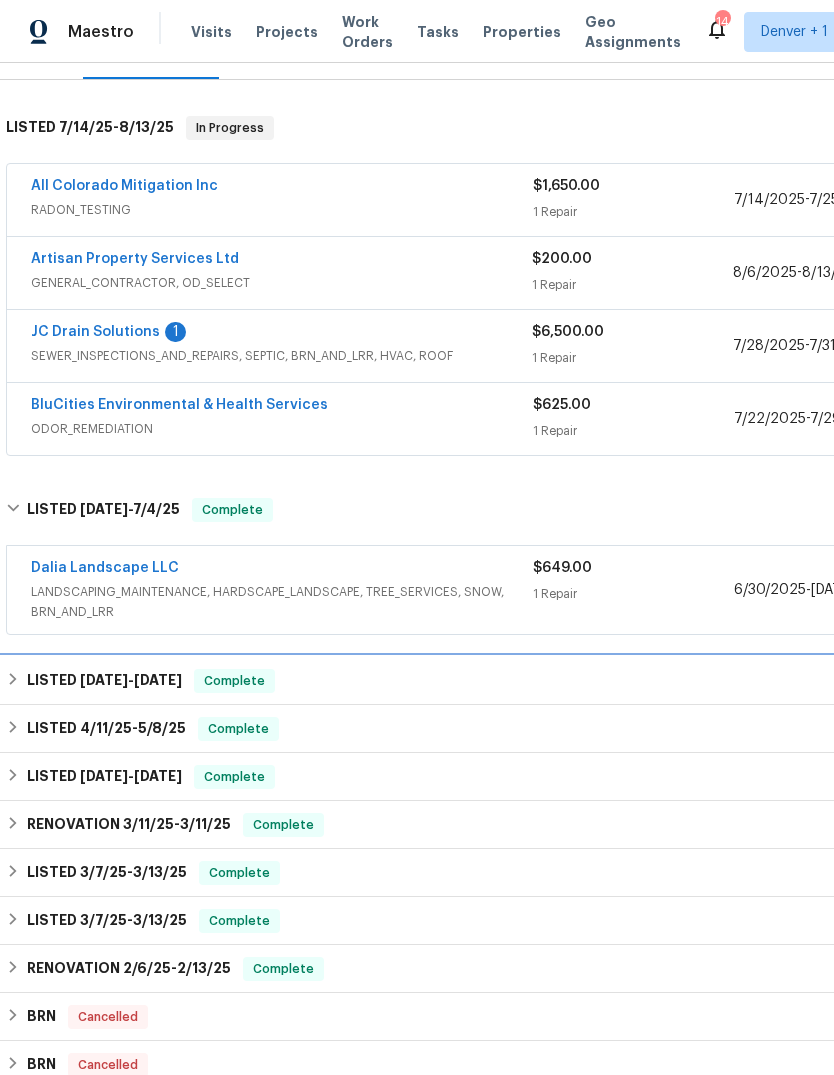 click on "LISTED   5/12/25  -  5/14/25 Complete" at bounding box center [565, 681] 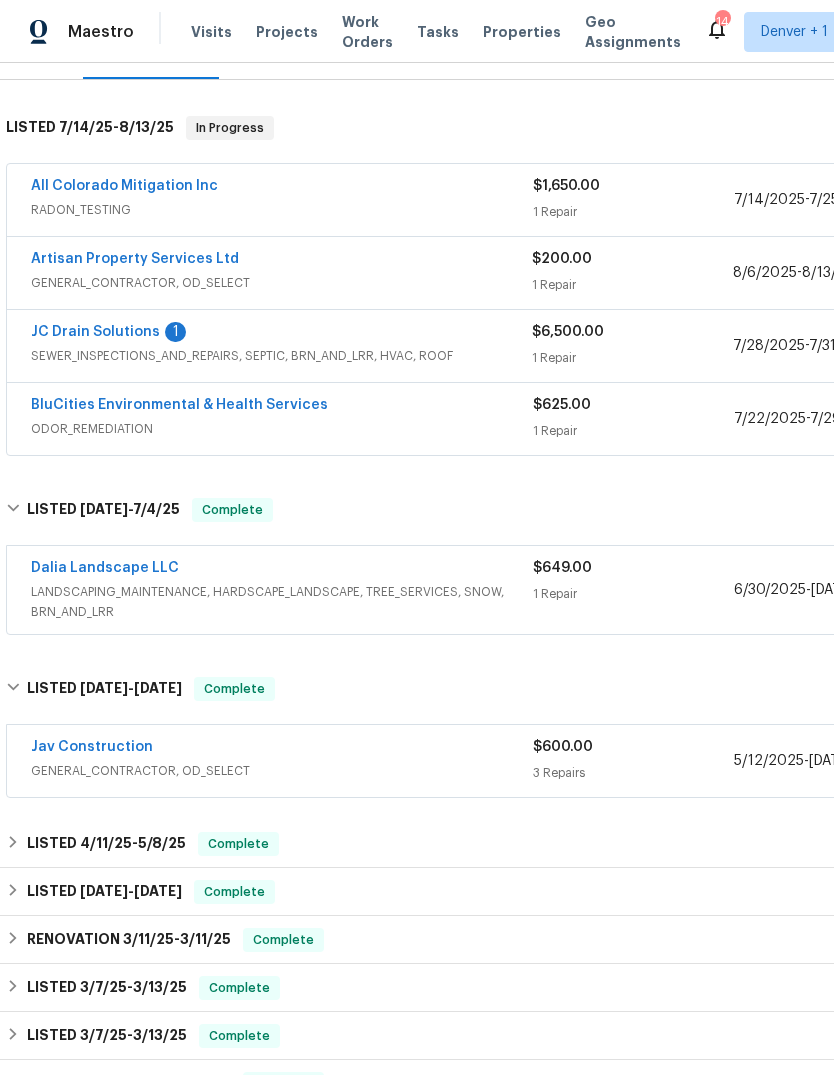 click on "Jav Construction" at bounding box center (92, 747) 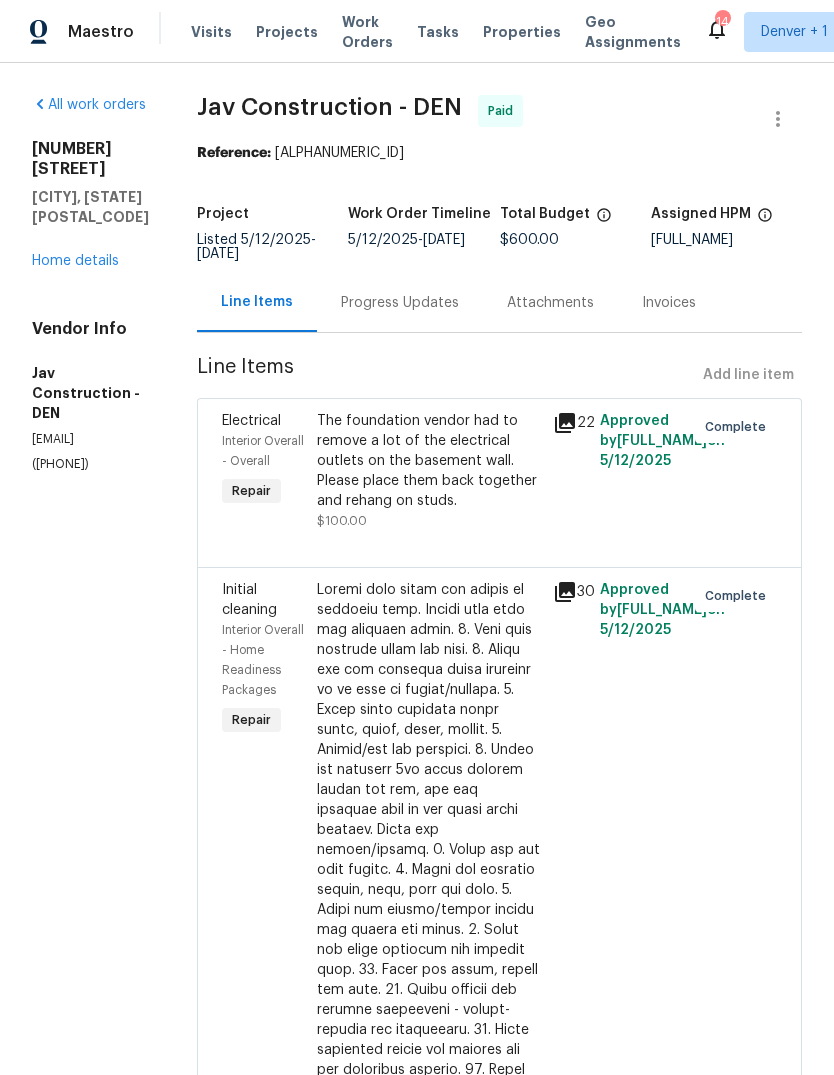 click 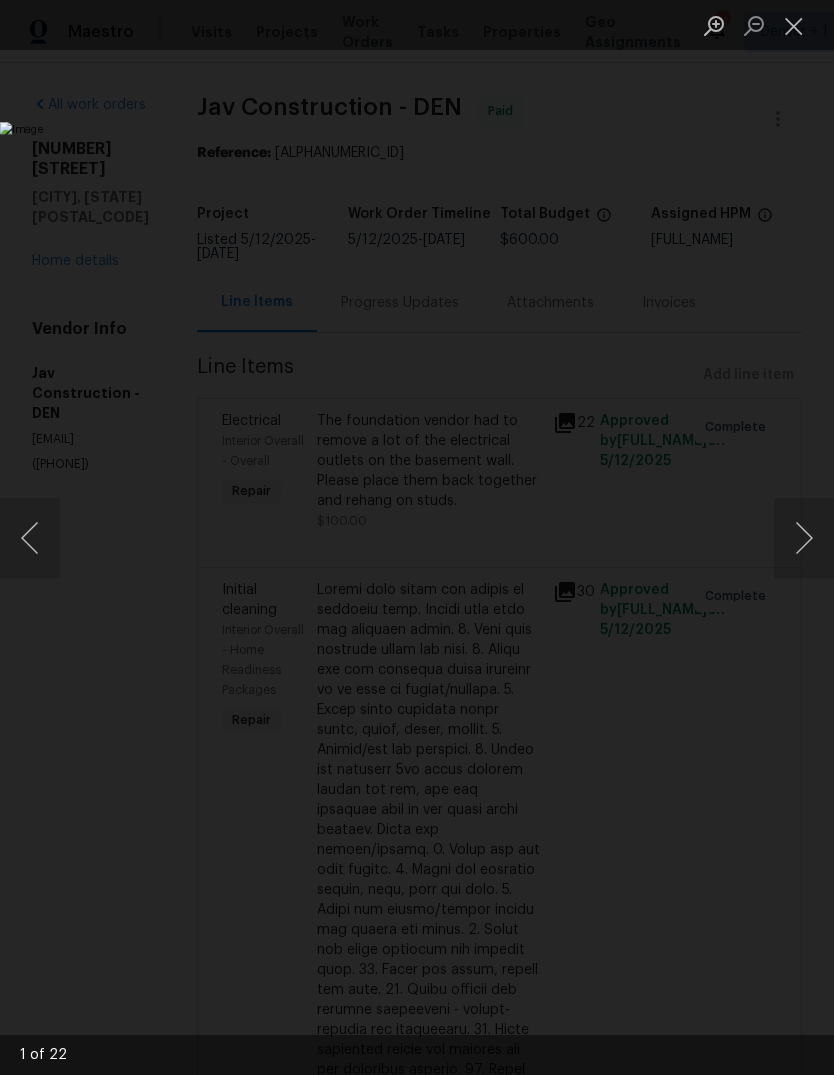 click at bounding box center (804, 538) 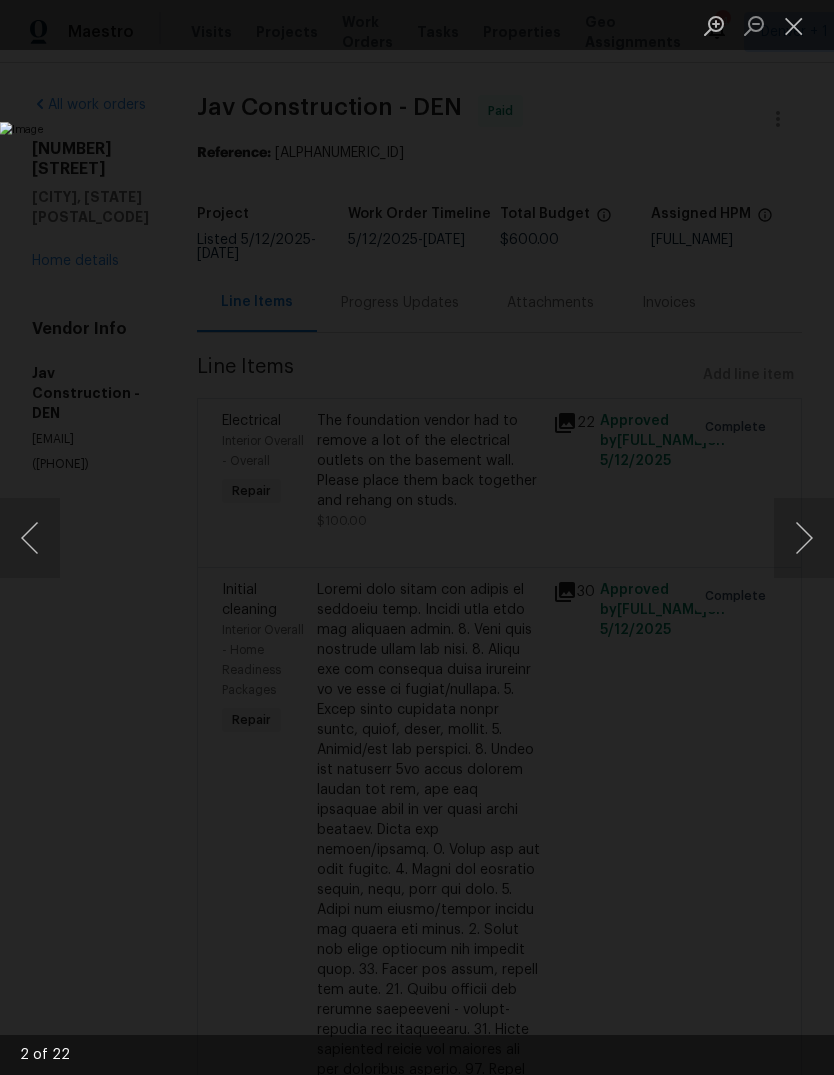 click at bounding box center (804, 538) 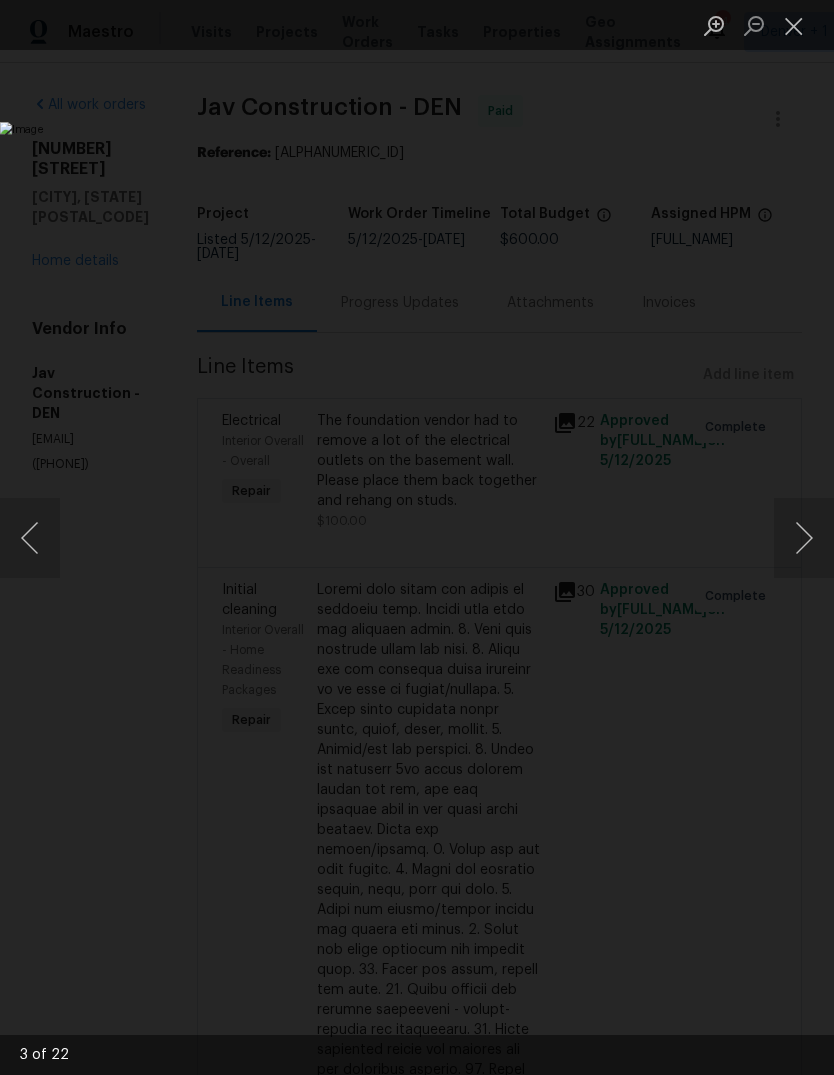 click at bounding box center [804, 538] 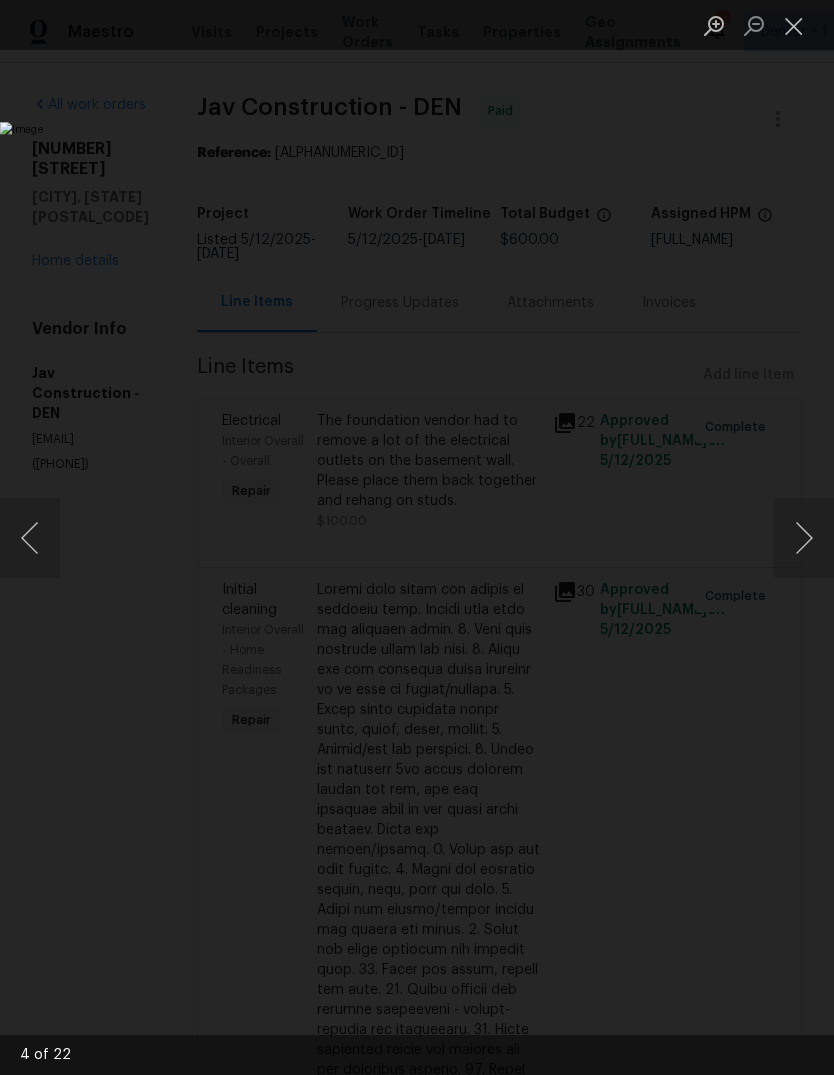 click at bounding box center [804, 538] 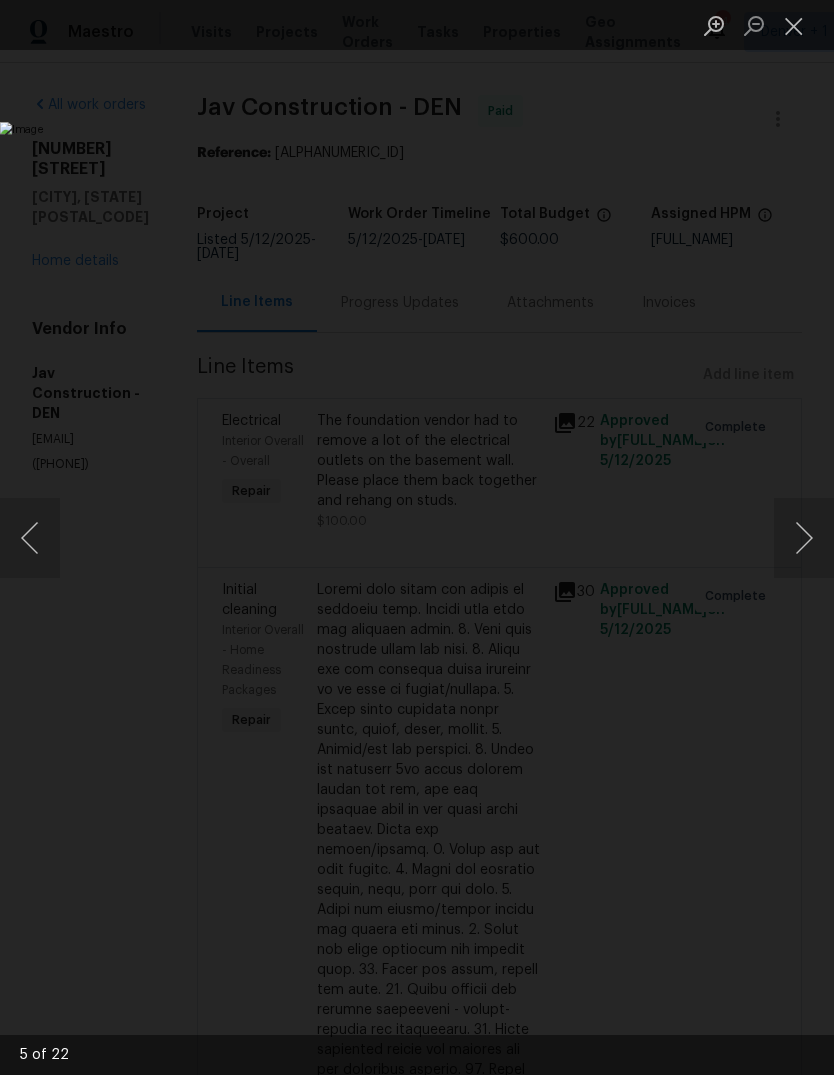 click at bounding box center (804, 538) 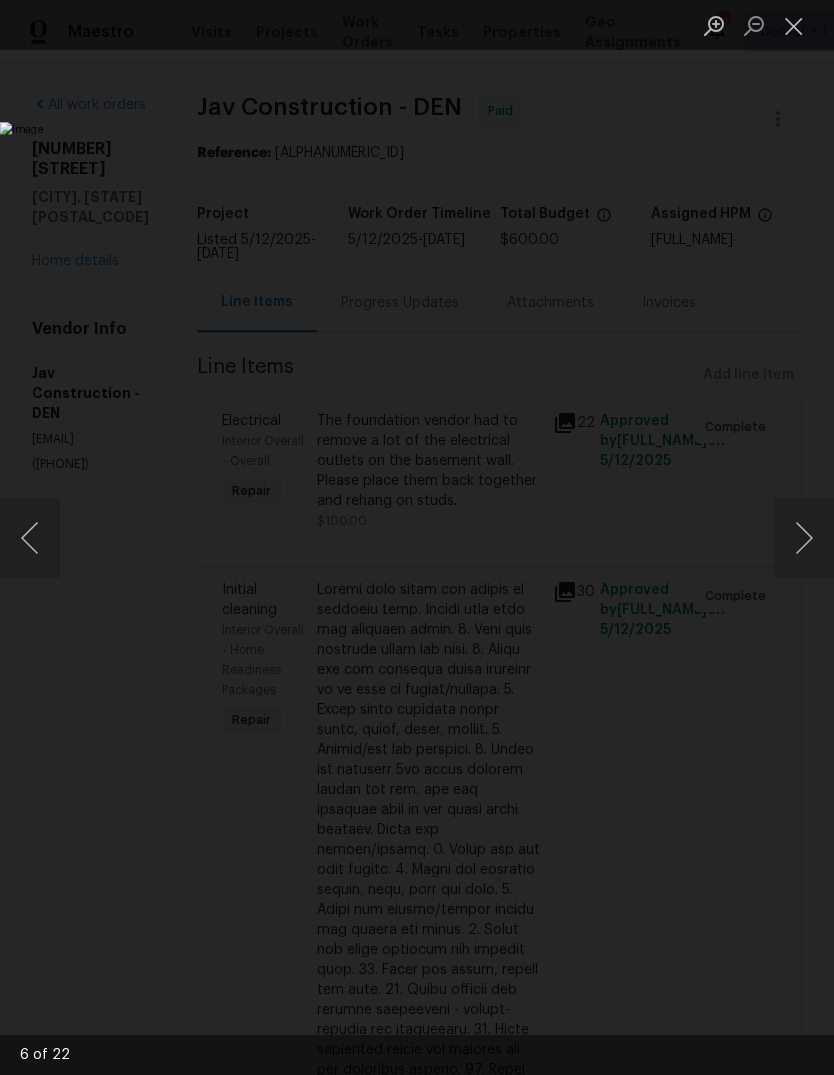 click at bounding box center (804, 538) 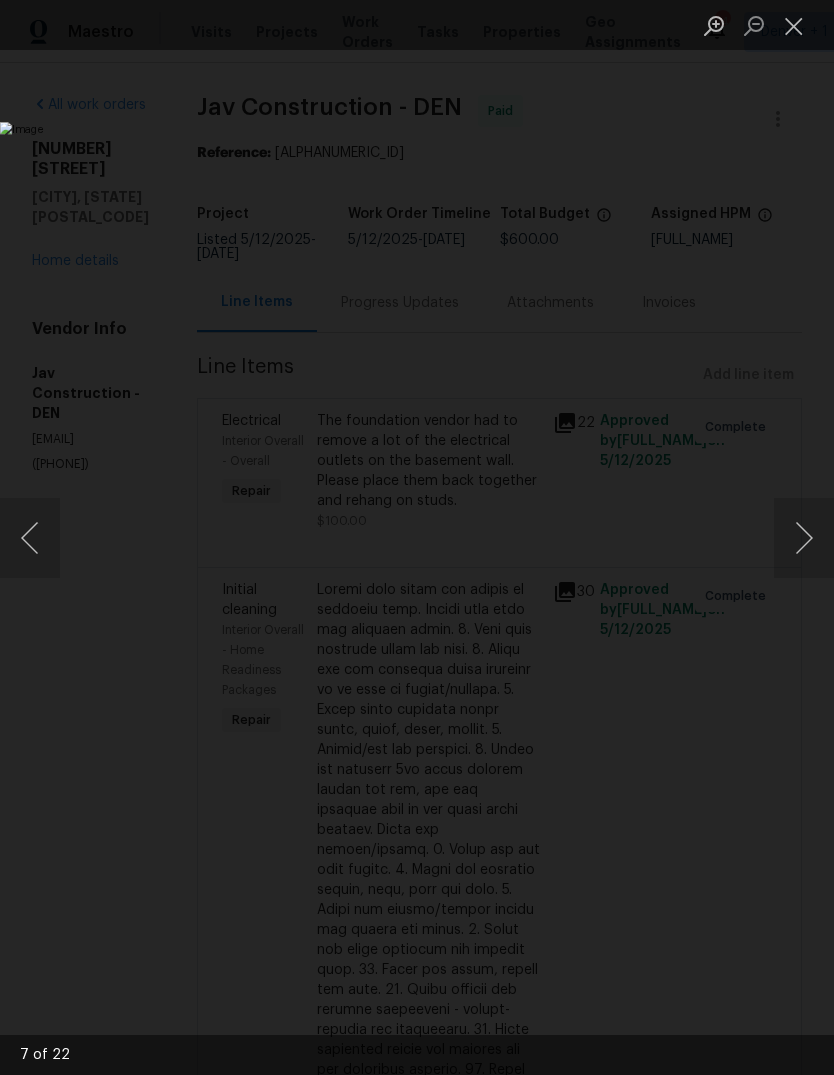 click at bounding box center [804, 538] 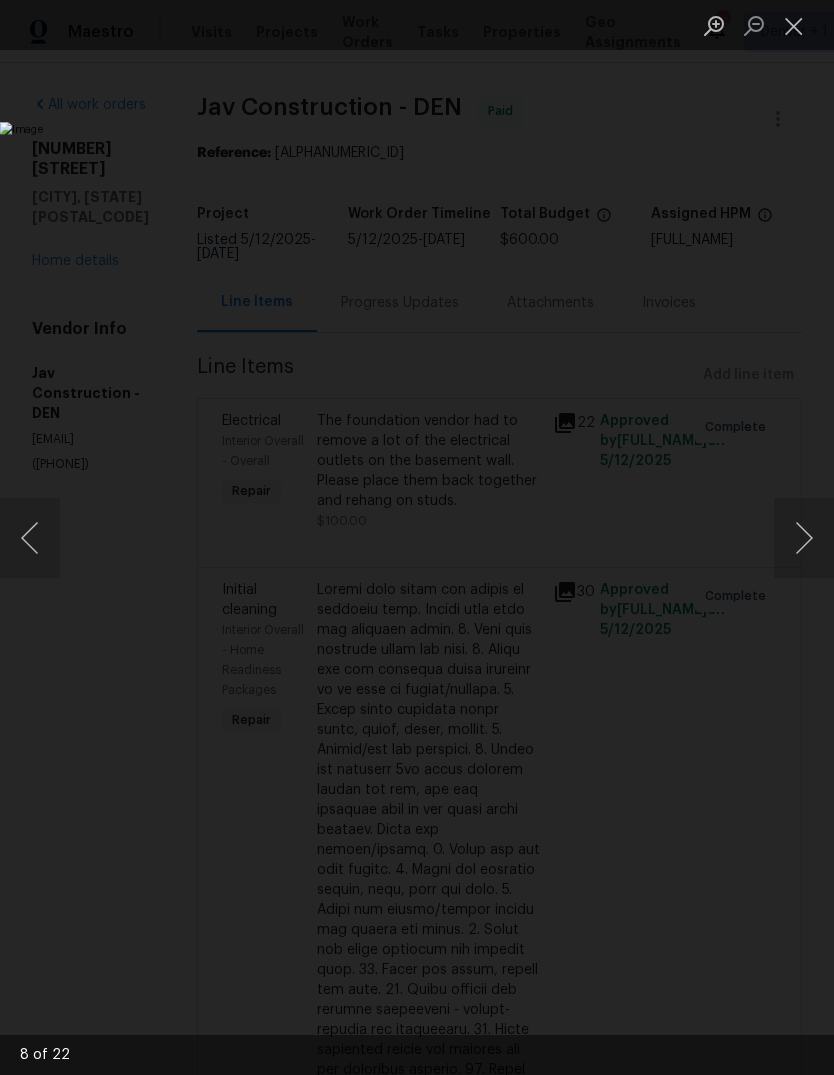 click at bounding box center [804, 538] 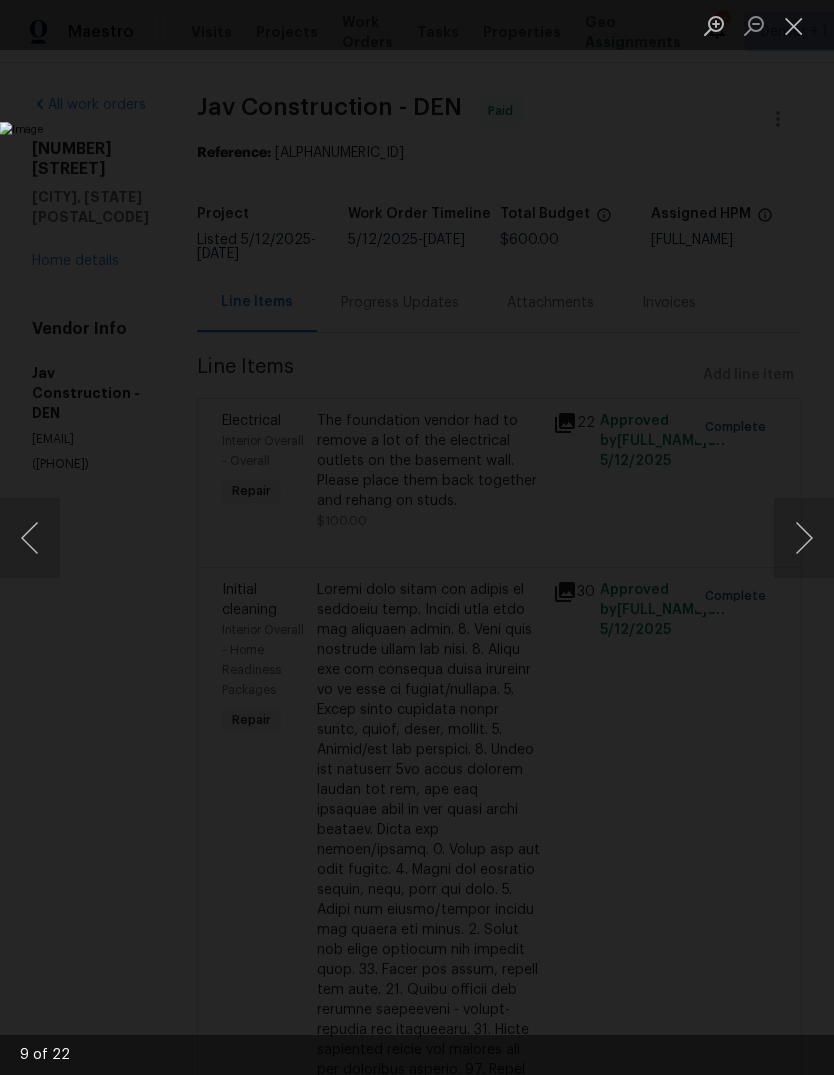 click at bounding box center [804, 538] 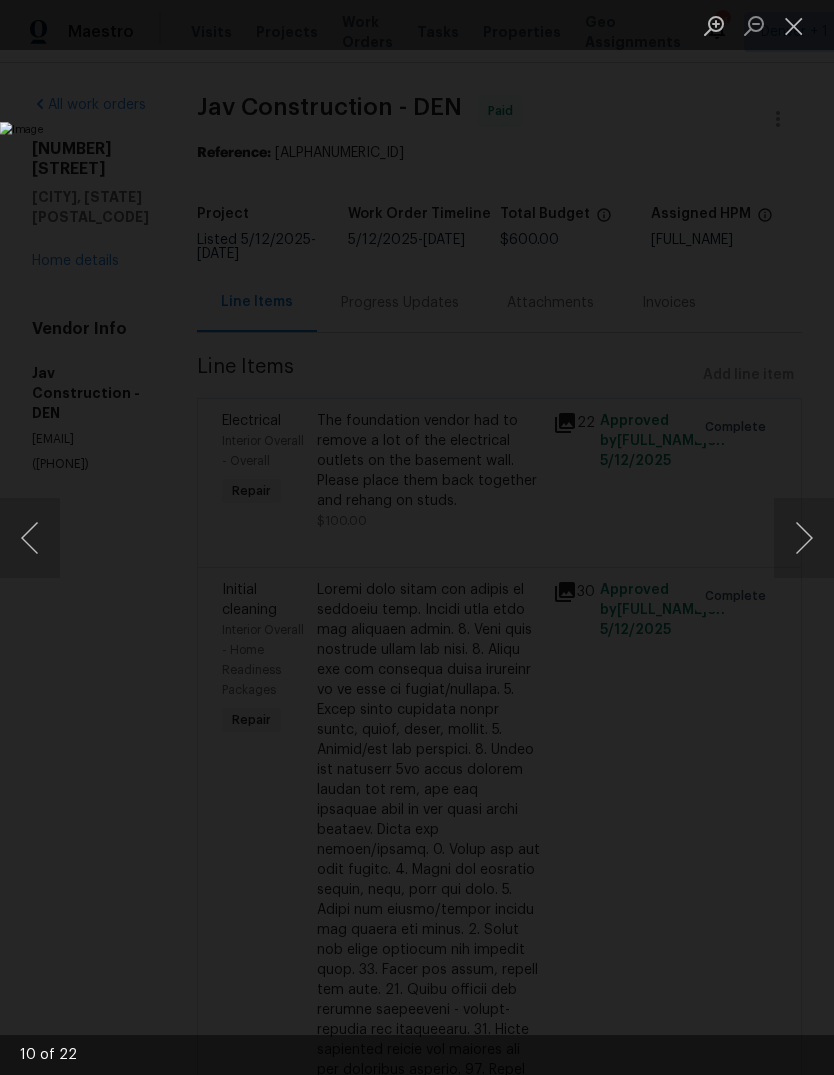 click at bounding box center (804, 538) 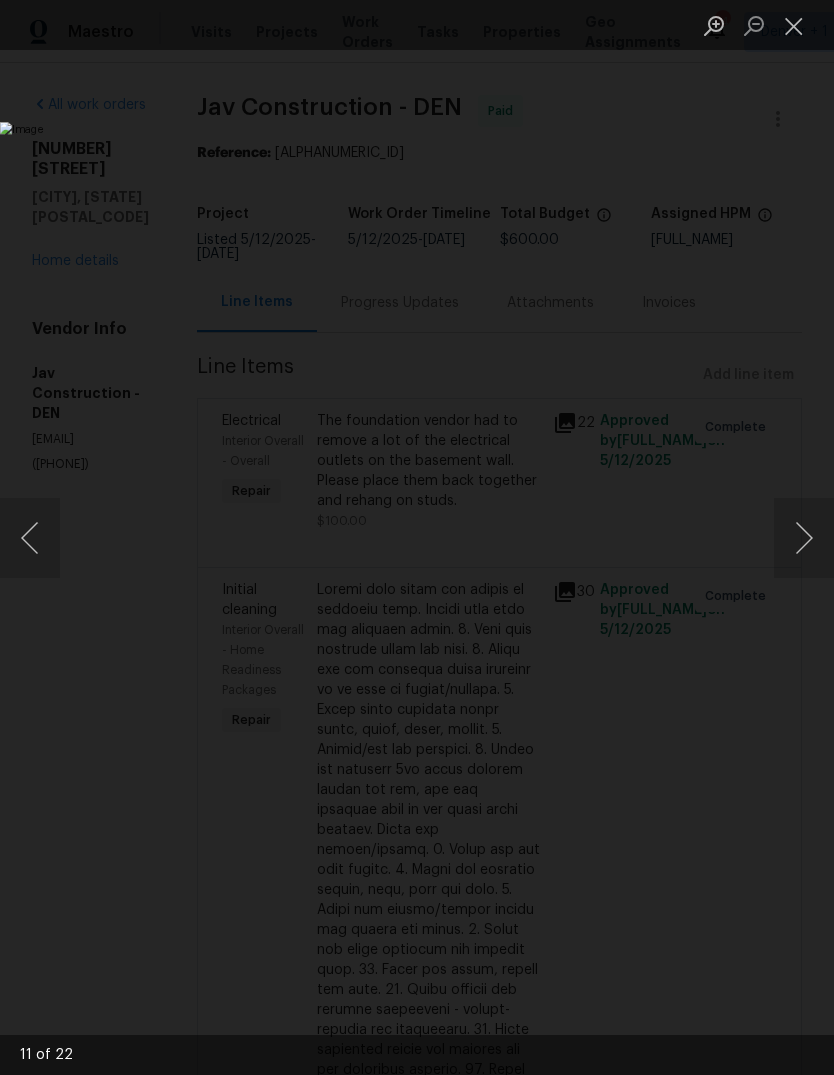 click at bounding box center (804, 538) 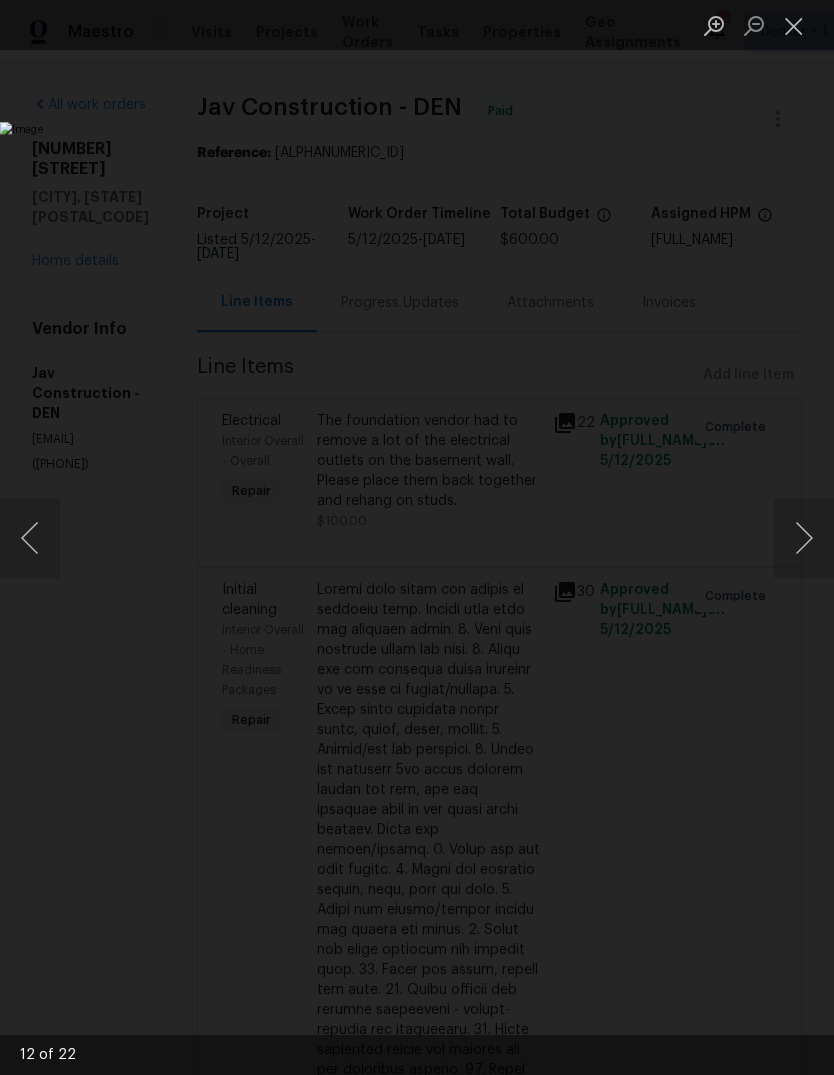 click at bounding box center [804, 538] 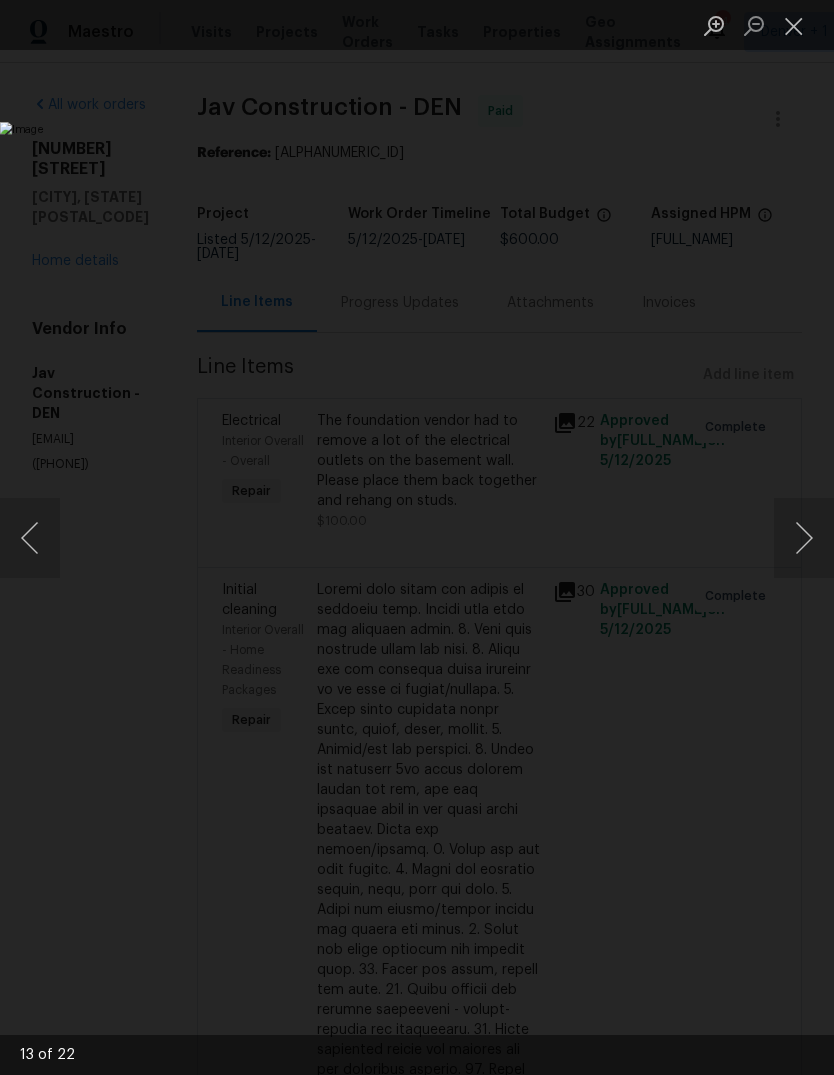 click at bounding box center [804, 538] 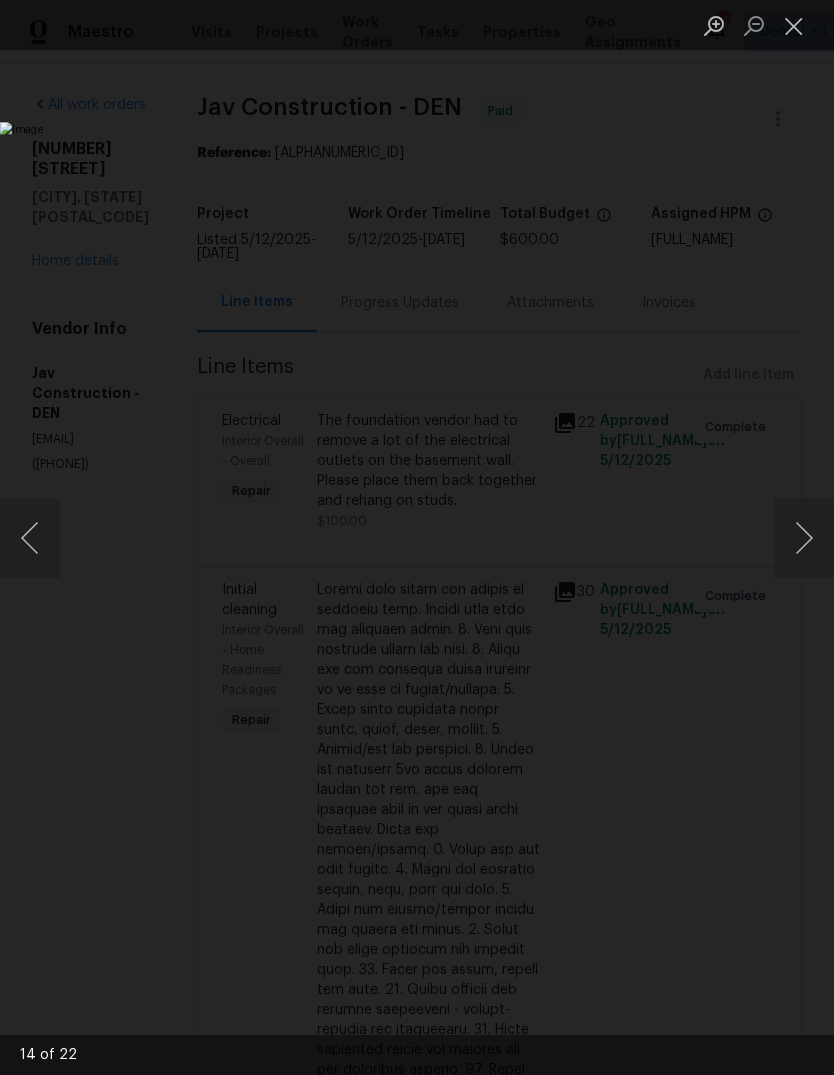 click at bounding box center (804, 538) 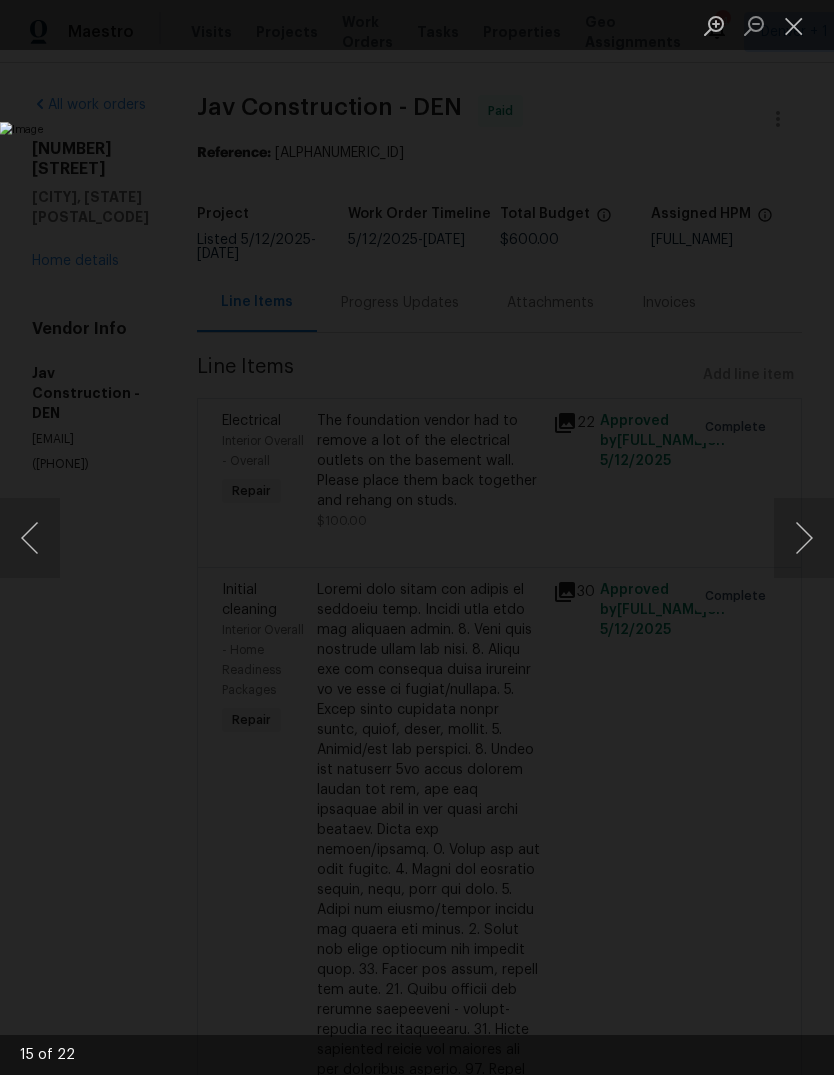 click at bounding box center (804, 538) 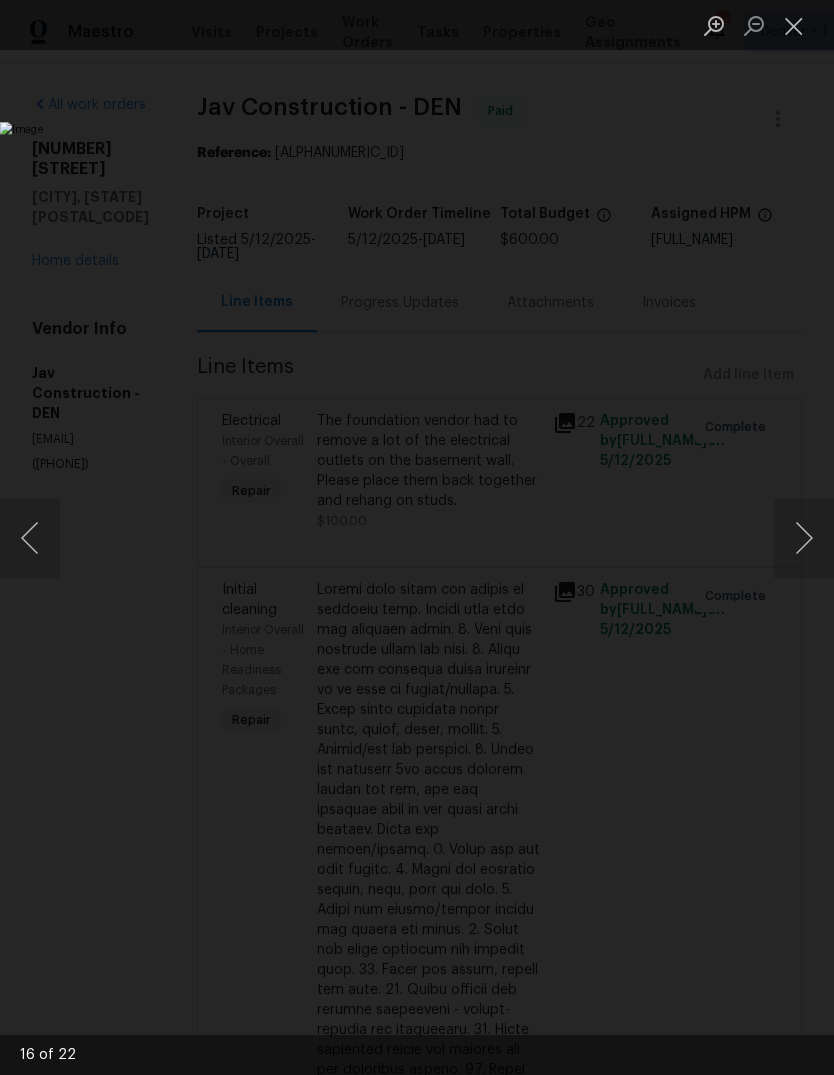 click at bounding box center [804, 538] 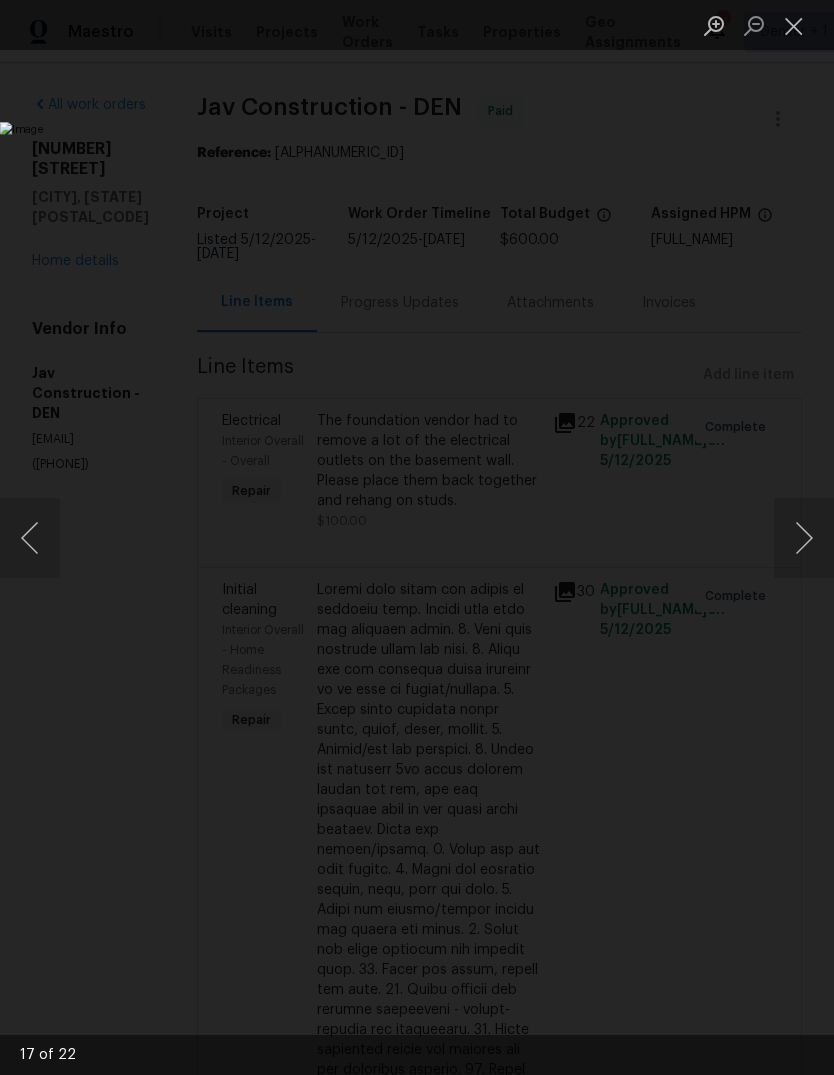 click at bounding box center (804, 538) 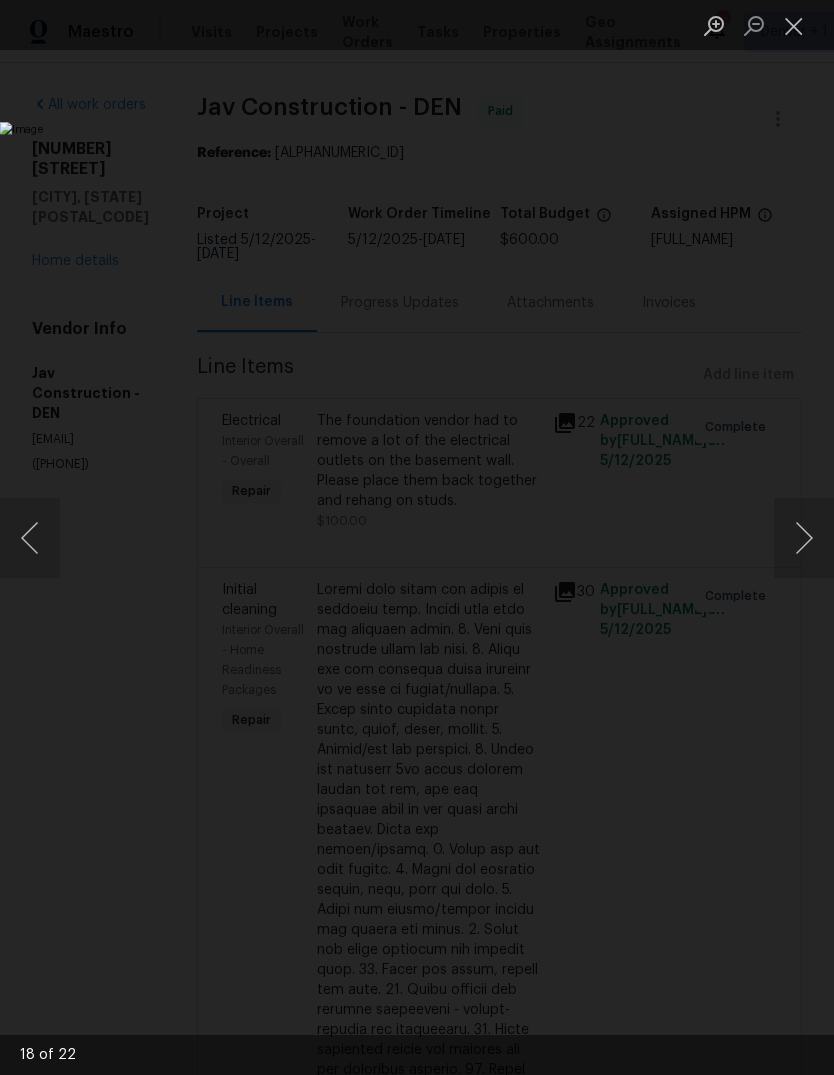 click at bounding box center (804, 538) 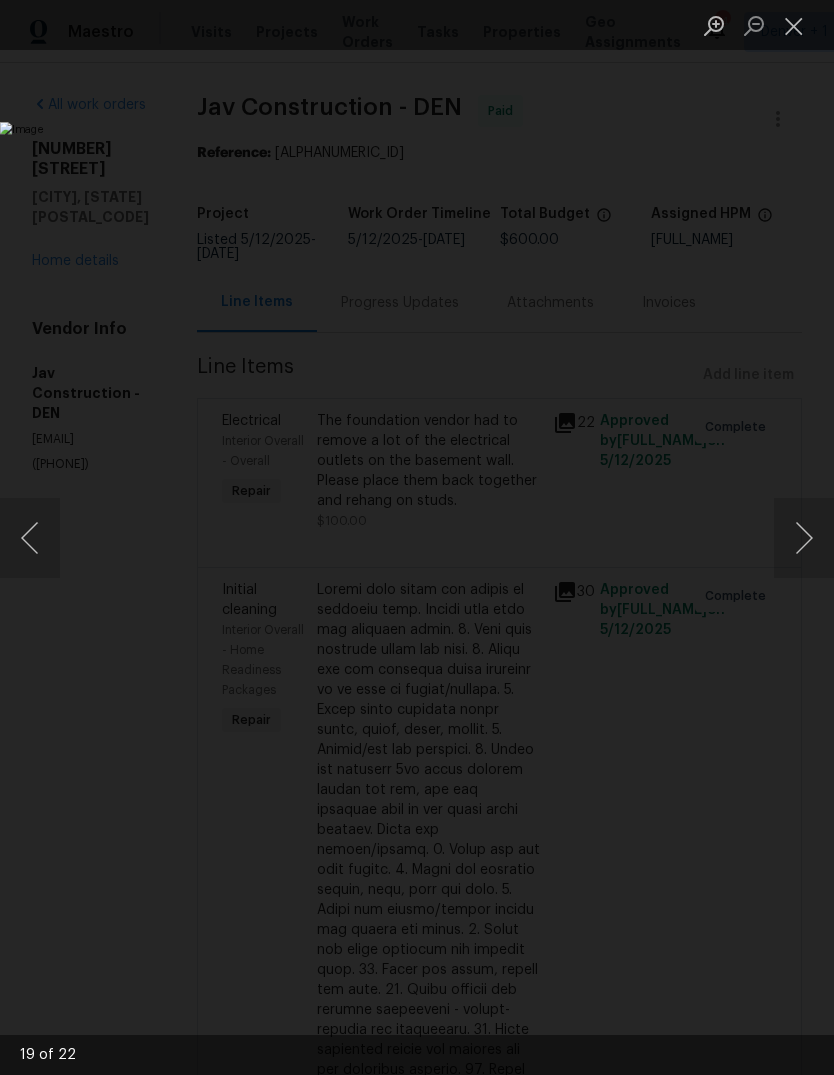 click at bounding box center (804, 538) 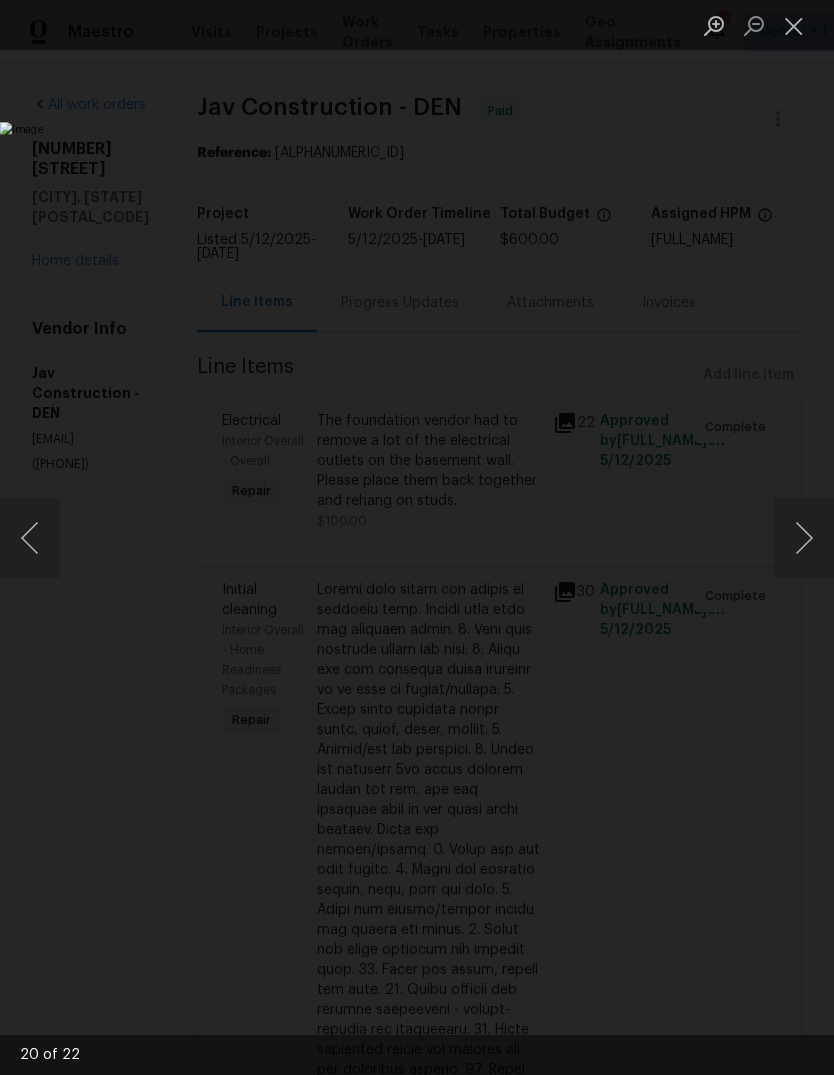 click at bounding box center (804, 538) 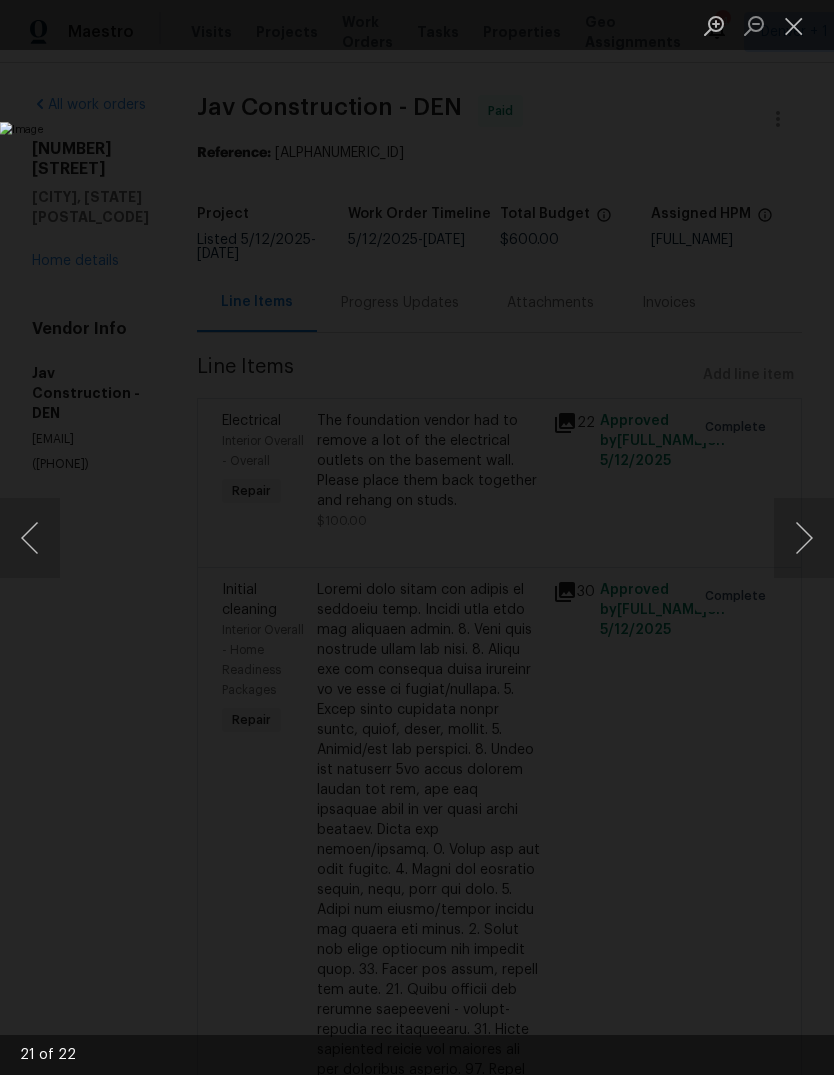 click at bounding box center (804, 538) 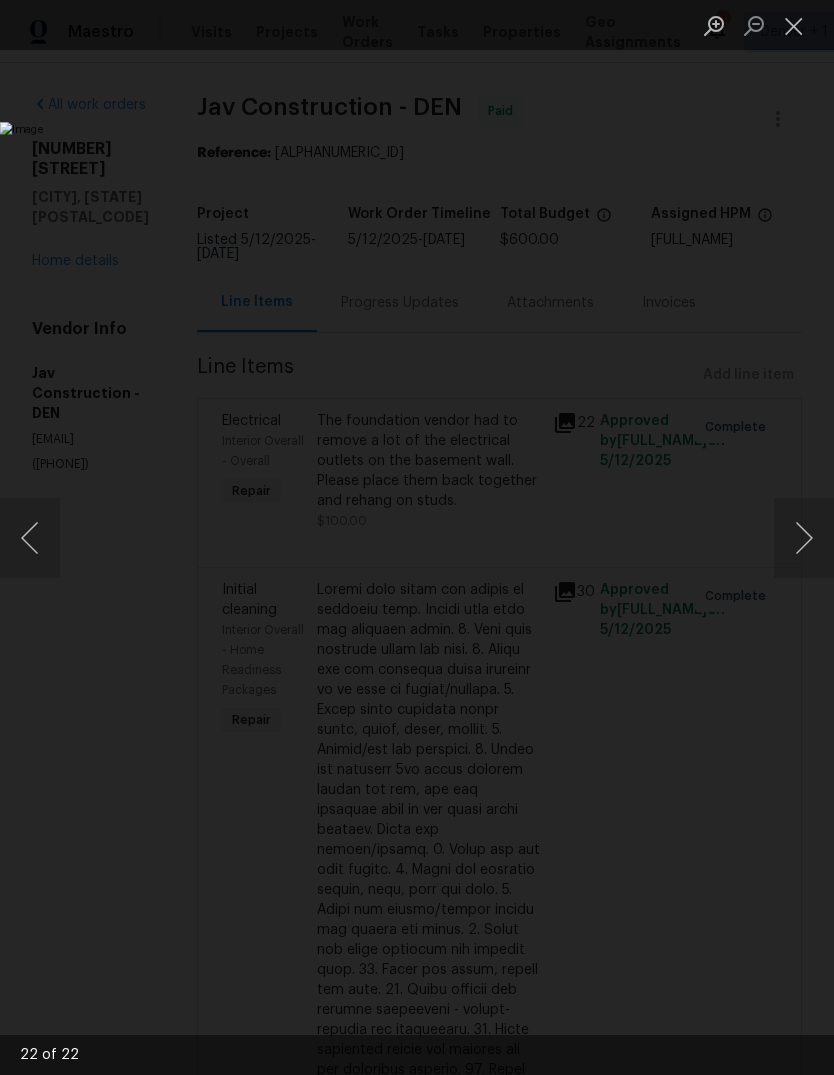 click at bounding box center (804, 538) 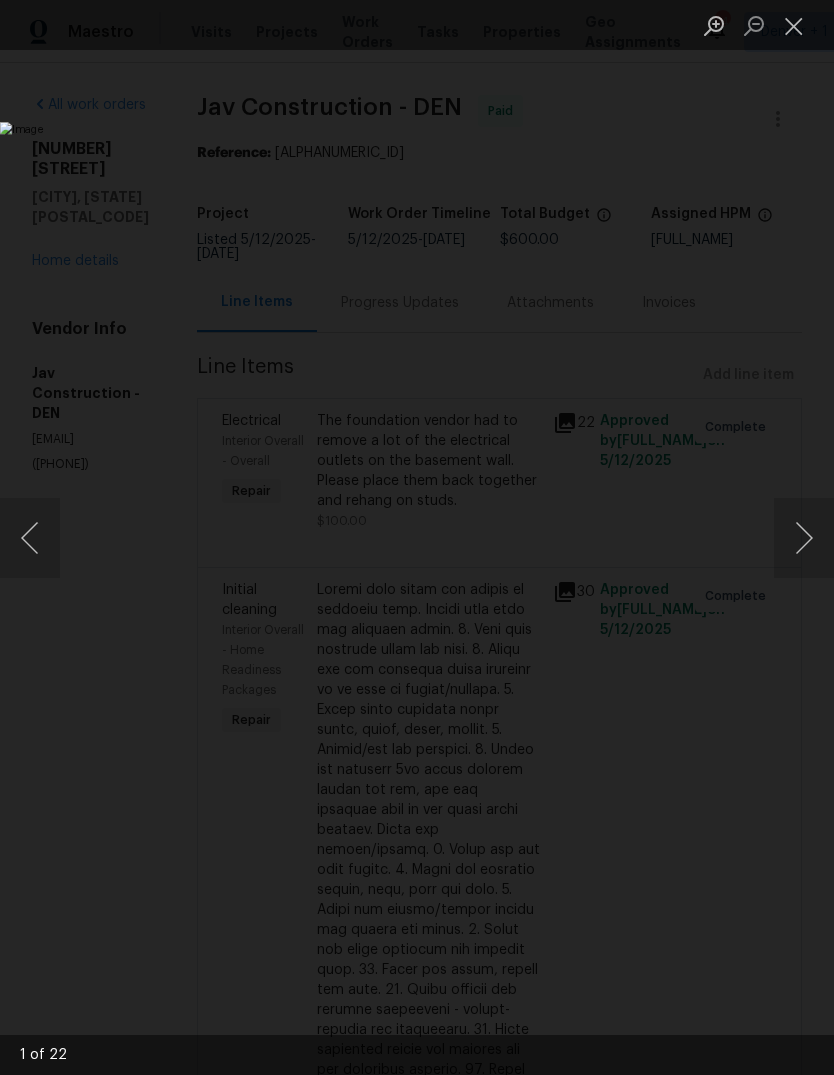 click at bounding box center [804, 538] 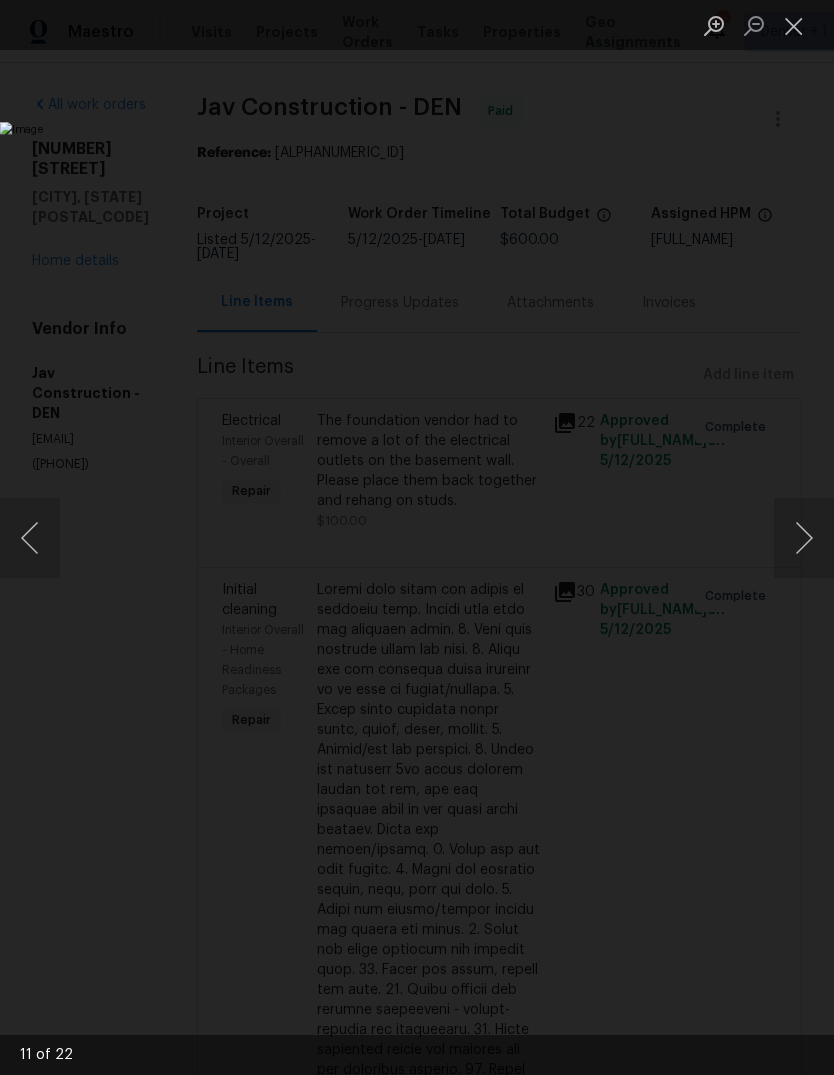 click at bounding box center [794, 25] 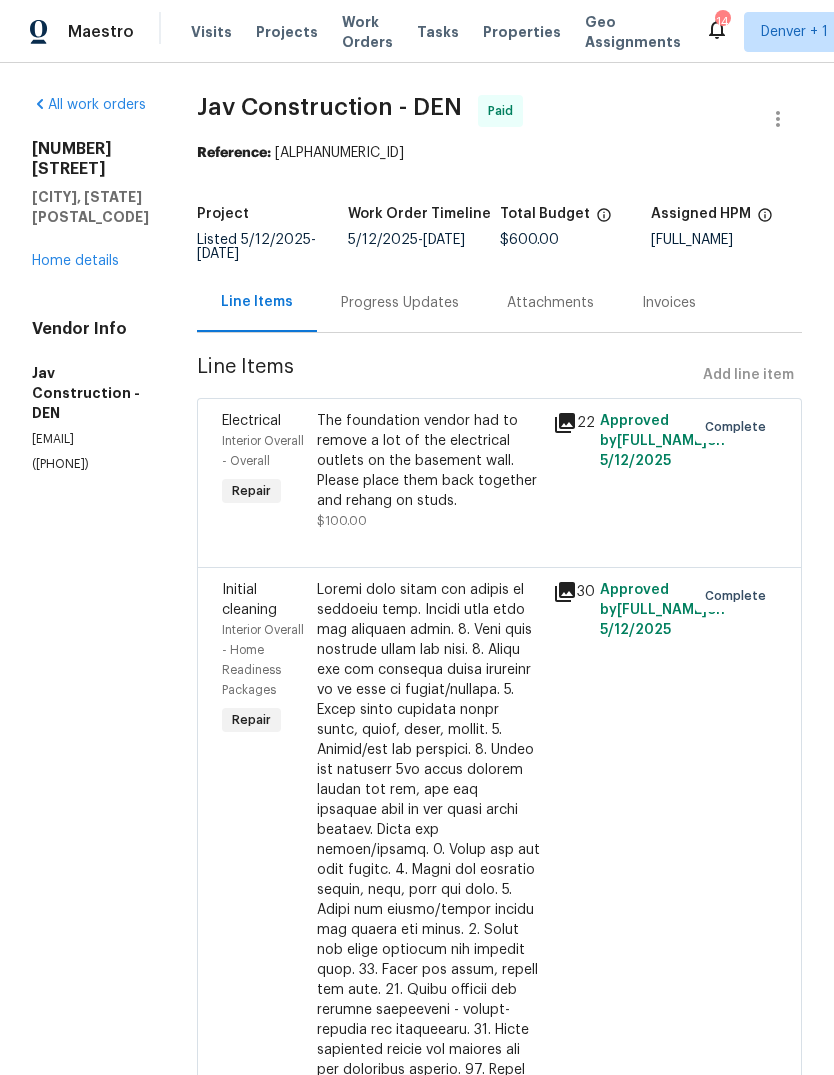 click on "Home details" at bounding box center [75, 261] 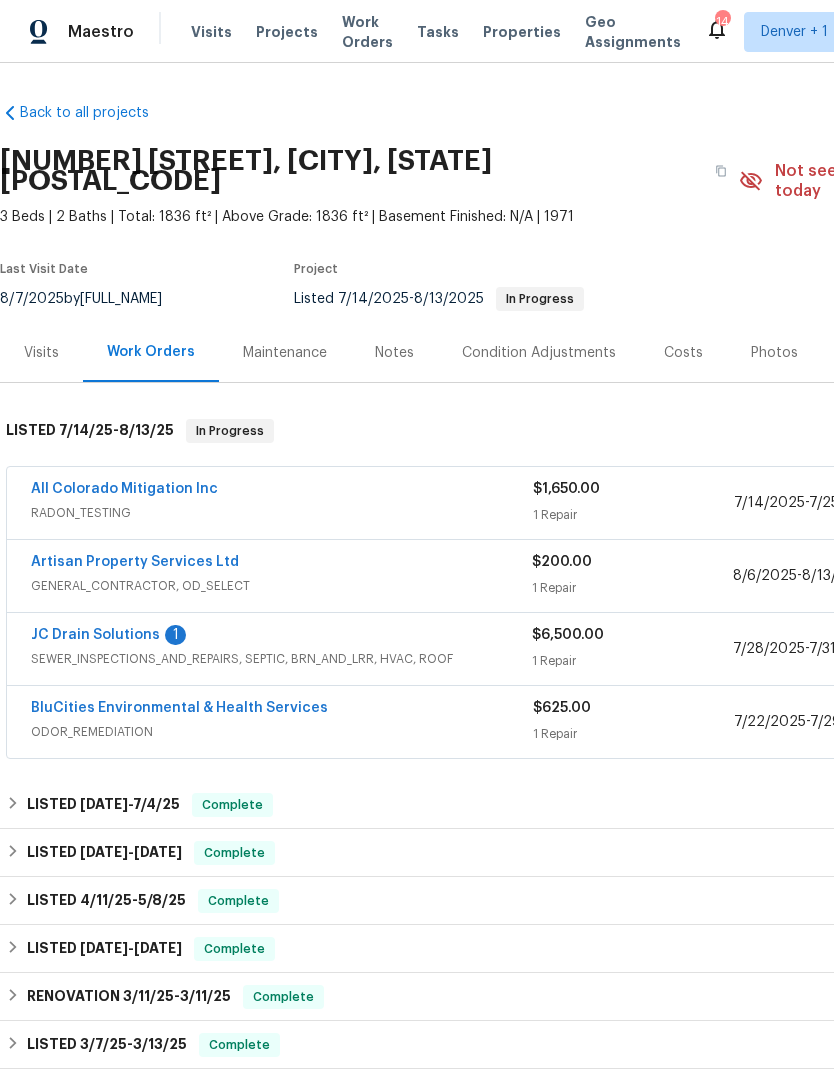 click on "LISTED   6/30/25  -  7/4/25 Complete" at bounding box center [565, 805] 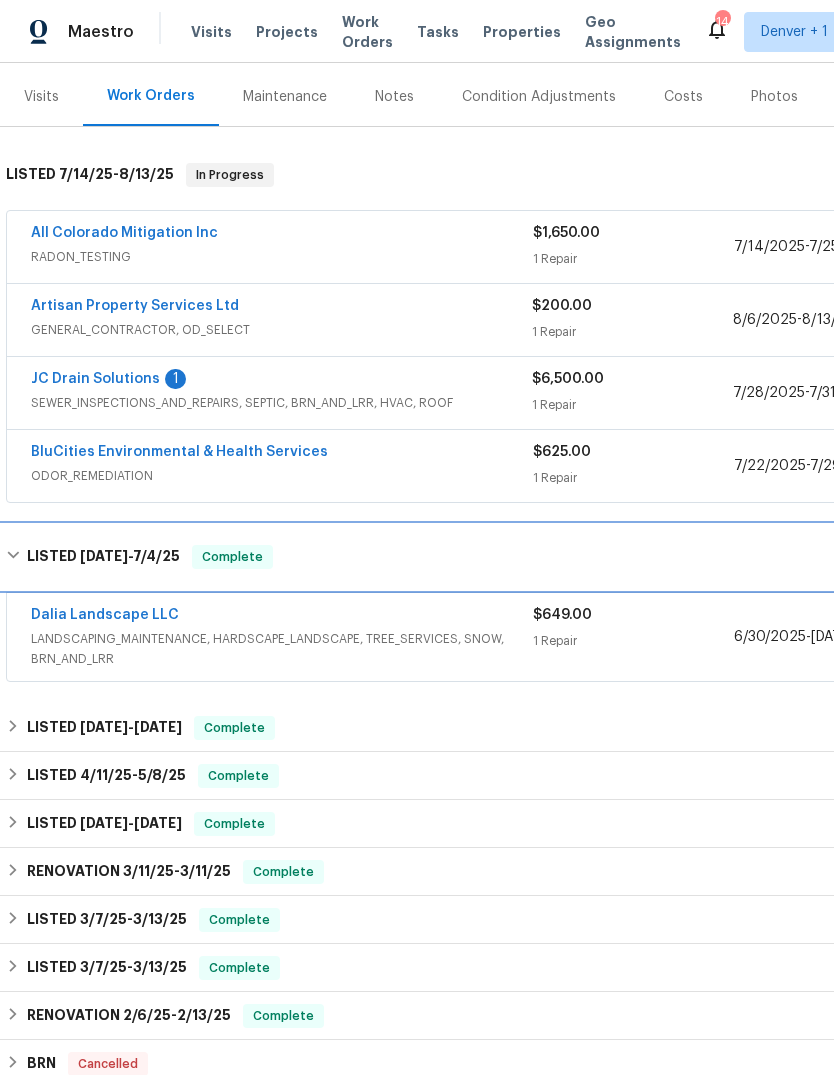 scroll, scrollTop: 256, scrollLeft: 0, axis: vertical 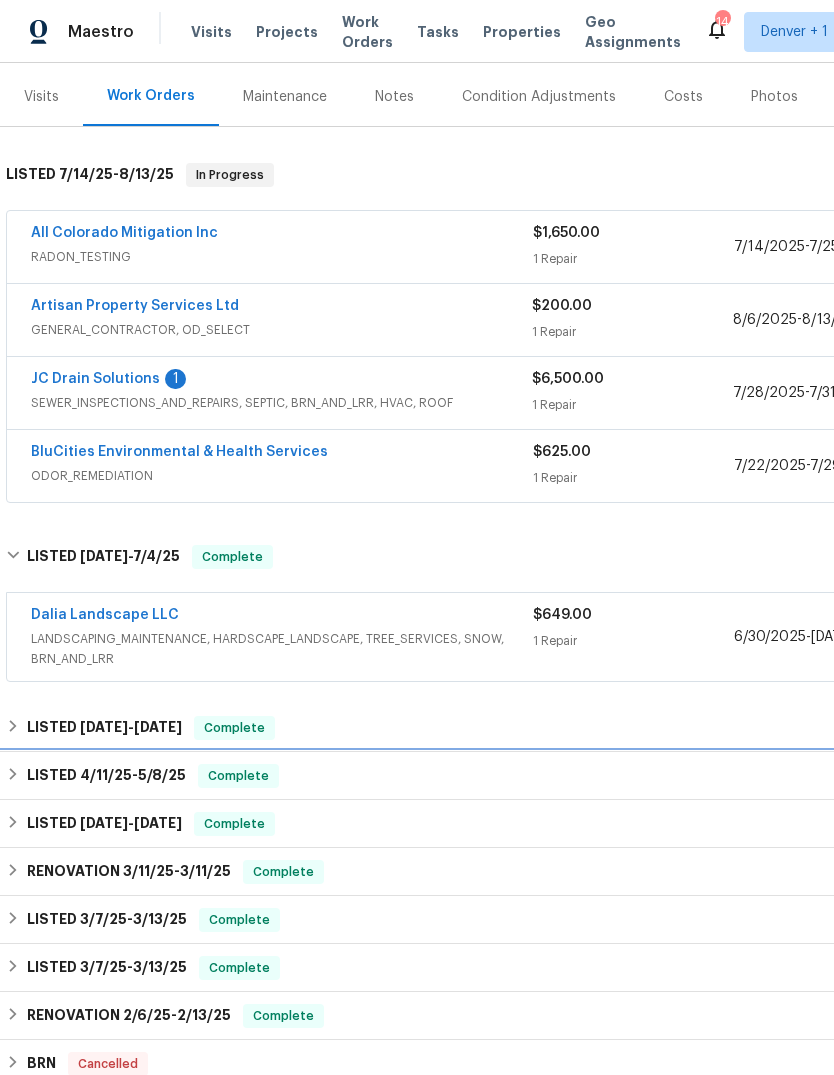 click 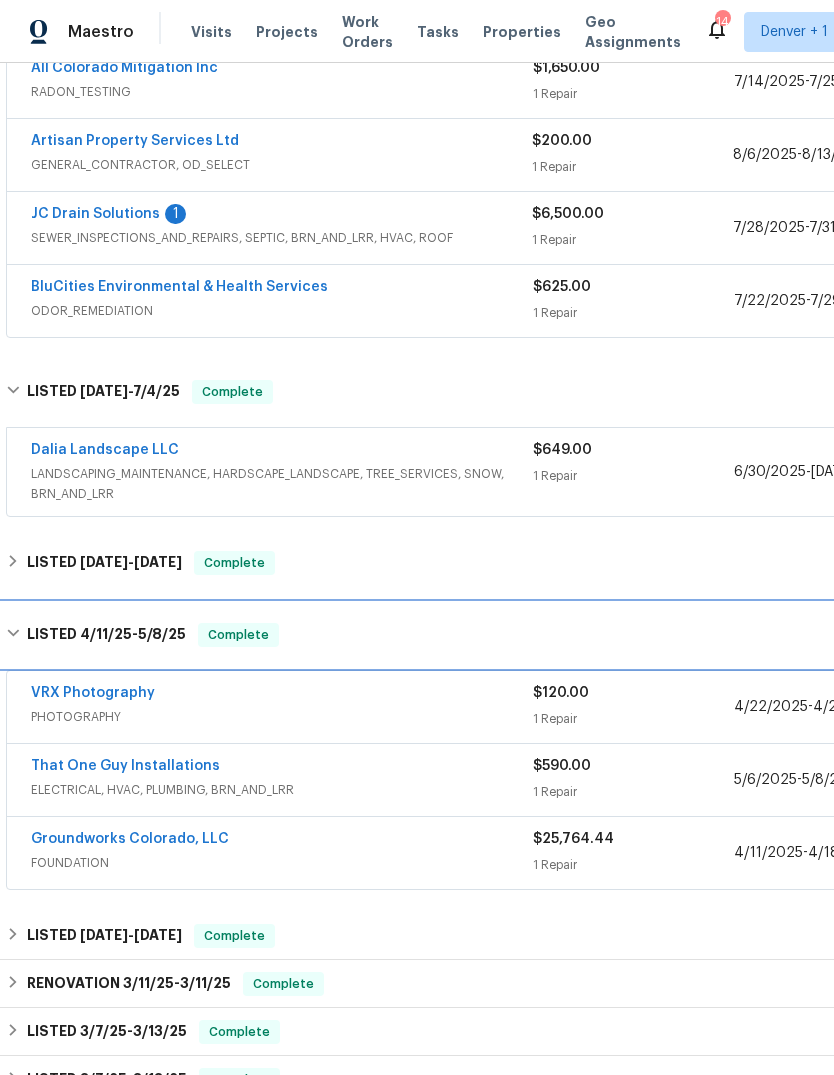 scroll, scrollTop: 422, scrollLeft: 0, axis: vertical 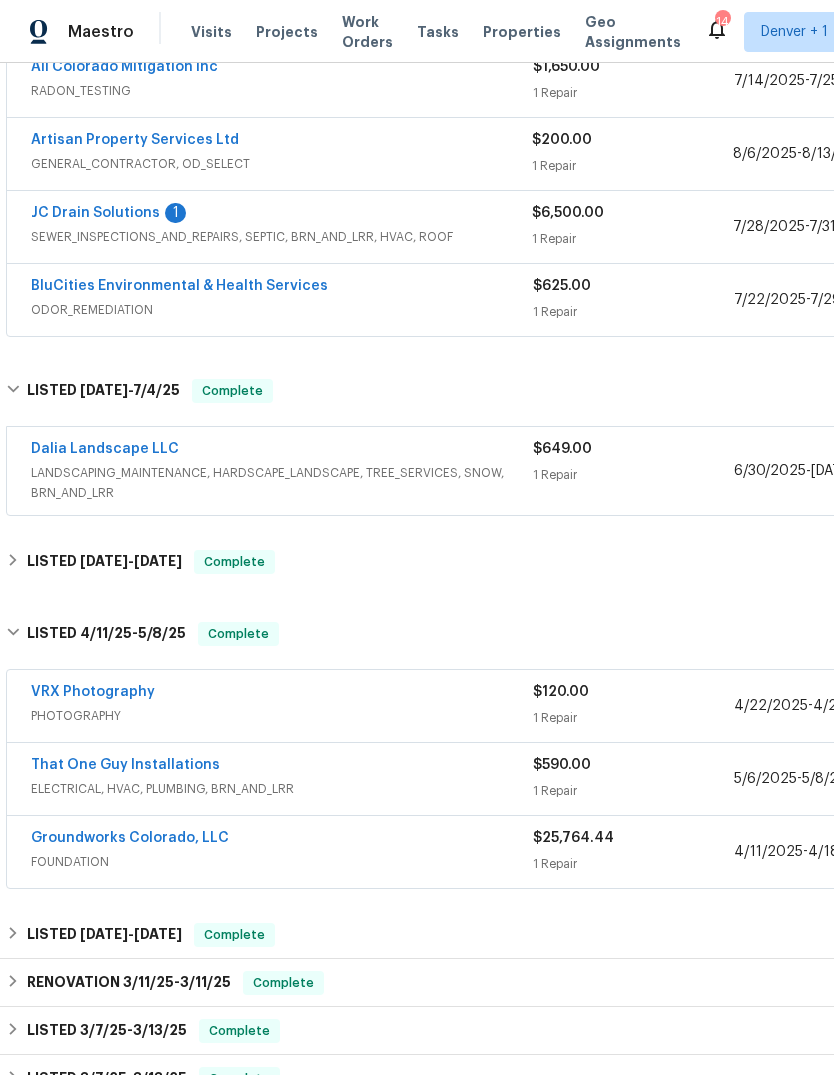 click on "Groundworks Colorado, LLC" at bounding box center (130, 838) 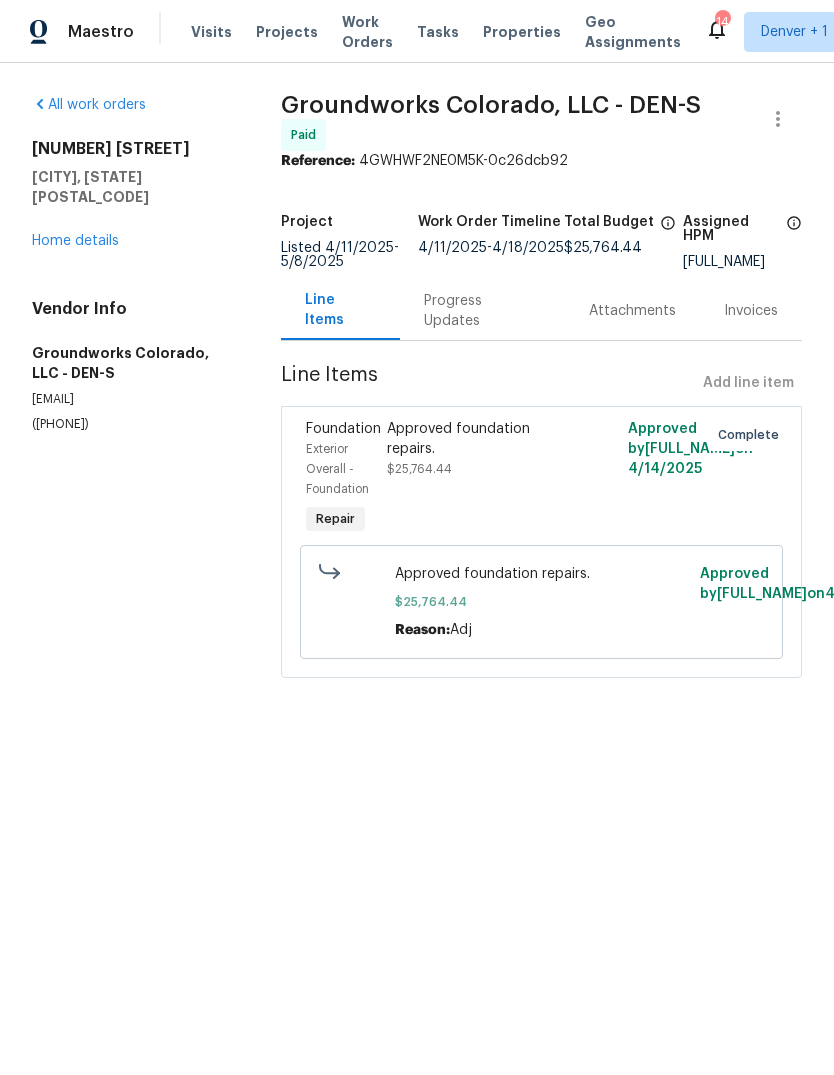 click on "Approved foundation repairs." at bounding box center [481, 439] 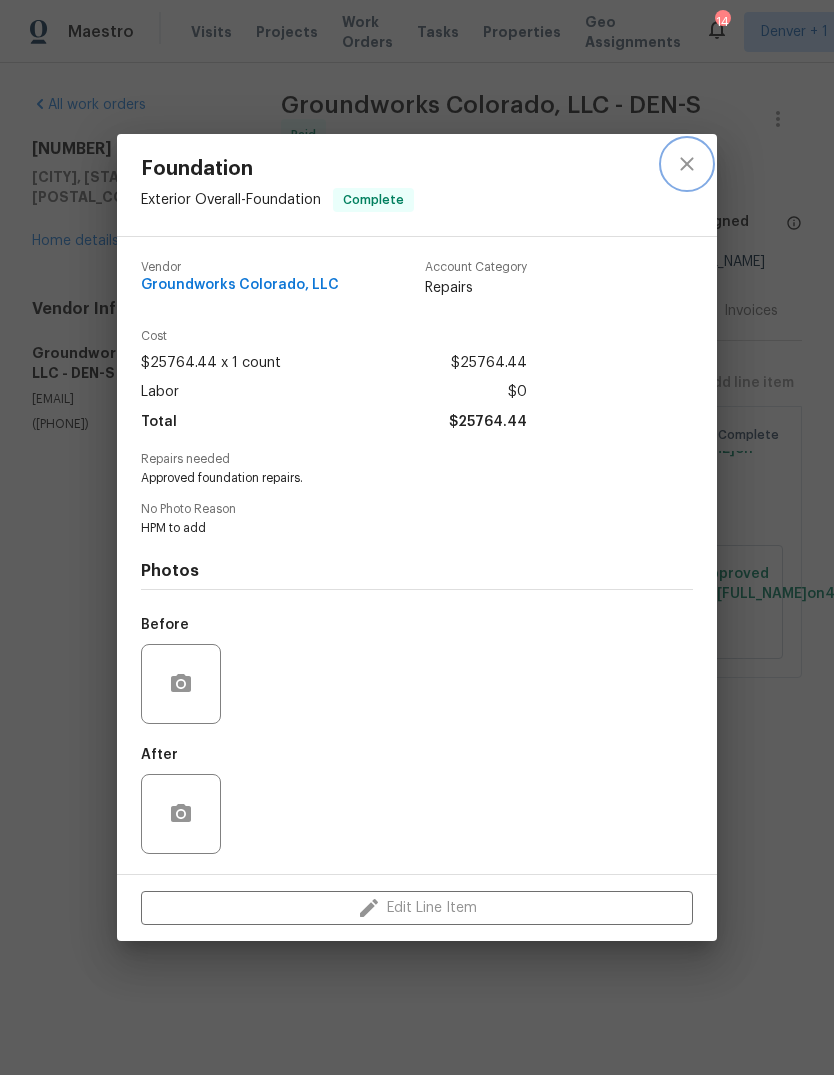 click 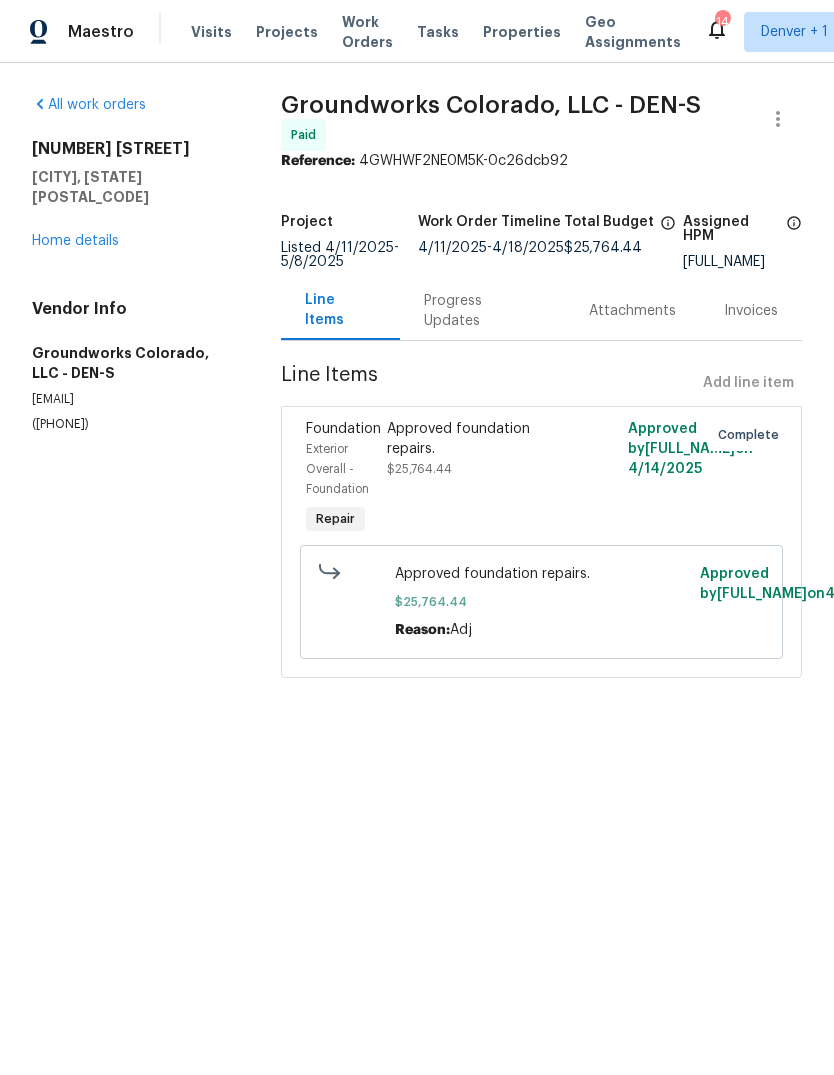 click on "Home details" at bounding box center (75, 241) 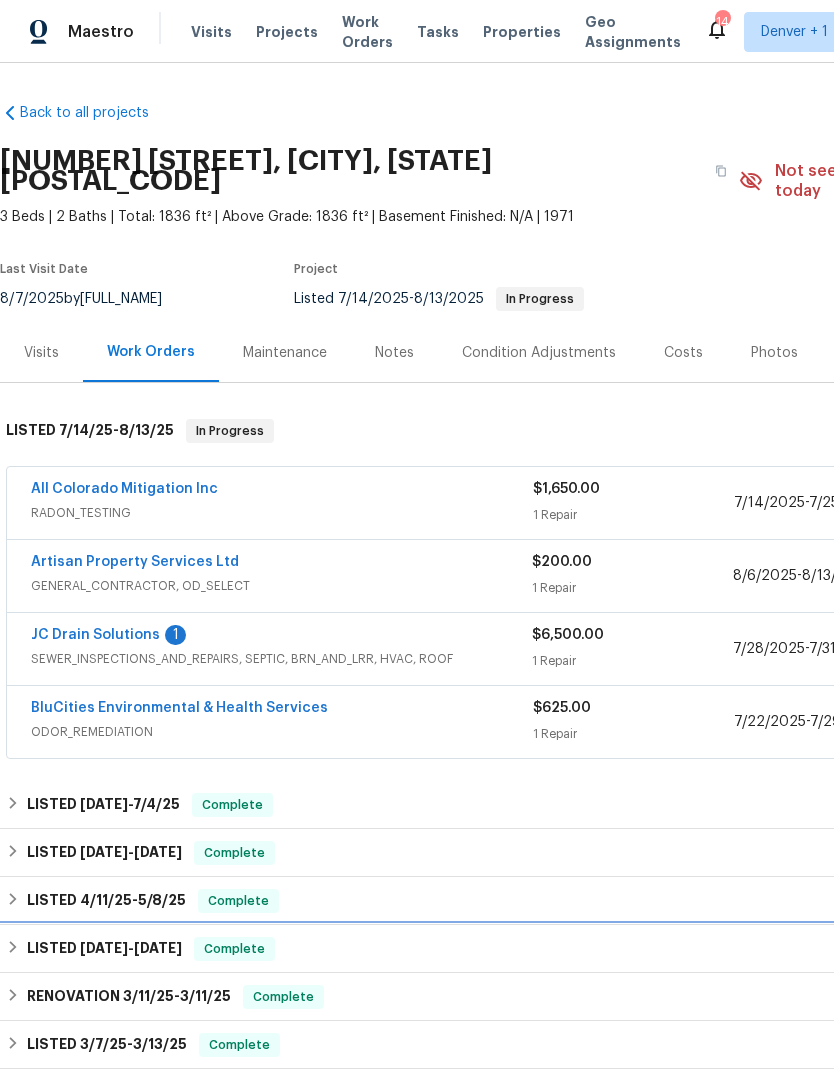 click 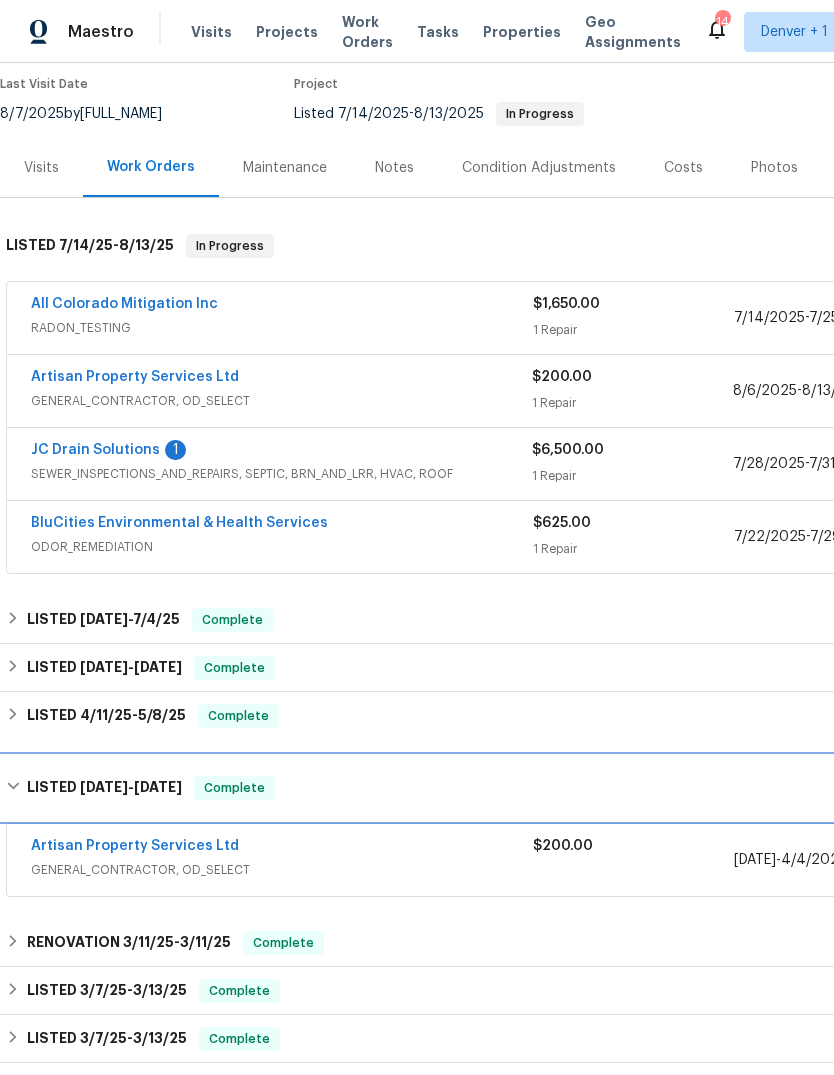 scroll, scrollTop: 185, scrollLeft: 0, axis: vertical 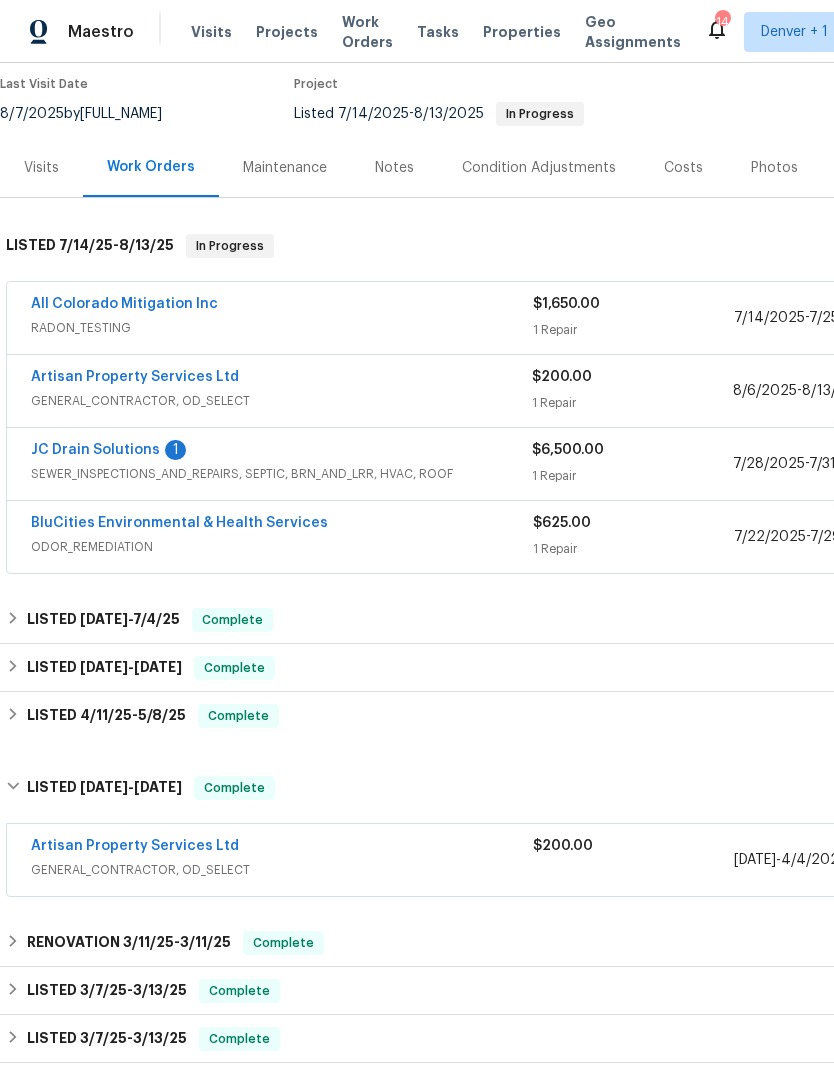 click on "Artisan Property Services Ltd" at bounding box center [135, 846] 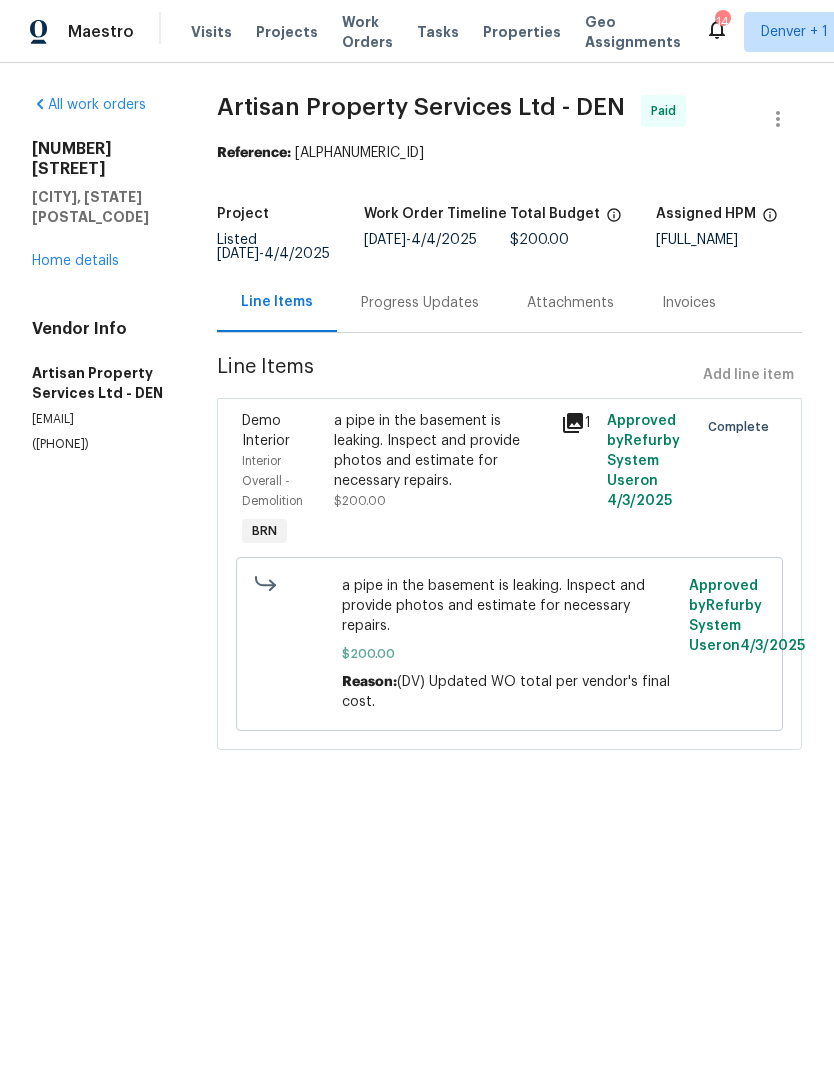 click on "Home details" at bounding box center (75, 261) 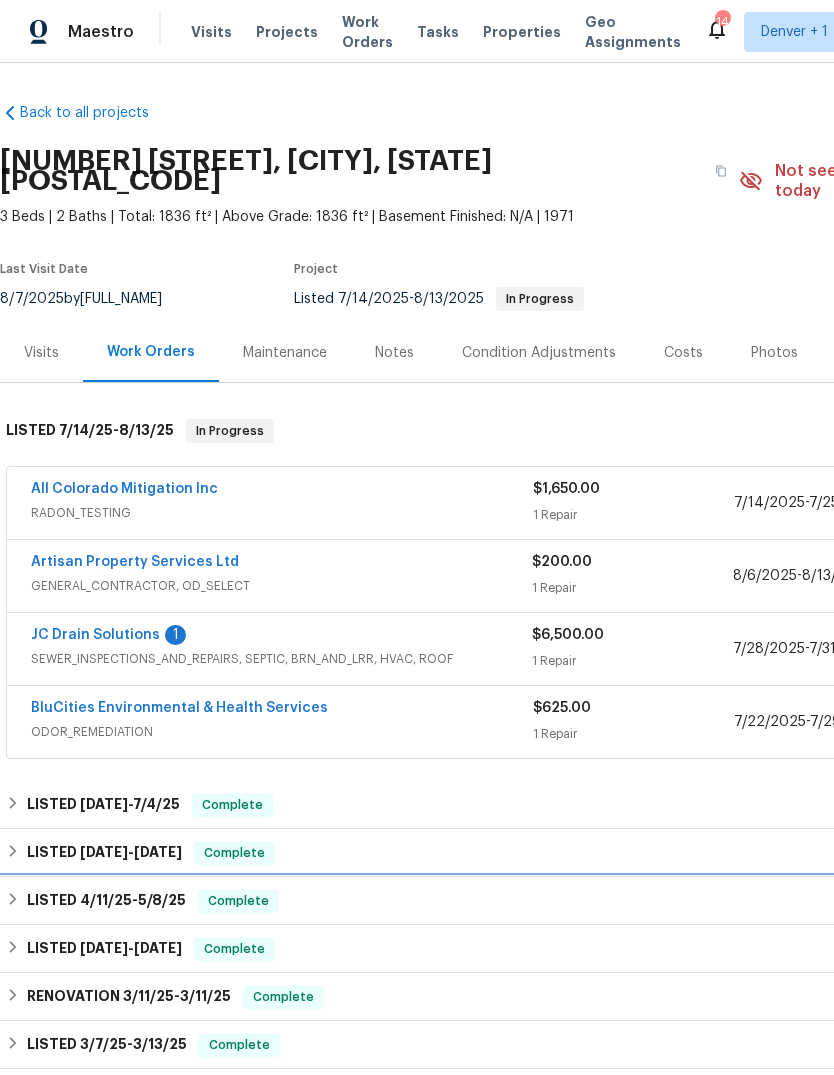 click 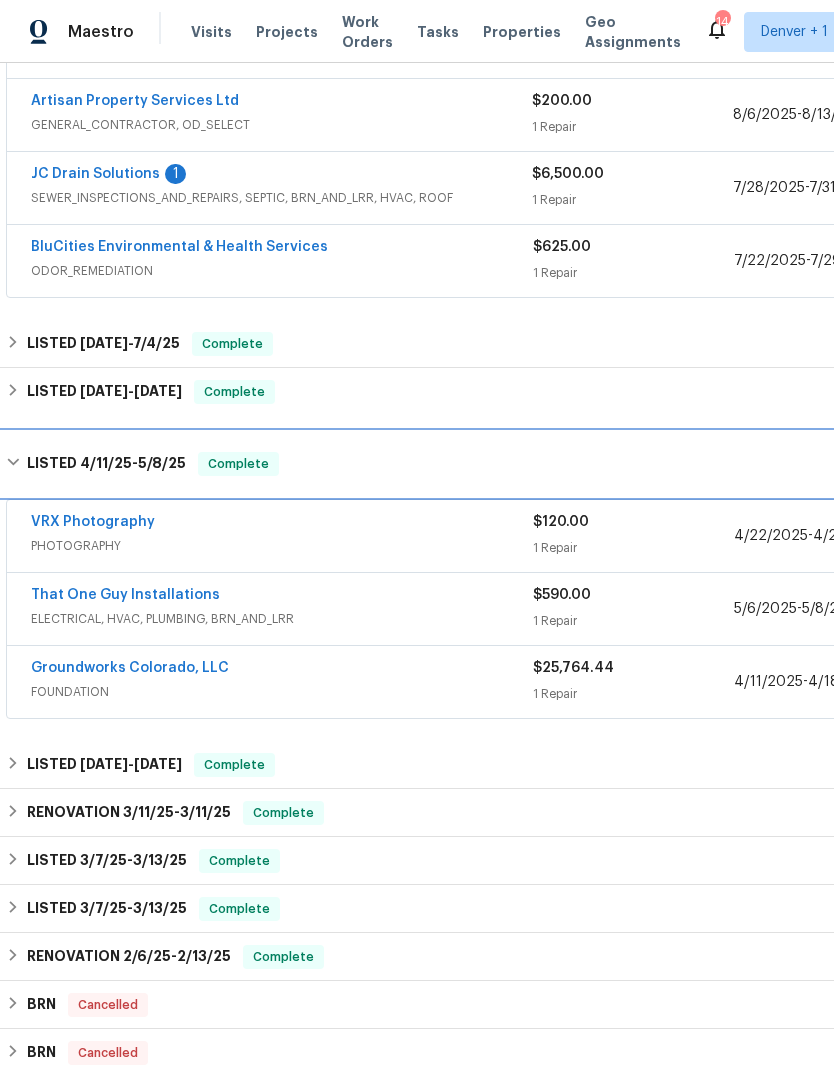 scroll, scrollTop: 463, scrollLeft: 0, axis: vertical 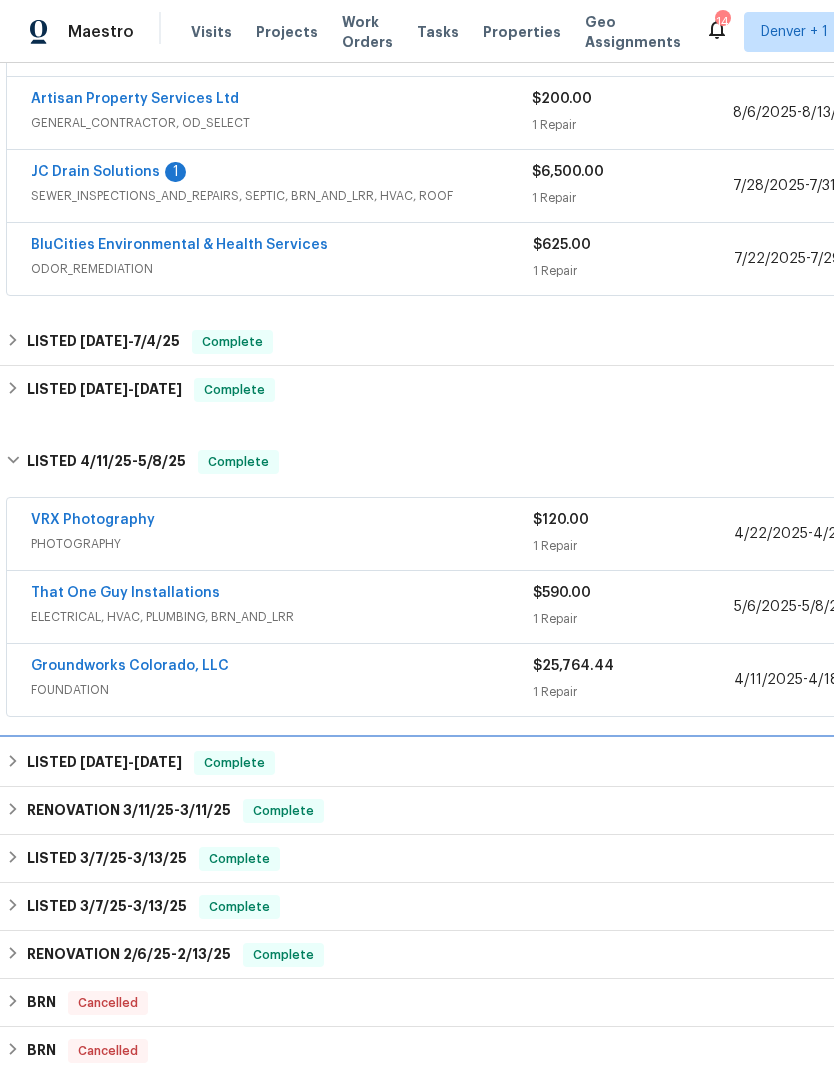 click 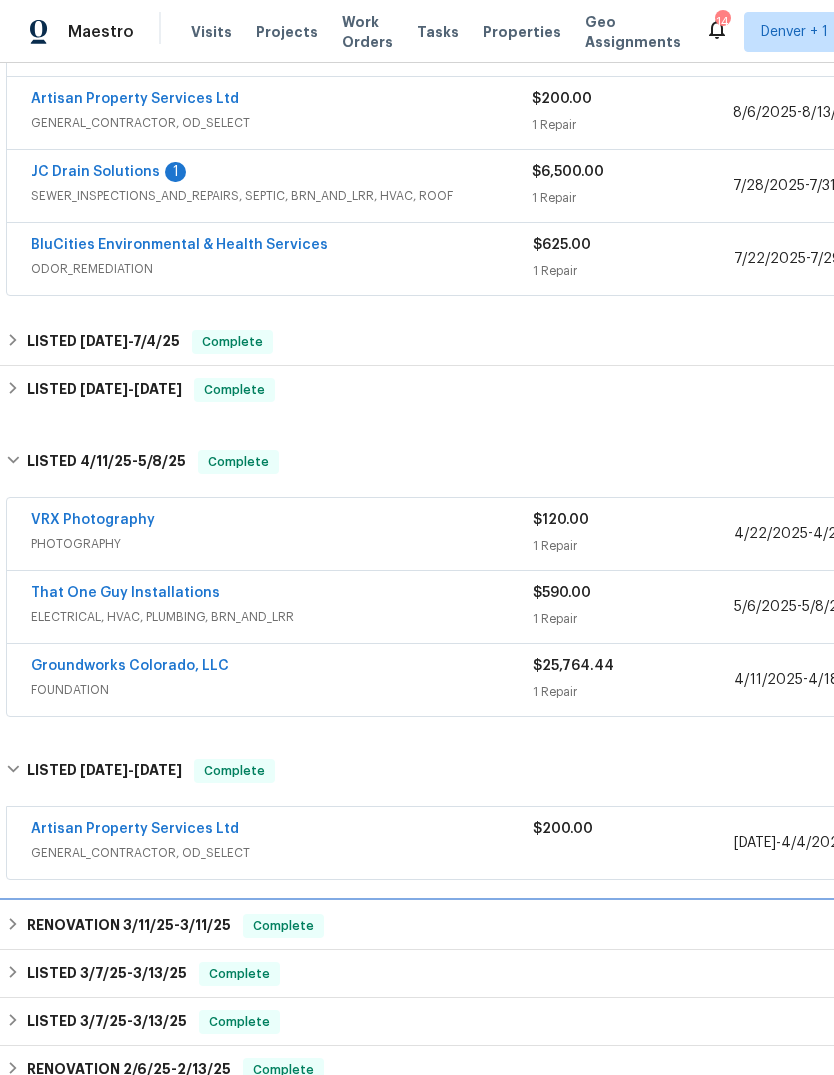 click 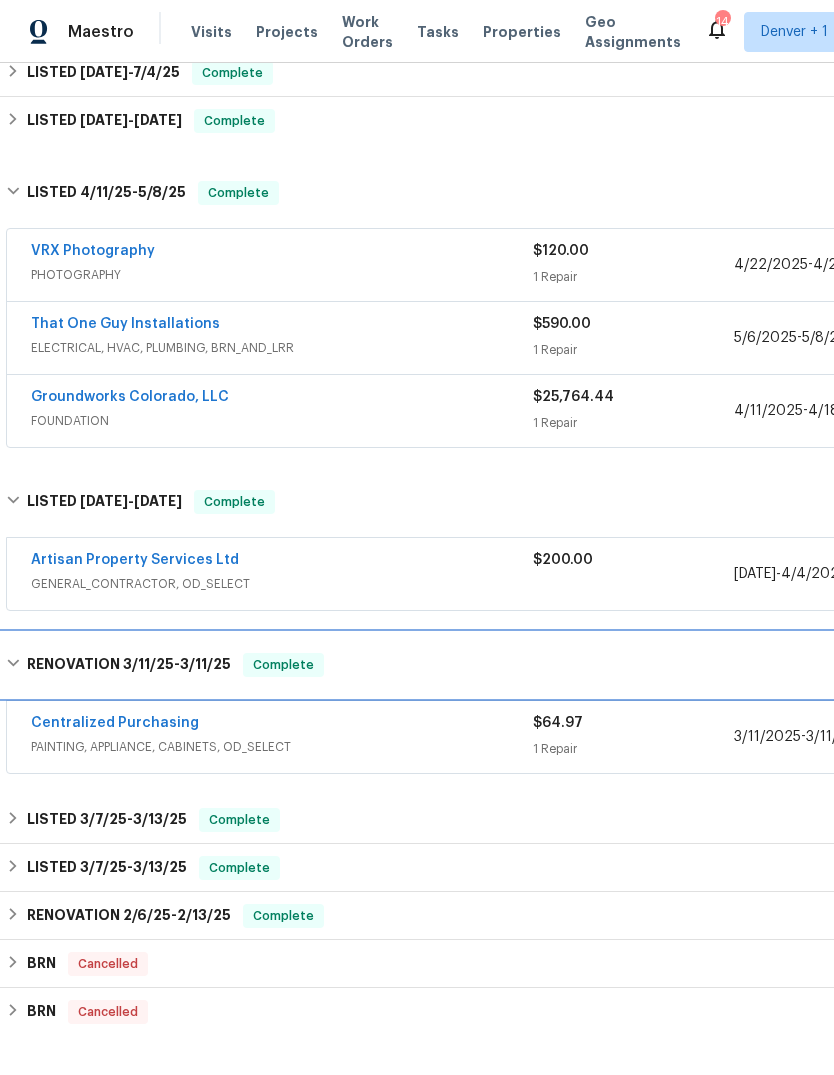 scroll, scrollTop: 732, scrollLeft: 0, axis: vertical 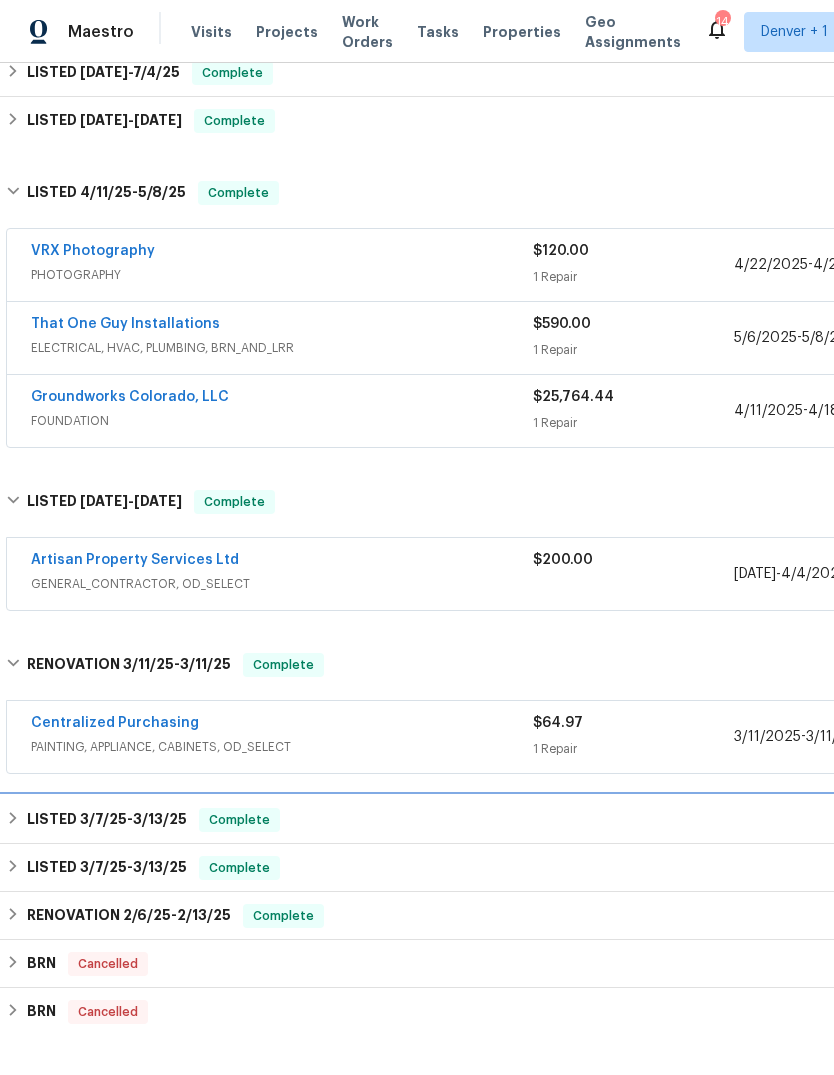 click 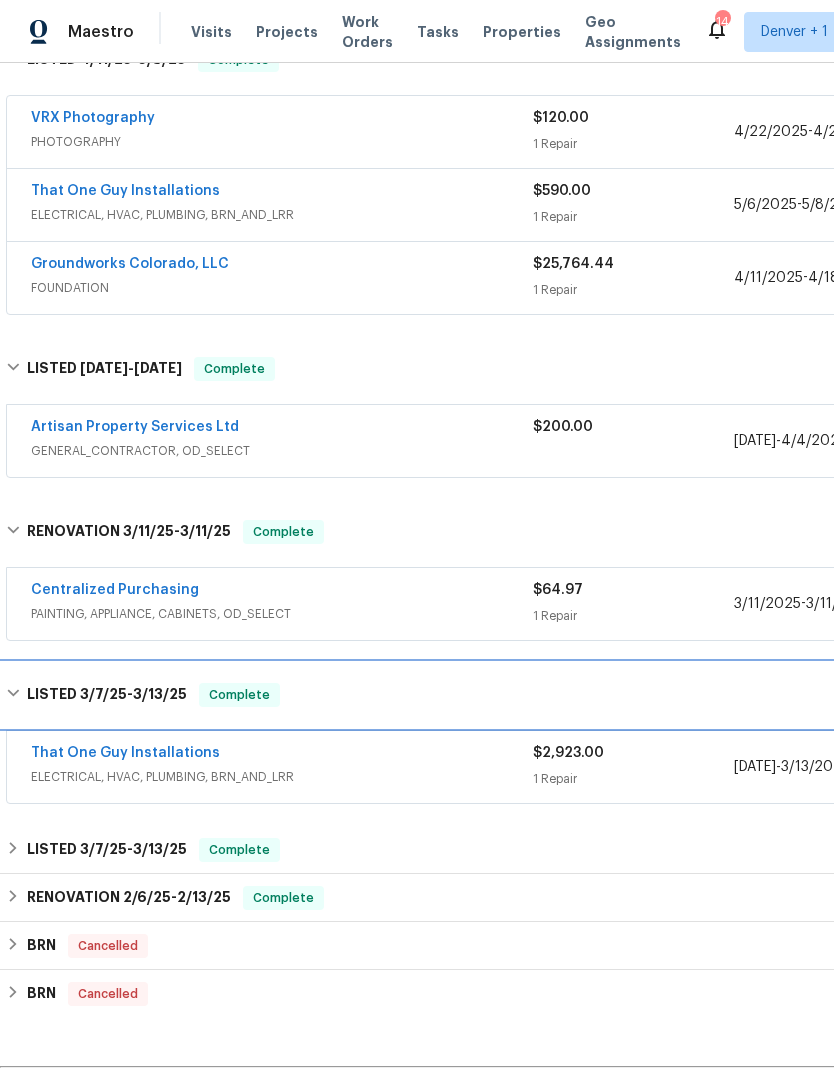 scroll, scrollTop: 865, scrollLeft: 0, axis: vertical 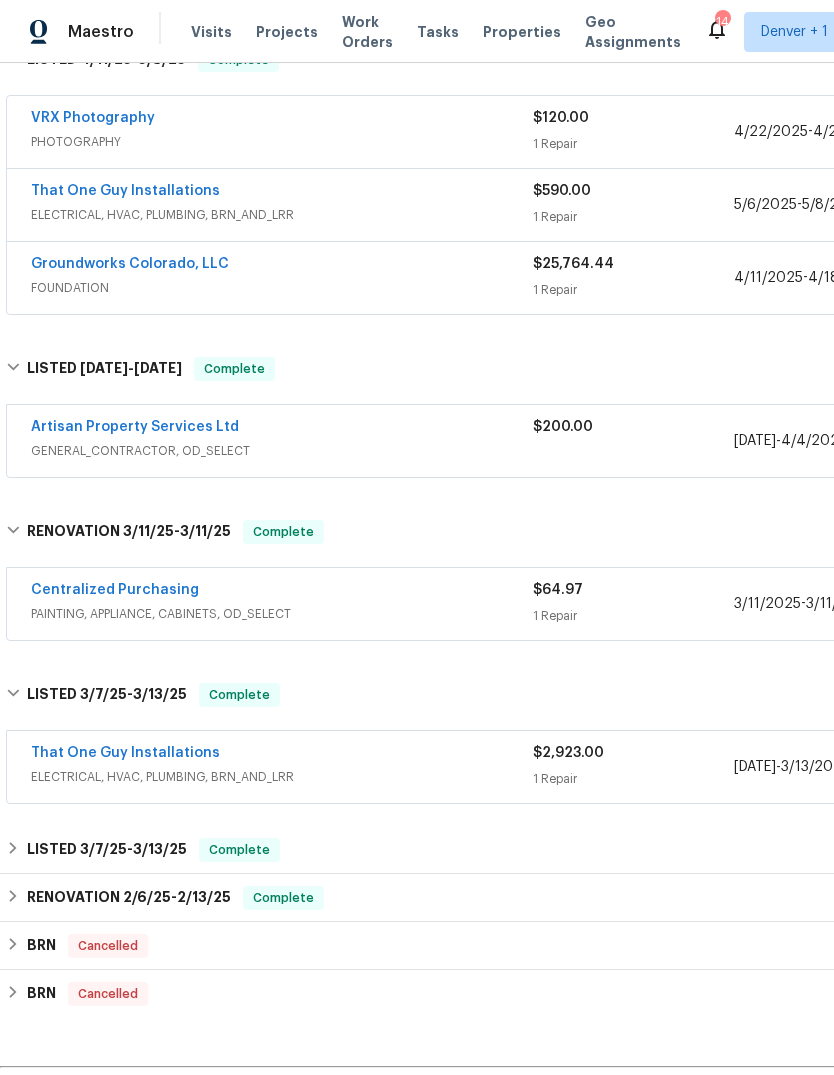 click on "That One Guy Installations" at bounding box center [125, 753] 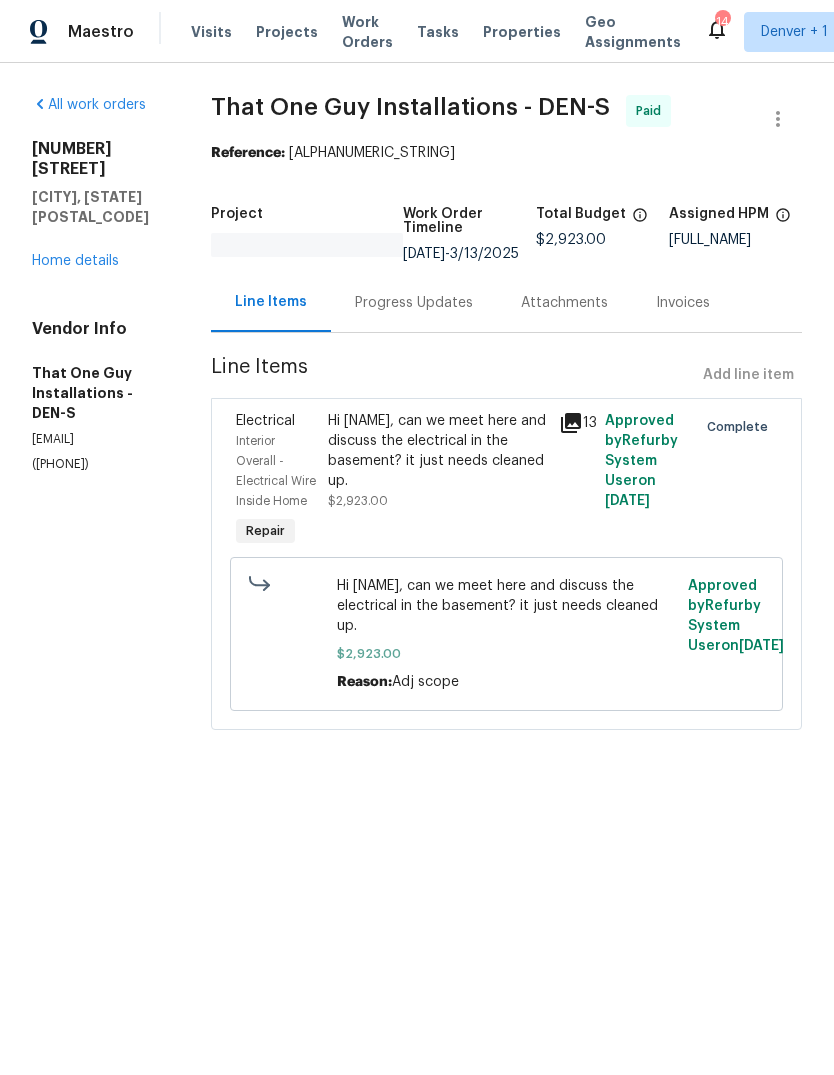 click 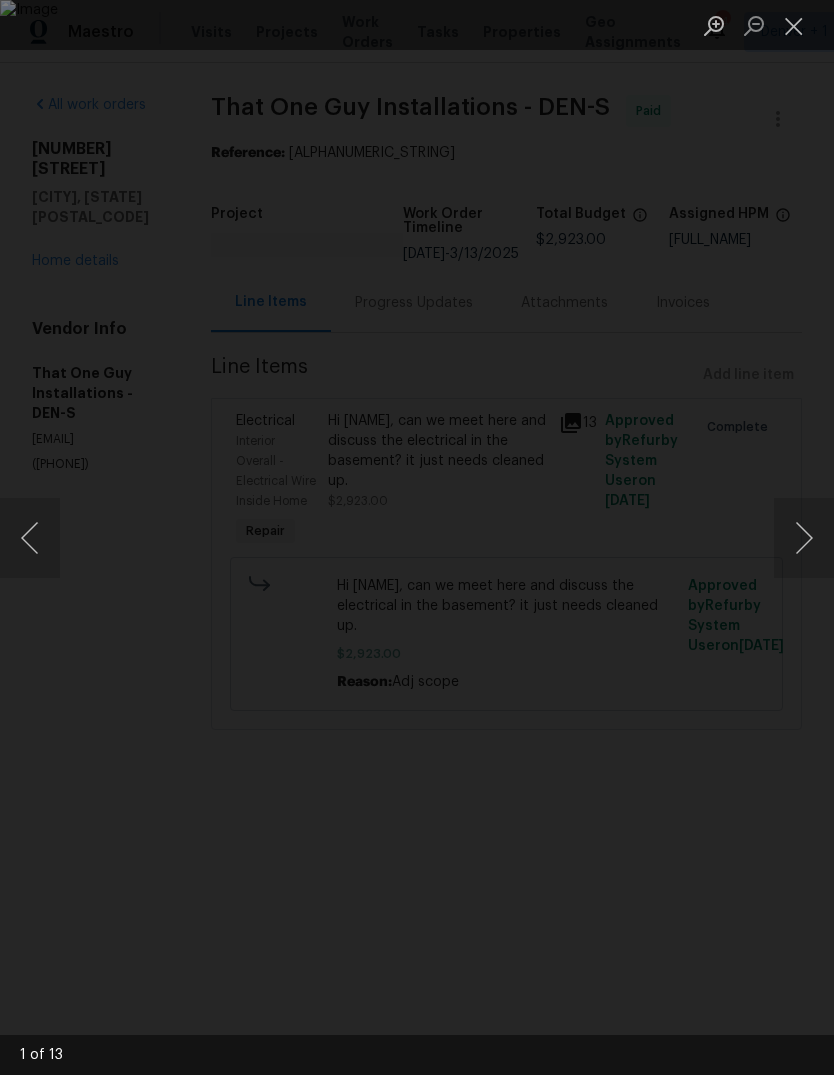 click at bounding box center (804, 538) 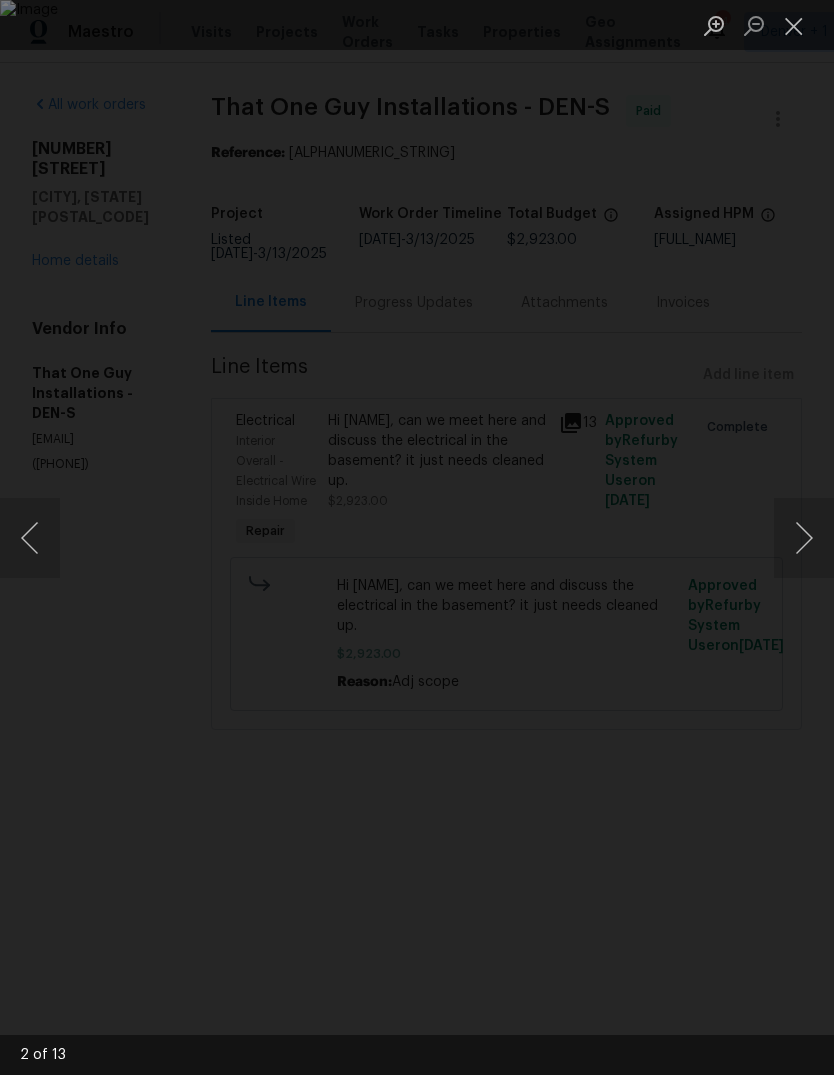 click at bounding box center (804, 538) 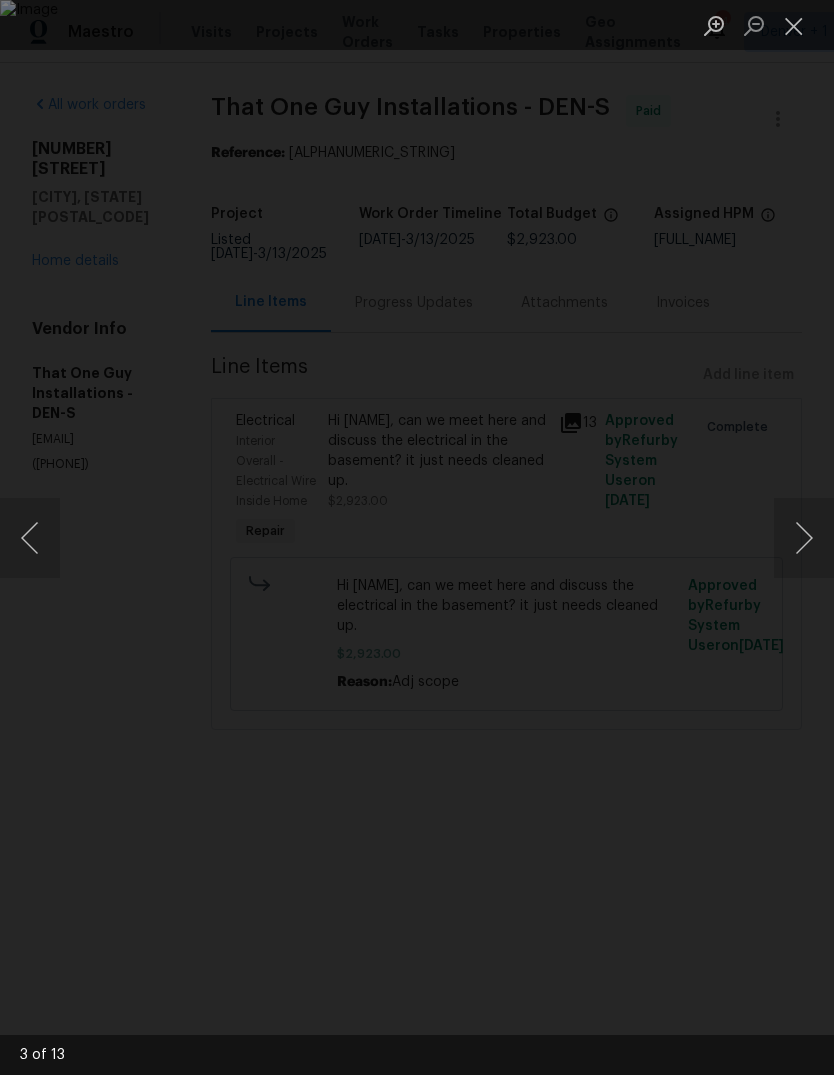 click at bounding box center (804, 538) 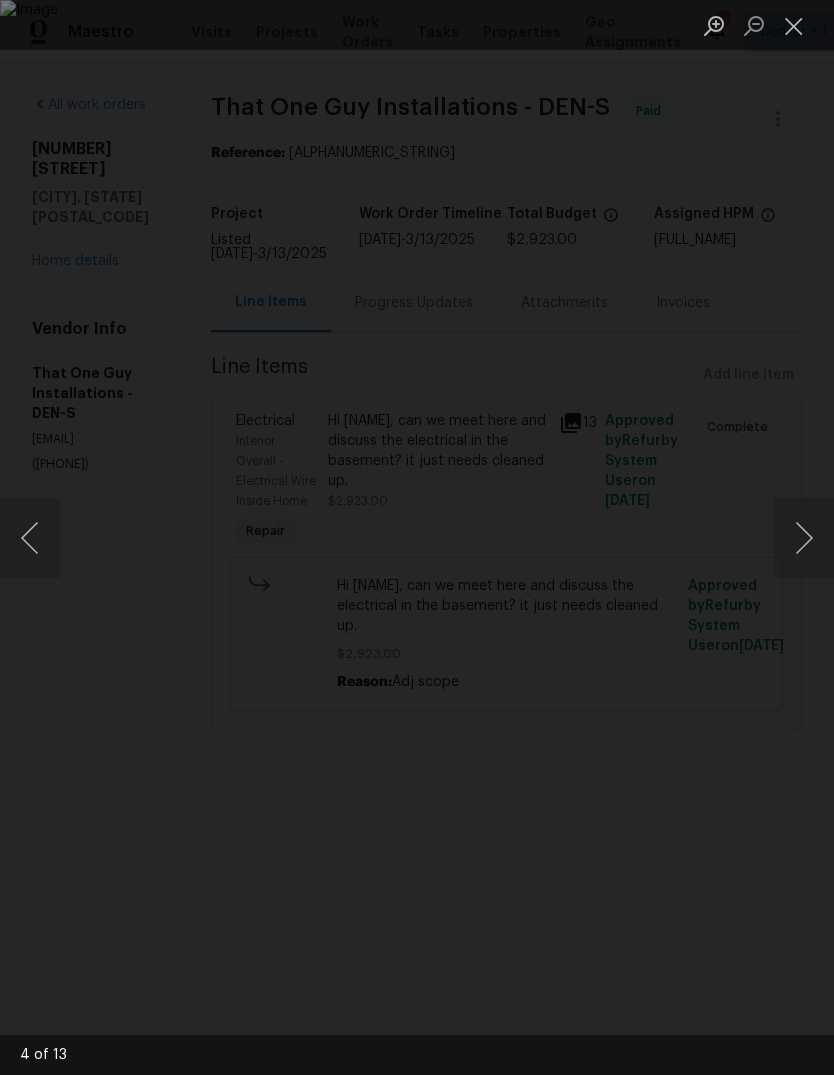 click at bounding box center [804, 538] 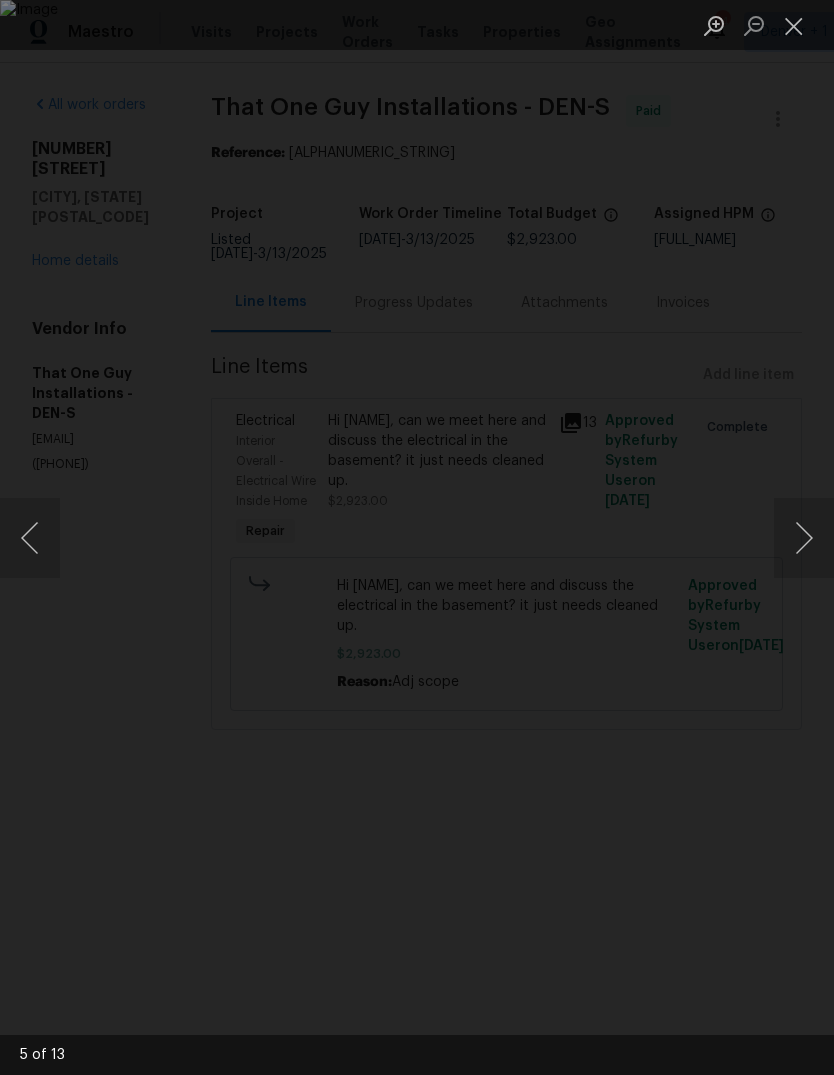 click at bounding box center (417, 537) 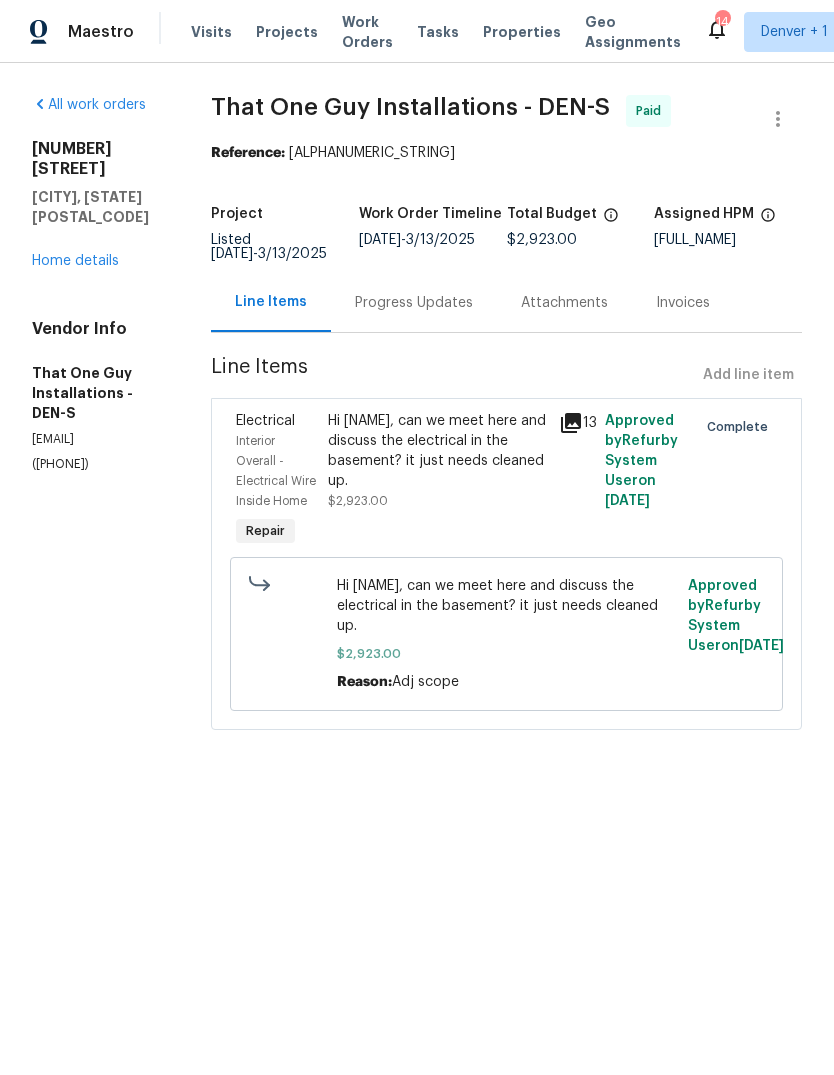 click 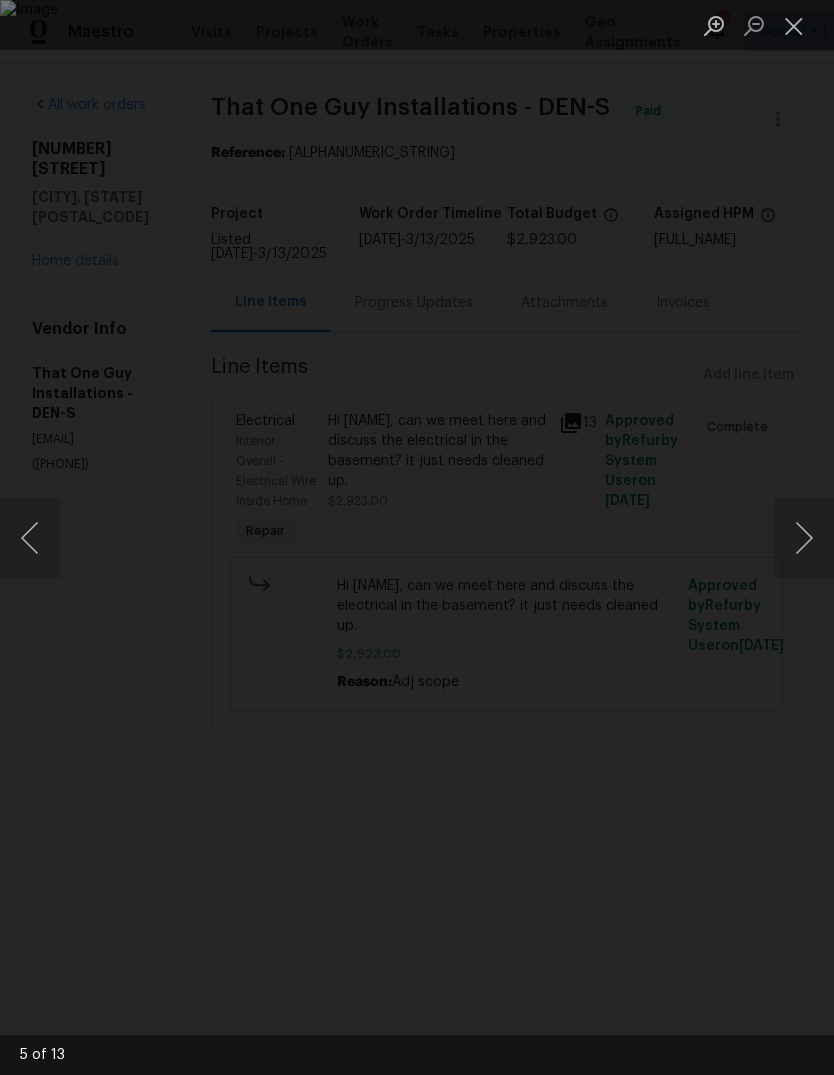 click at bounding box center (804, 538) 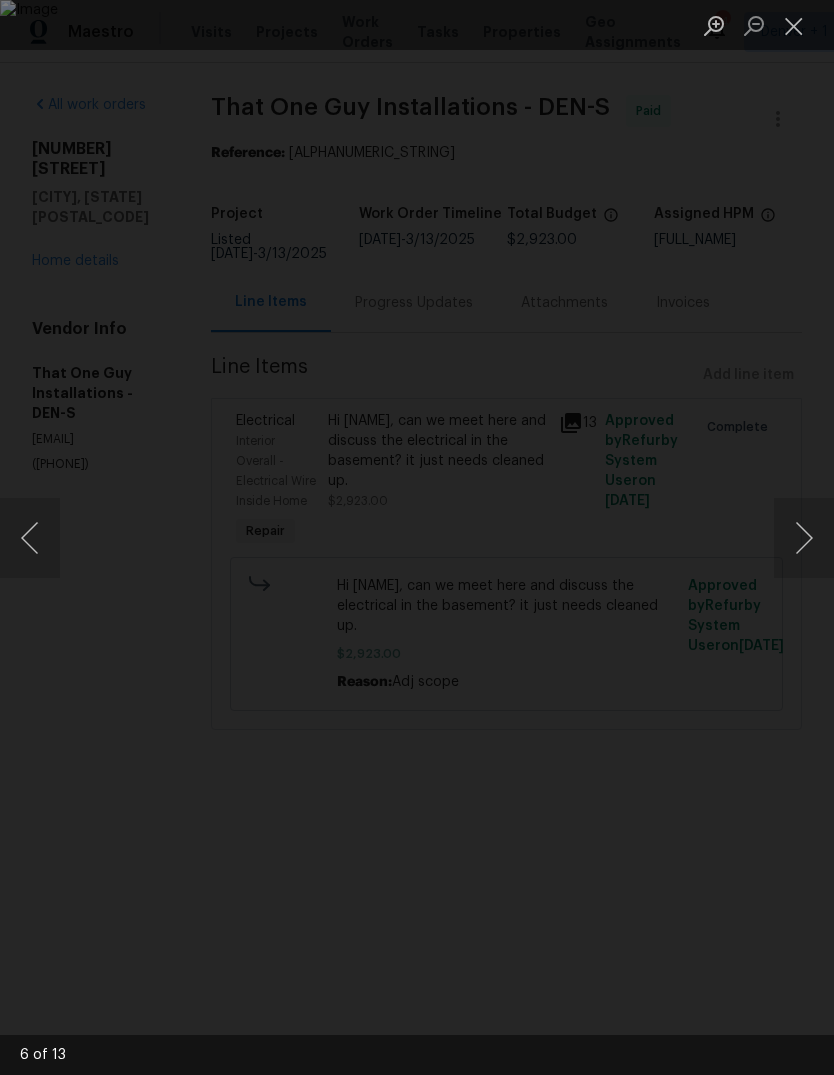 click at bounding box center (804, 538) 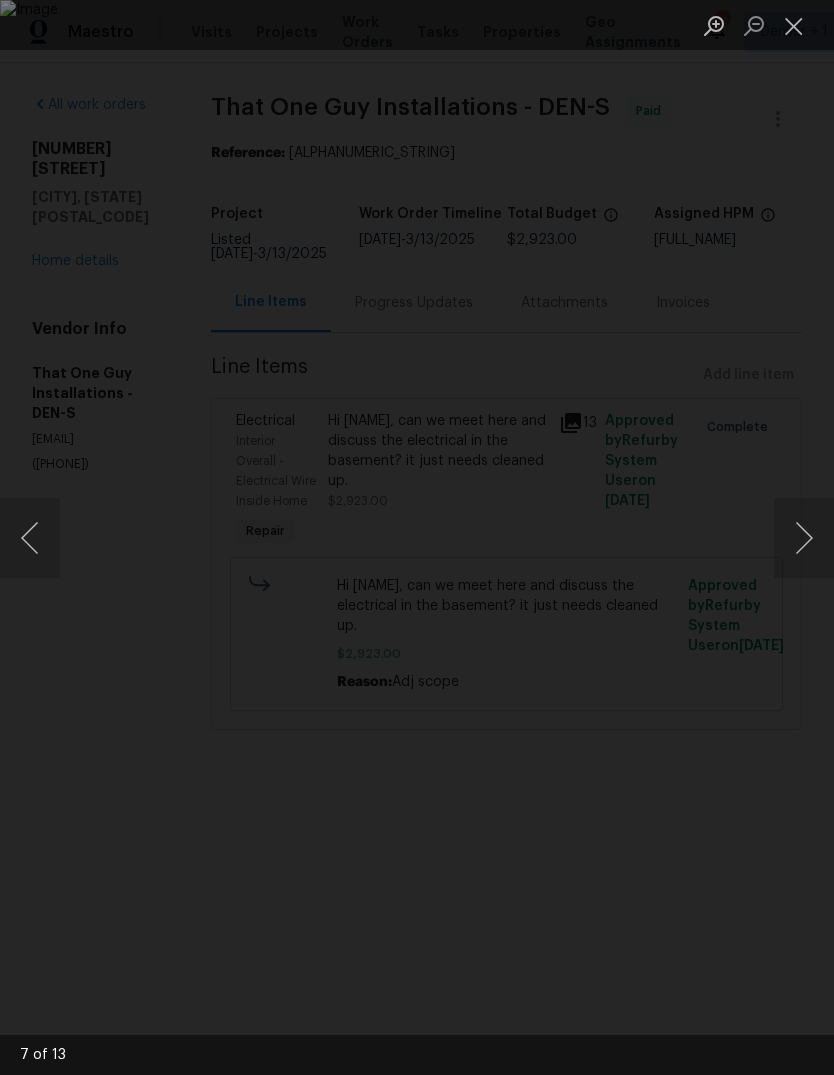 click at bounding box center [804, 538] 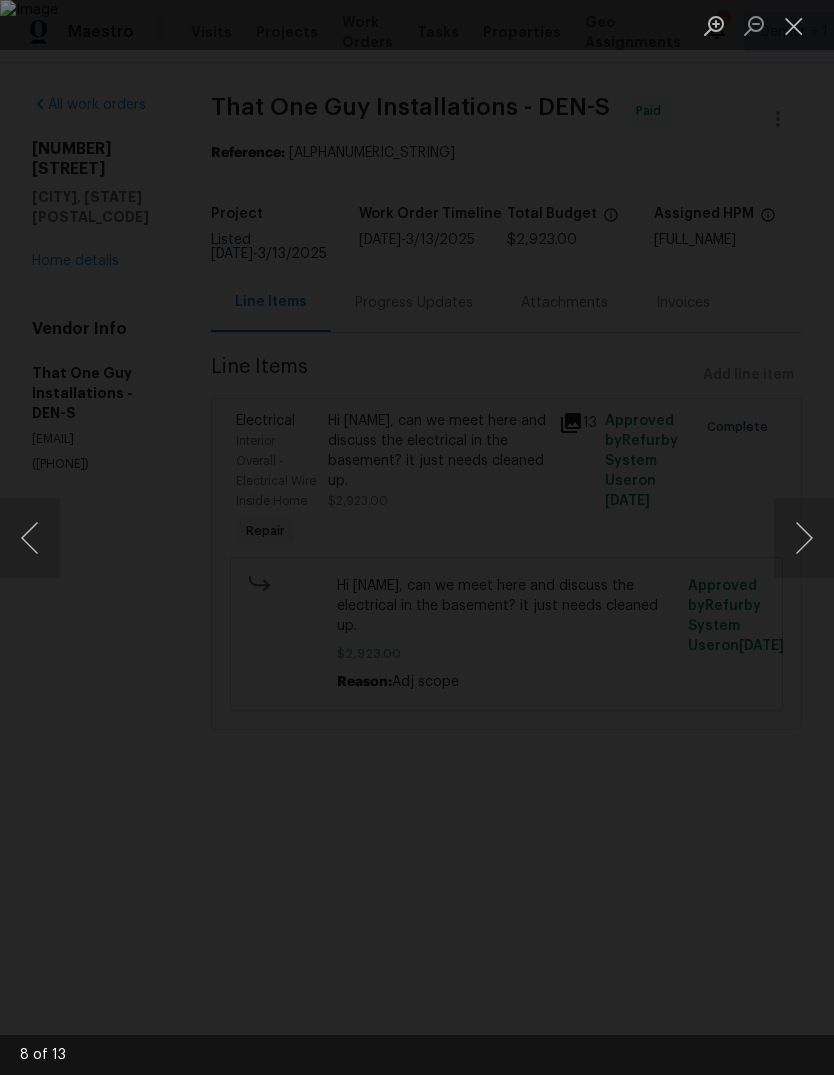 click at bounding box center (804, 538) 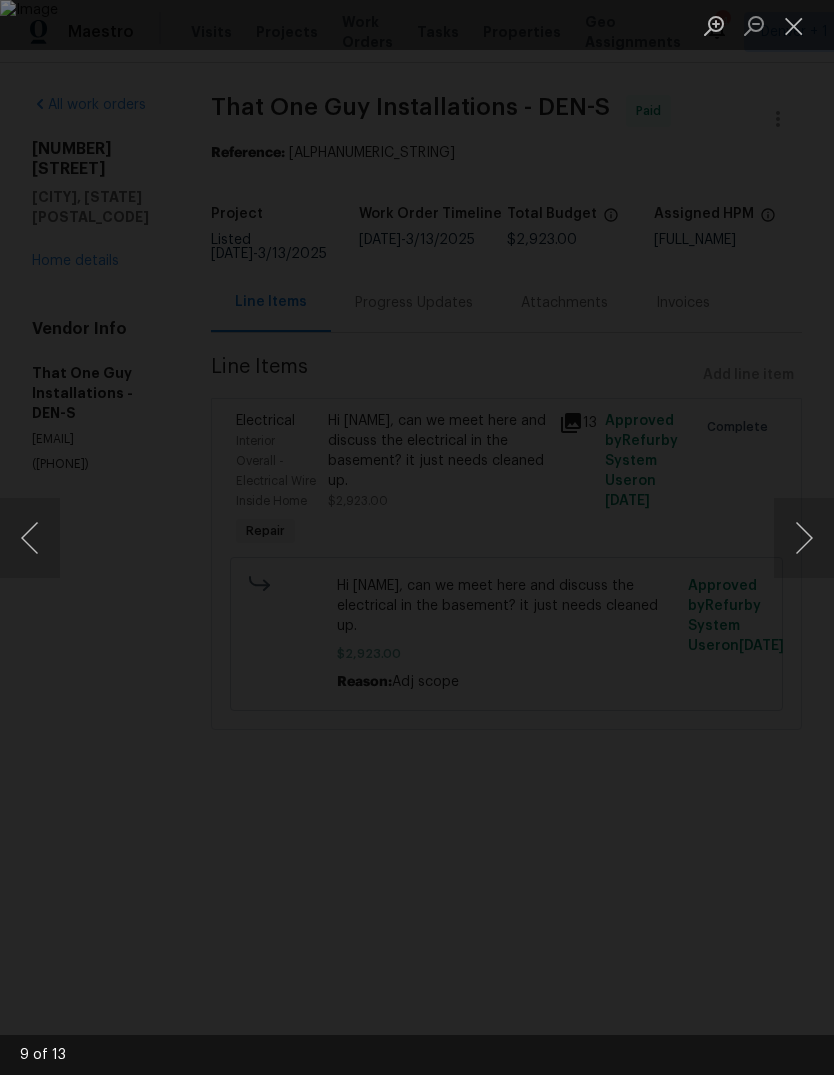 click at bounding box center (804, 538) 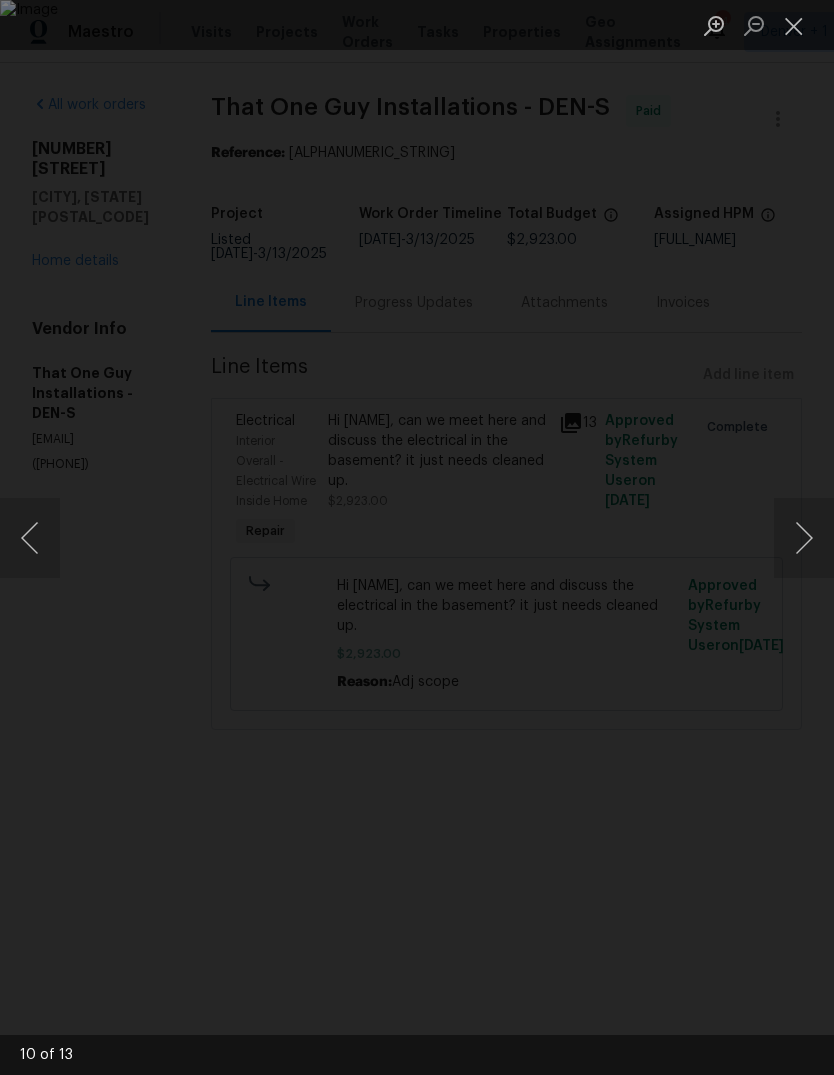 click at bounding box center (804, 538) 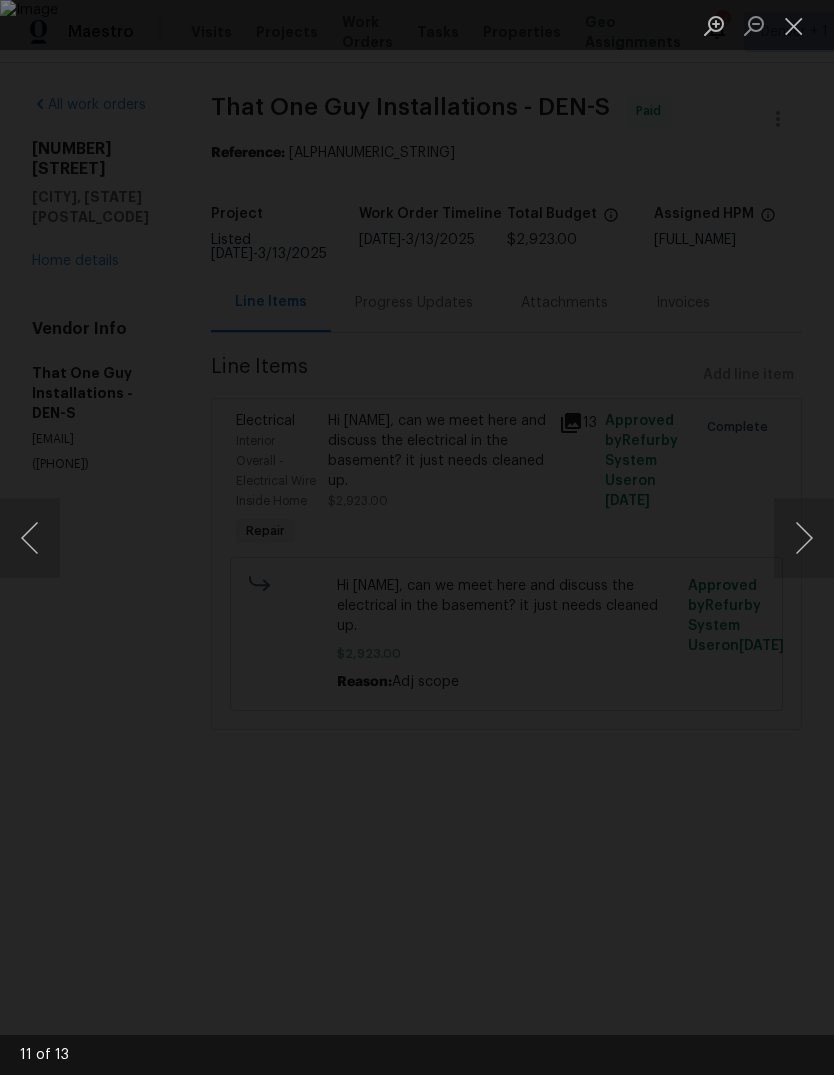 click at bounding box center (804, 538) 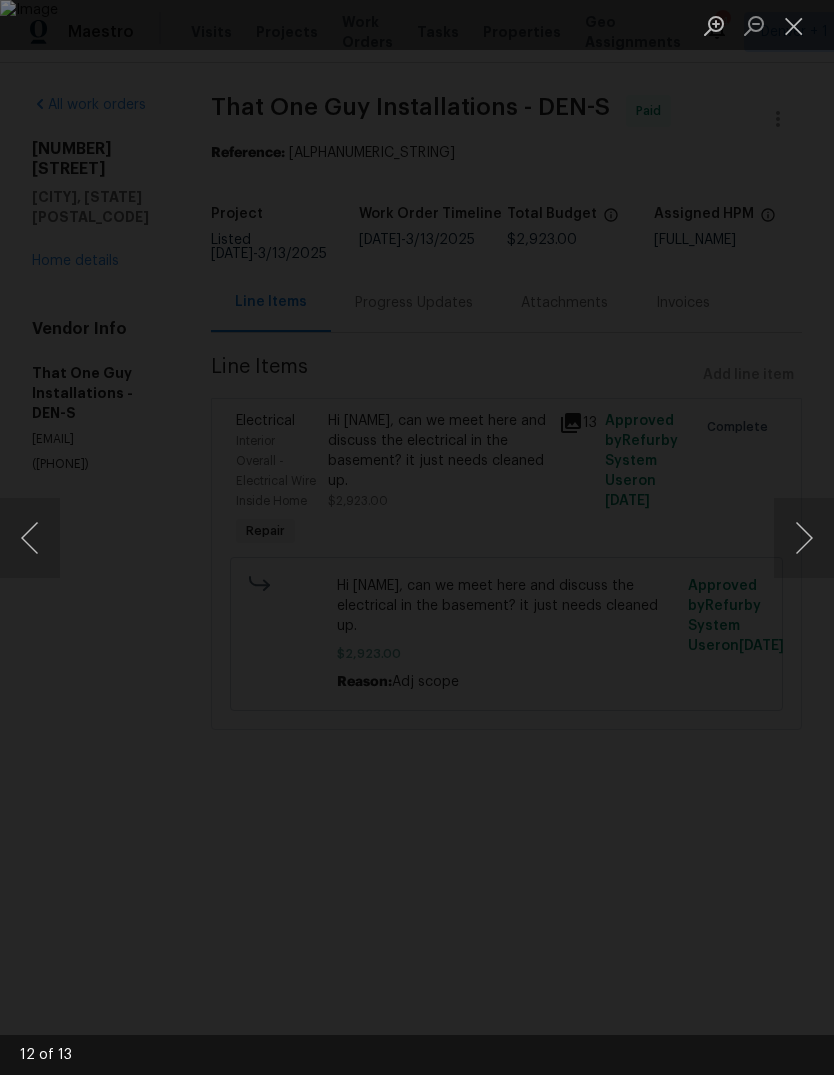click at bounding box center [804, 538] 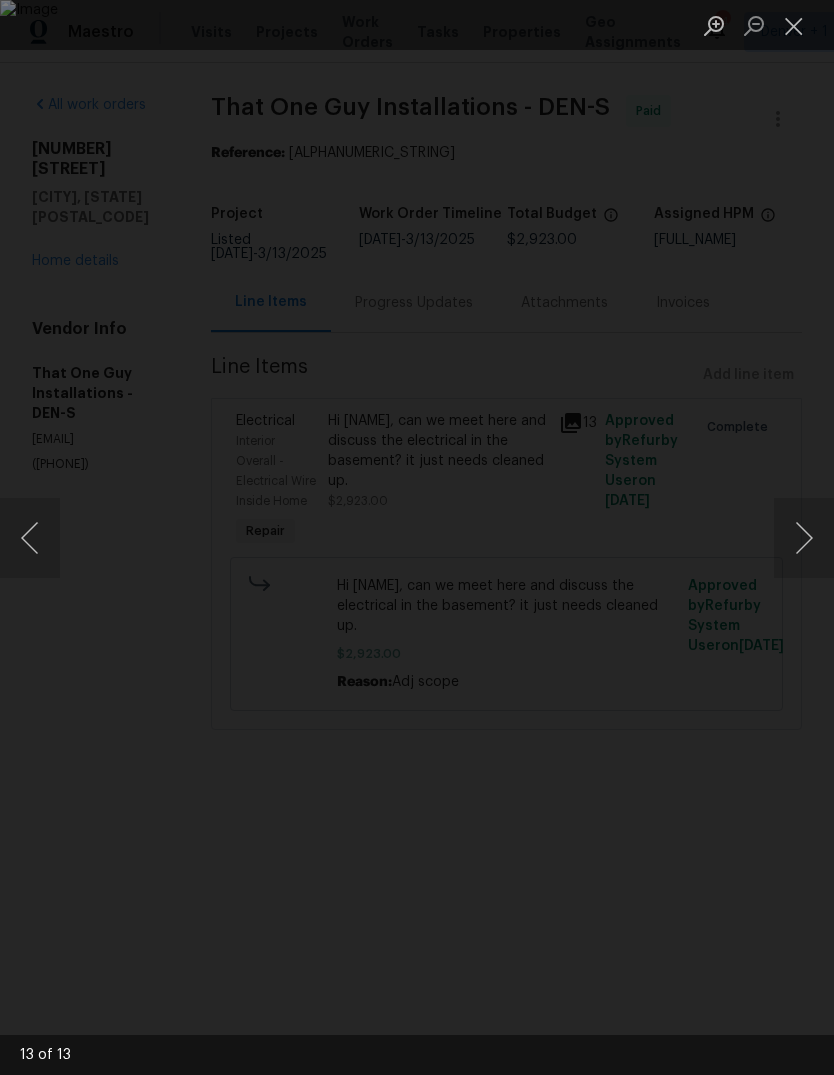 click at bounding box center (30, 538) 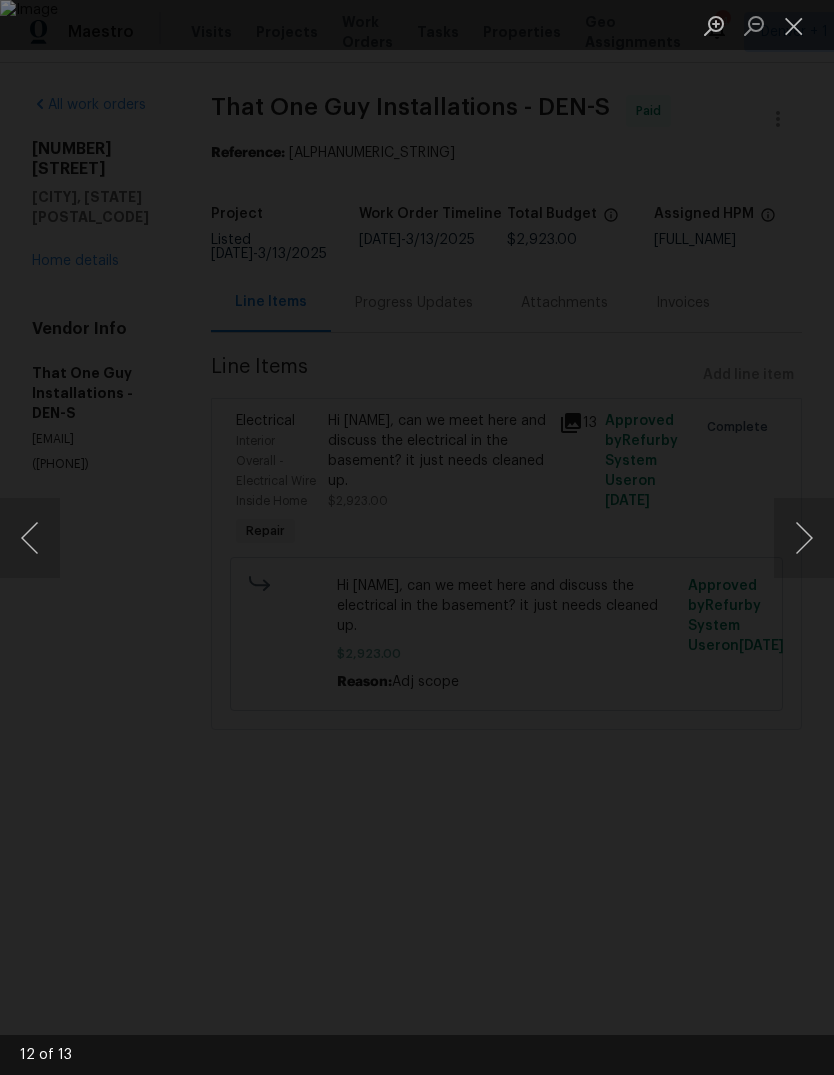 click at bounding box center [794, 25] 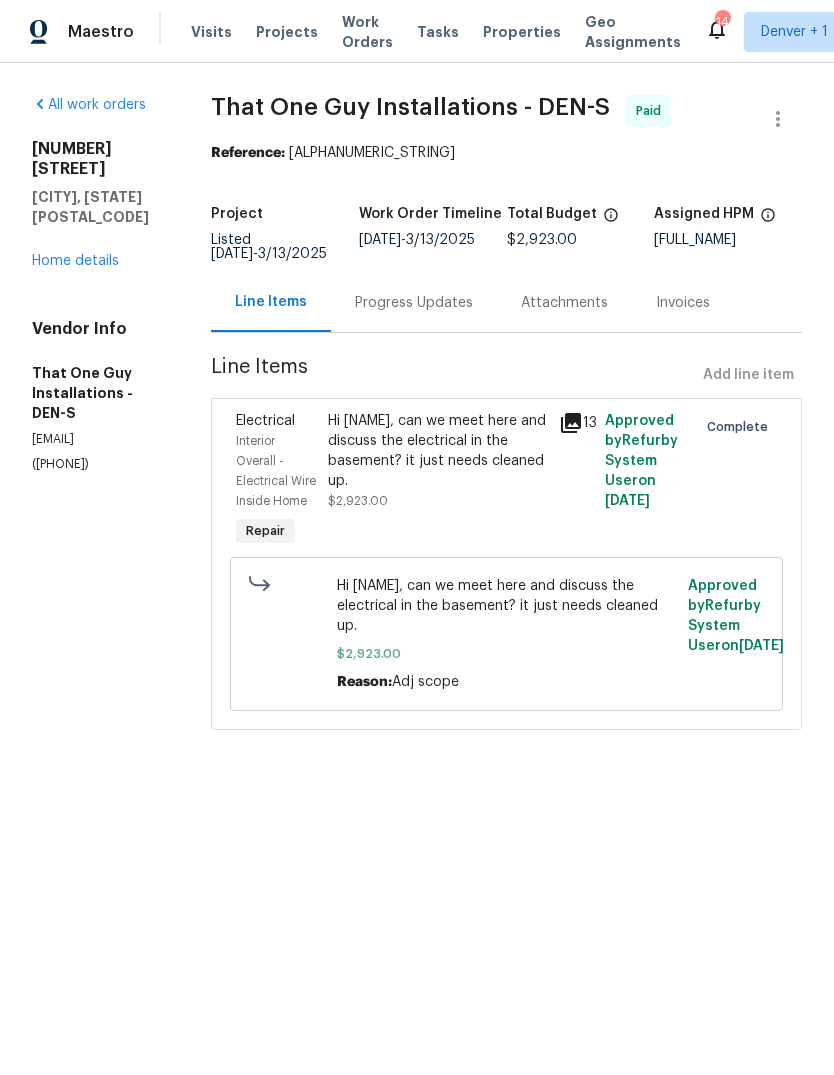 click on "Home details" at bounding box center [75, 261] 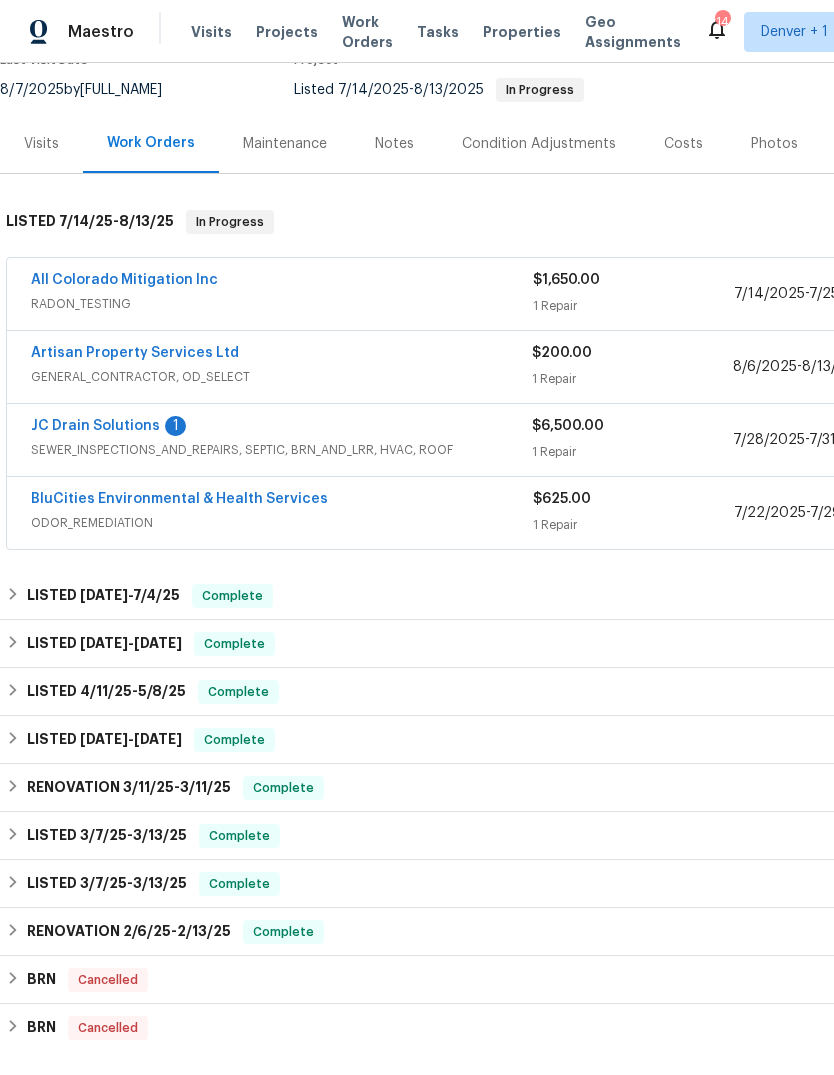 scroll, scrollTop: 210, scrollLeft: 0, axis: vertical 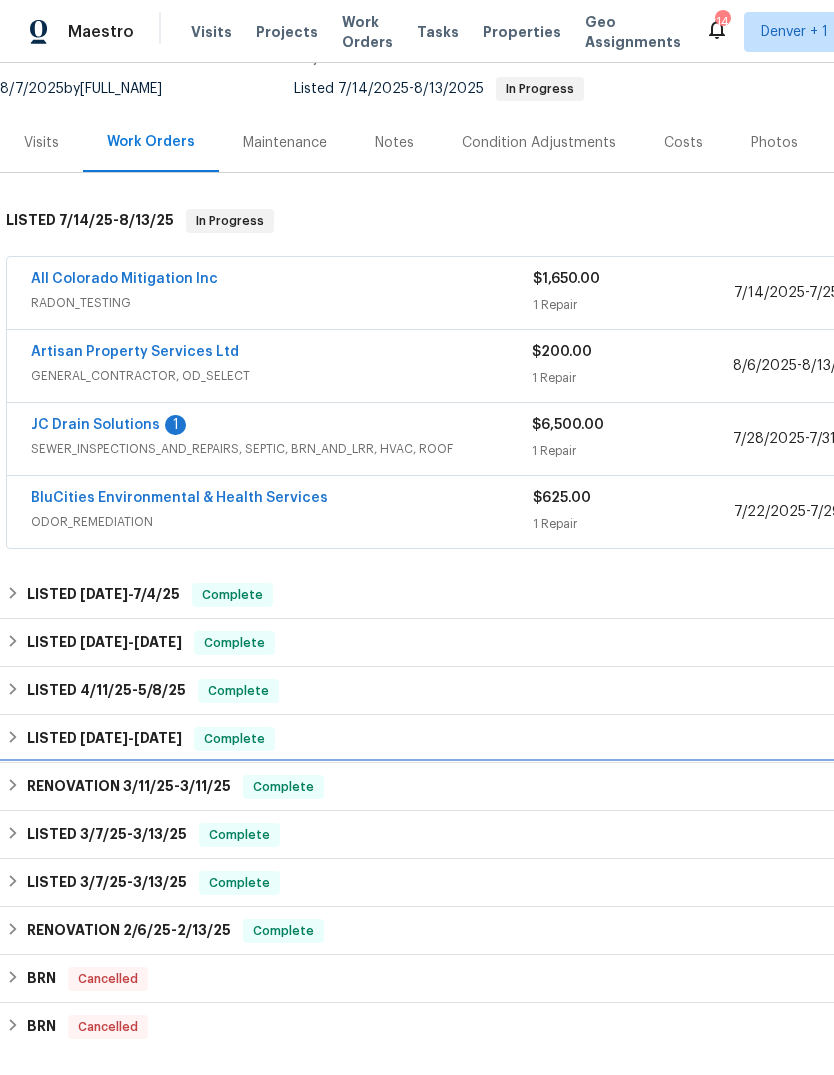 click on "RENOVATION   [DATE]  -  [DATE]" at bounding box center [129, 787] 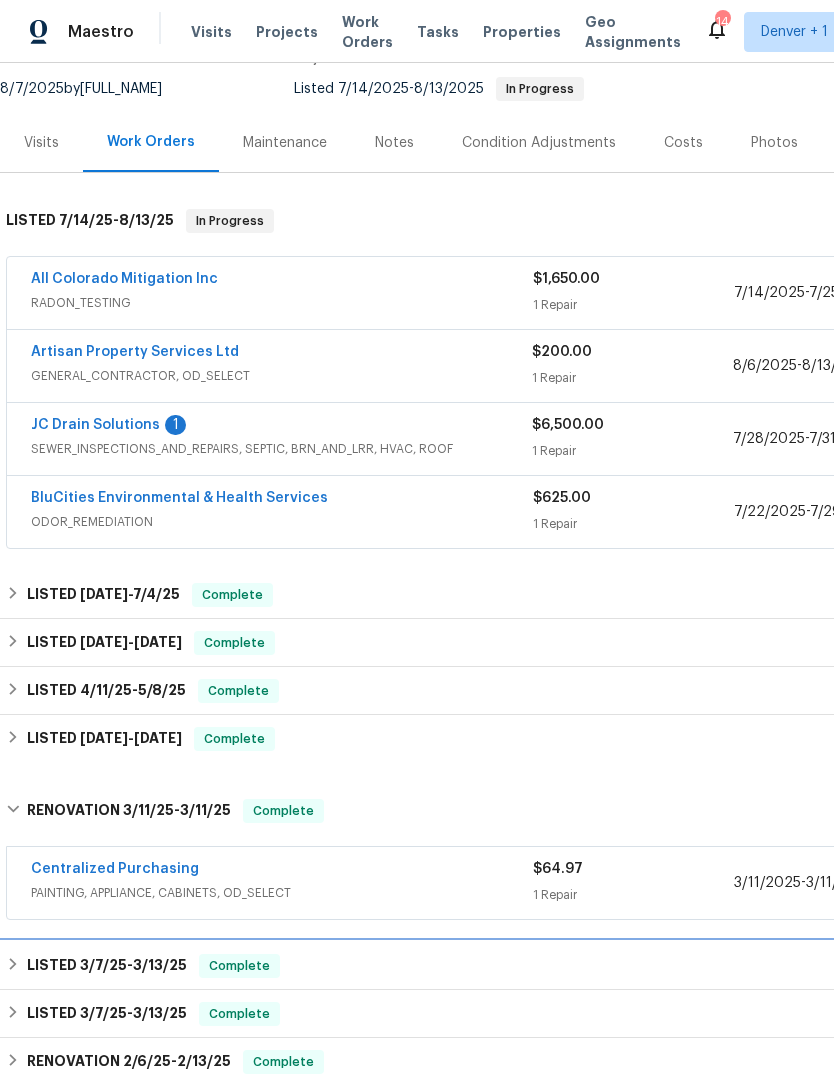 click on "LISTED   [DATE]  -  [DATE]" at bounding box center (107, 966) 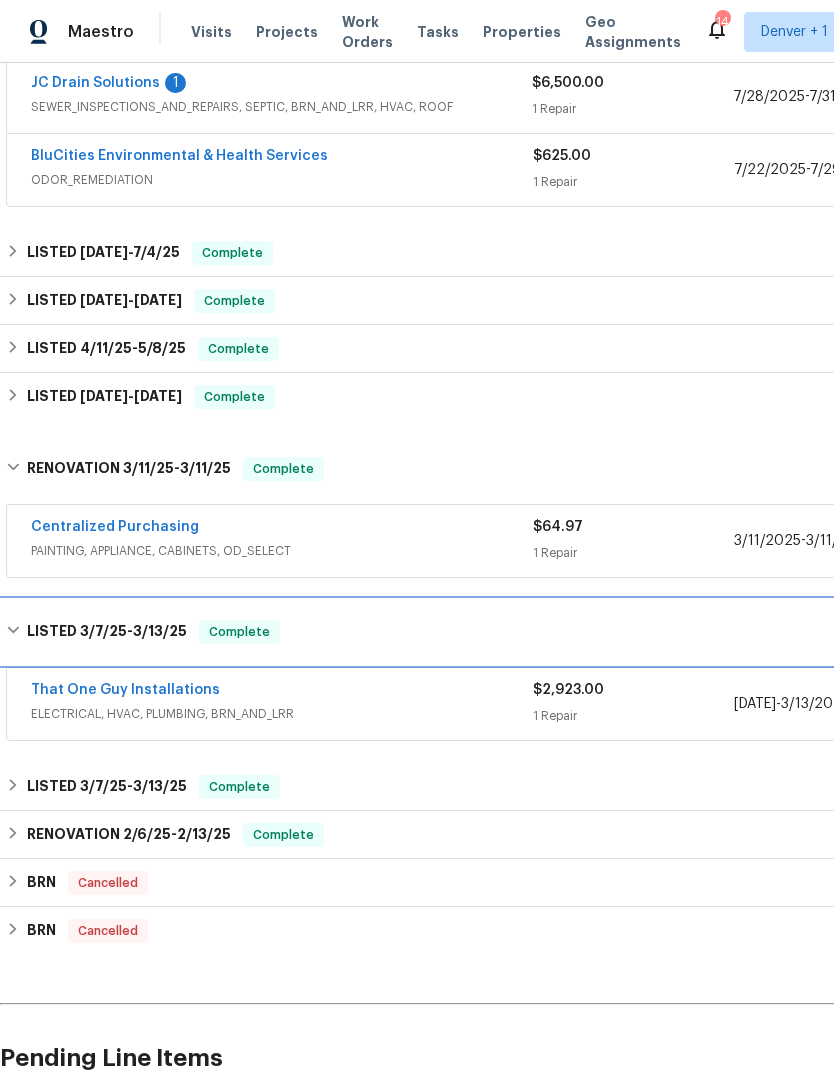 scroll, scrollTop: 554, scrollLeft: 0, axis: vertical 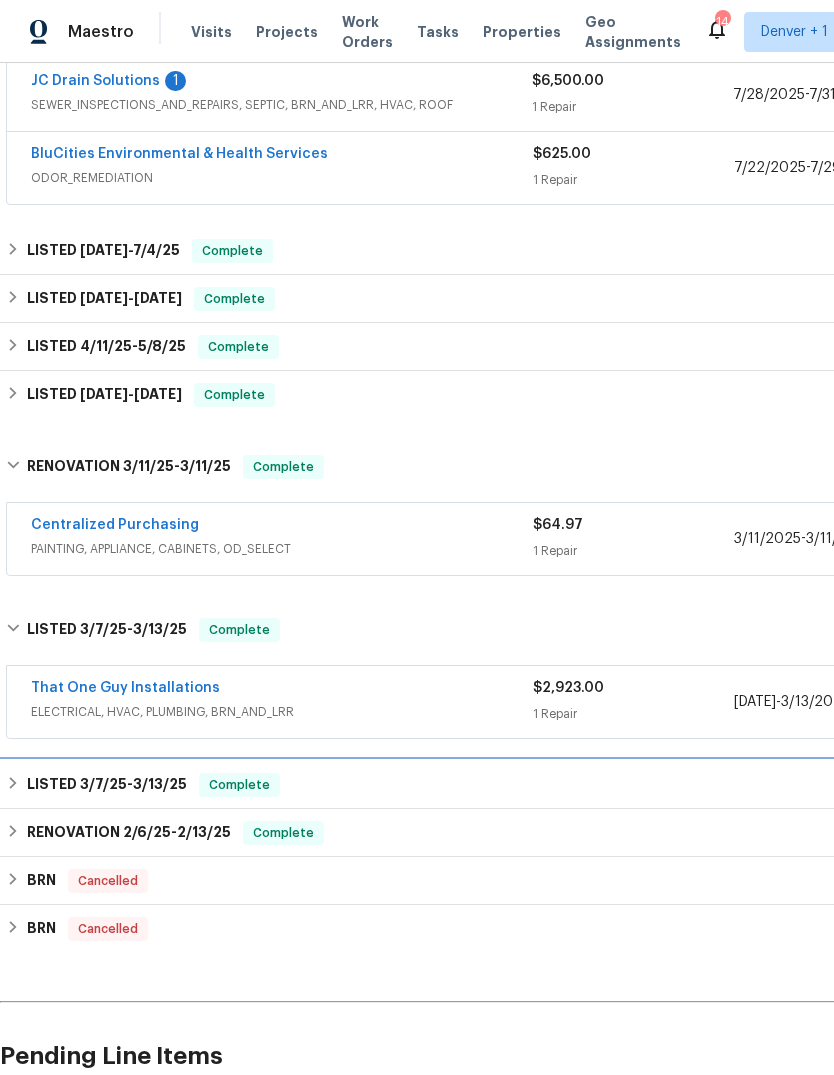 click on "LISTED   [DATE]  -  [DATE]" at bounding box center [107, 785] 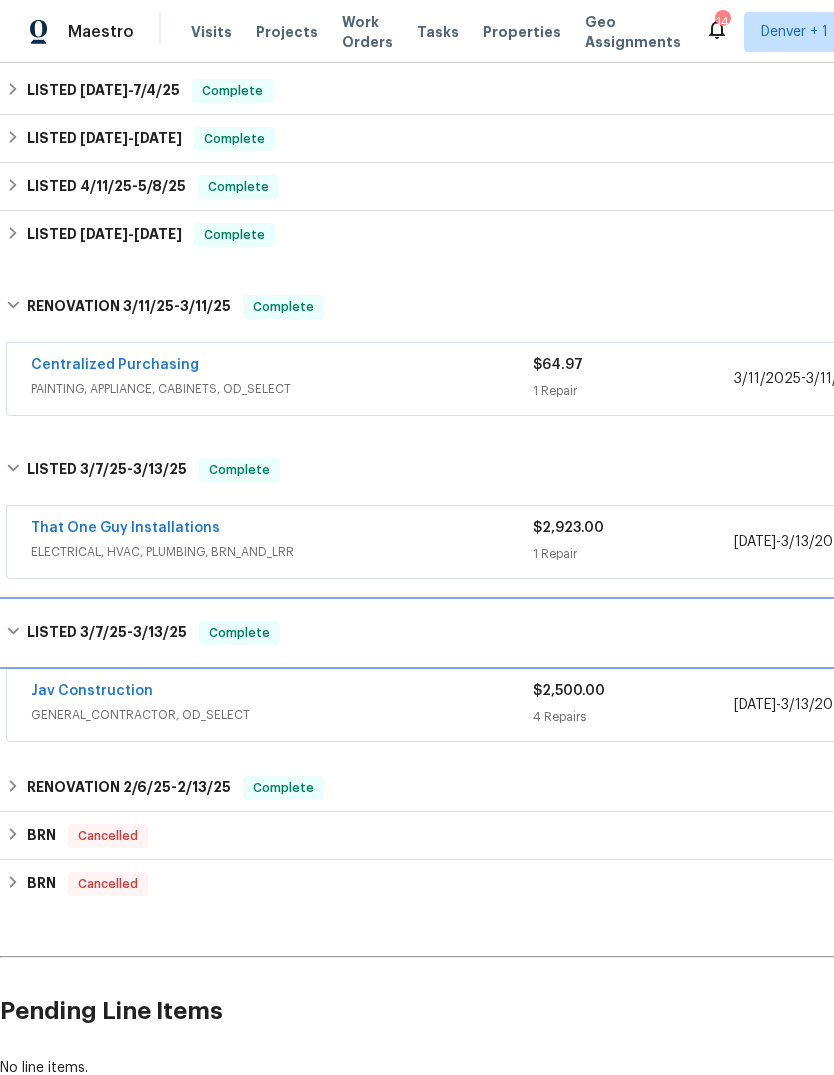 scroll, scrollTop: 716, scrollLeft: 0, axis: vertical 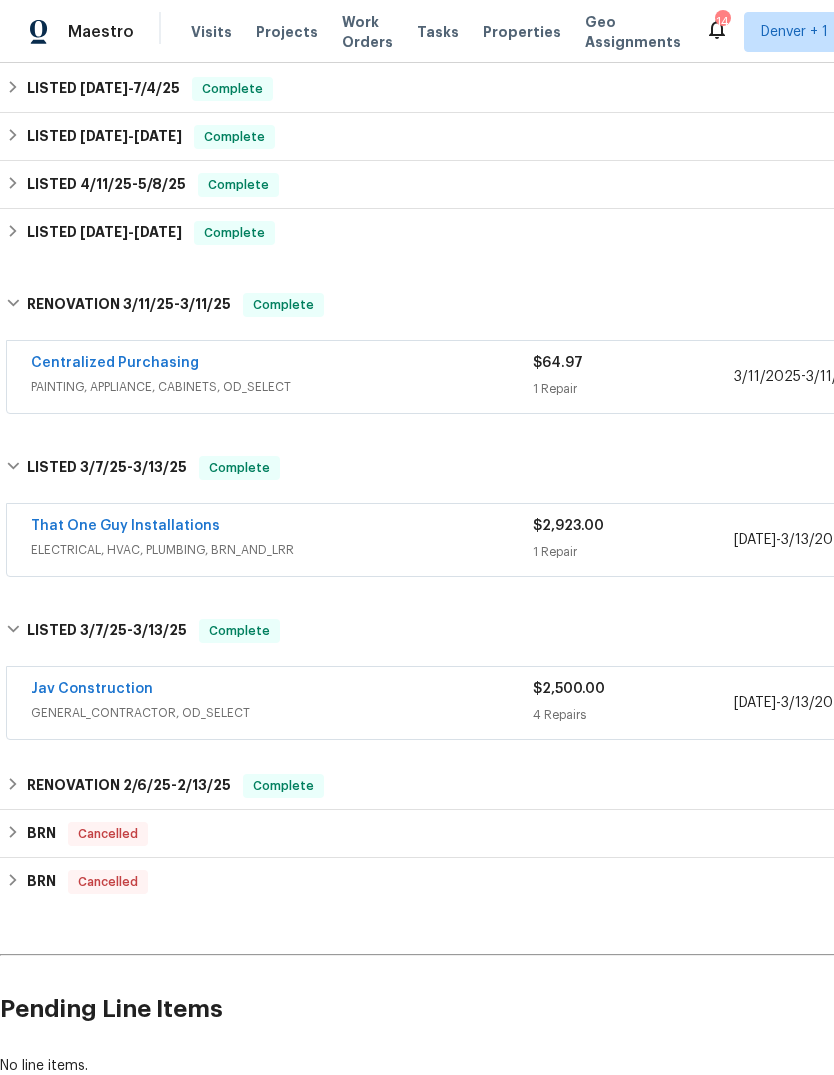 click on "Jav Construction" at bounding box center [282, 691] 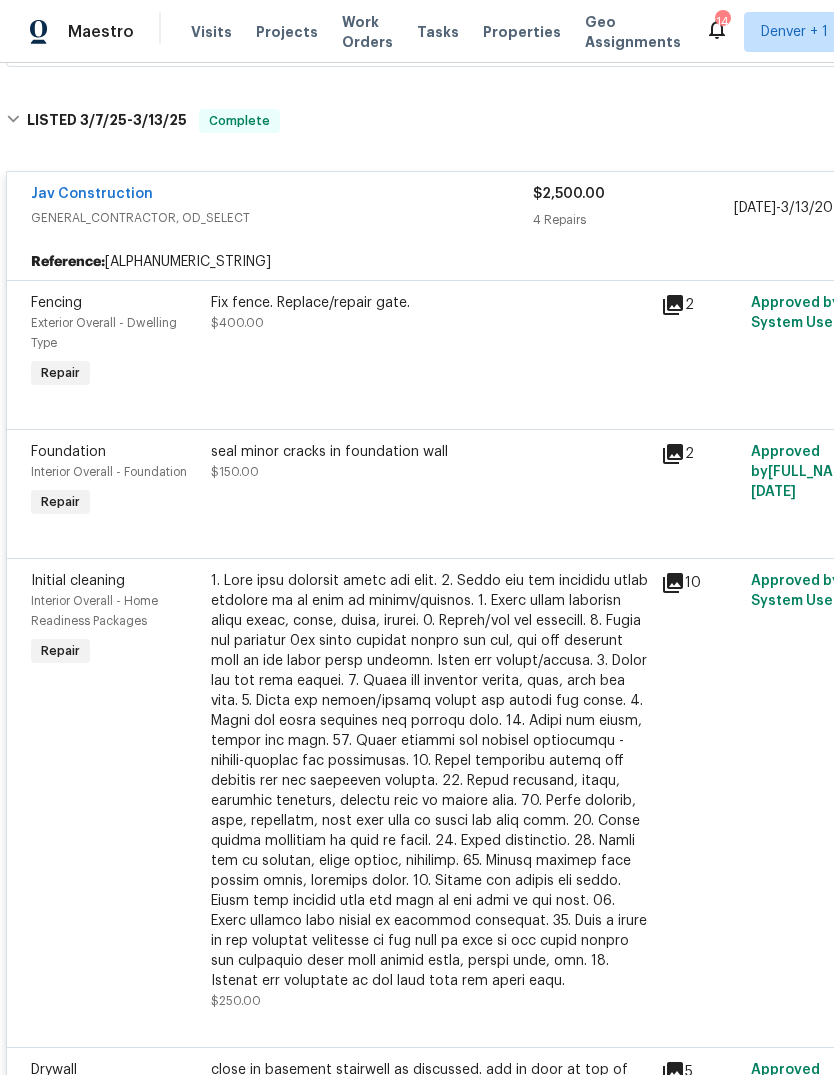 scroll, scrollTop: 1268, scrollLeft: 0, axis: vertical 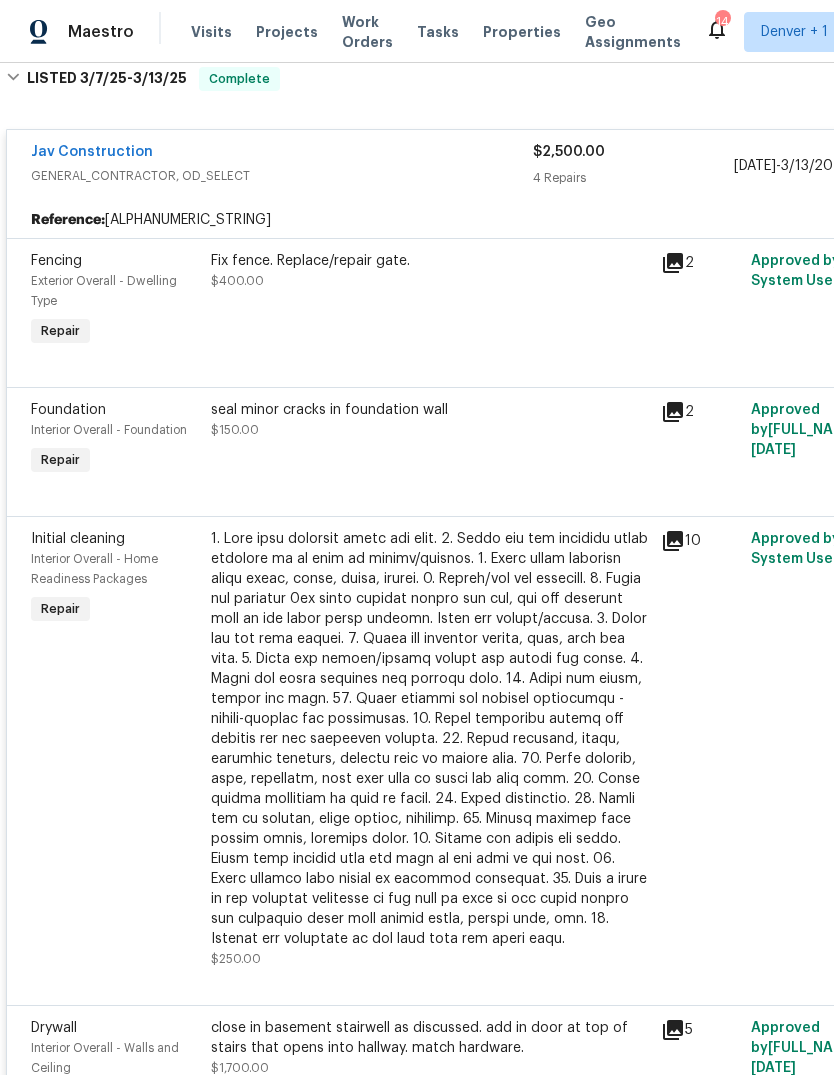 click 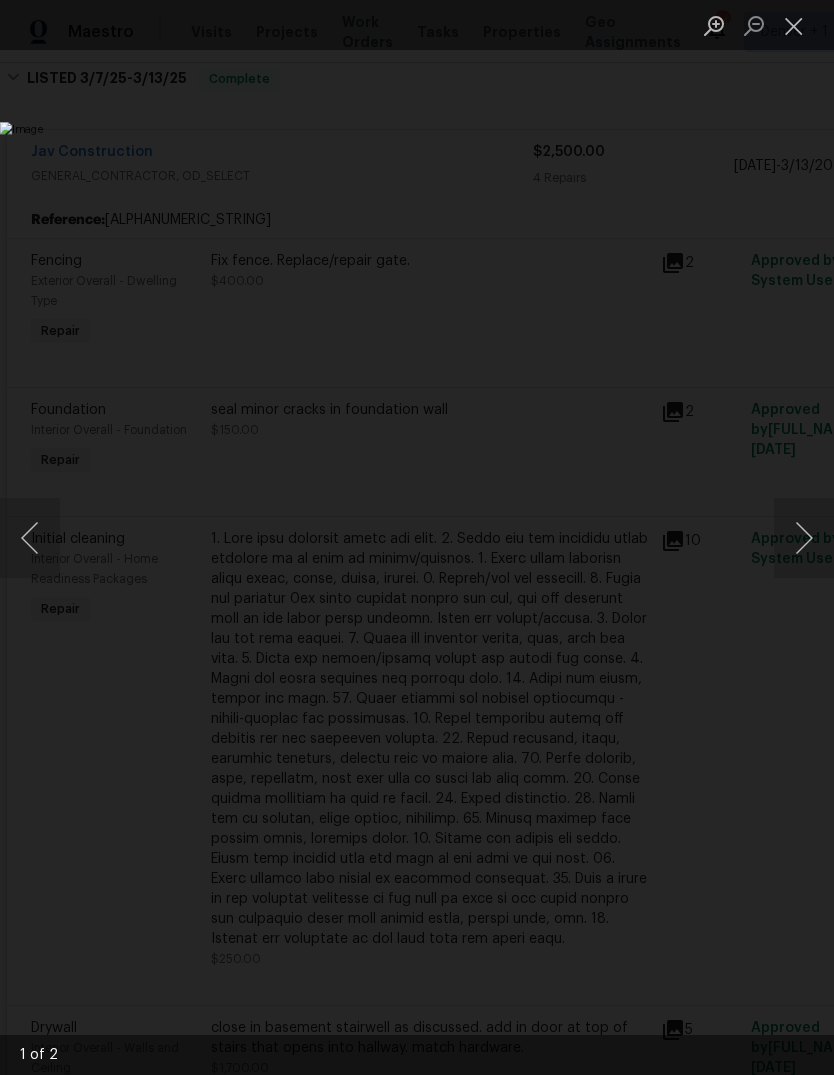 click at bounding box center [804, 538] 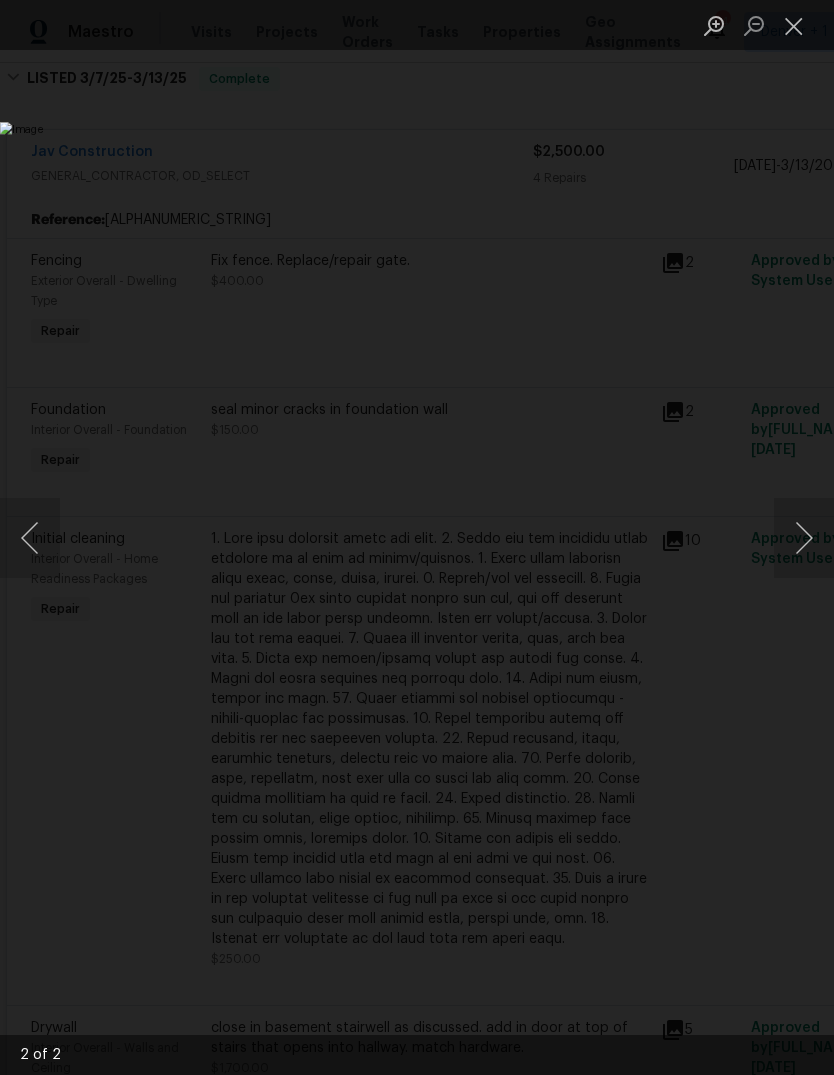 click at bounding box center [804, 538] 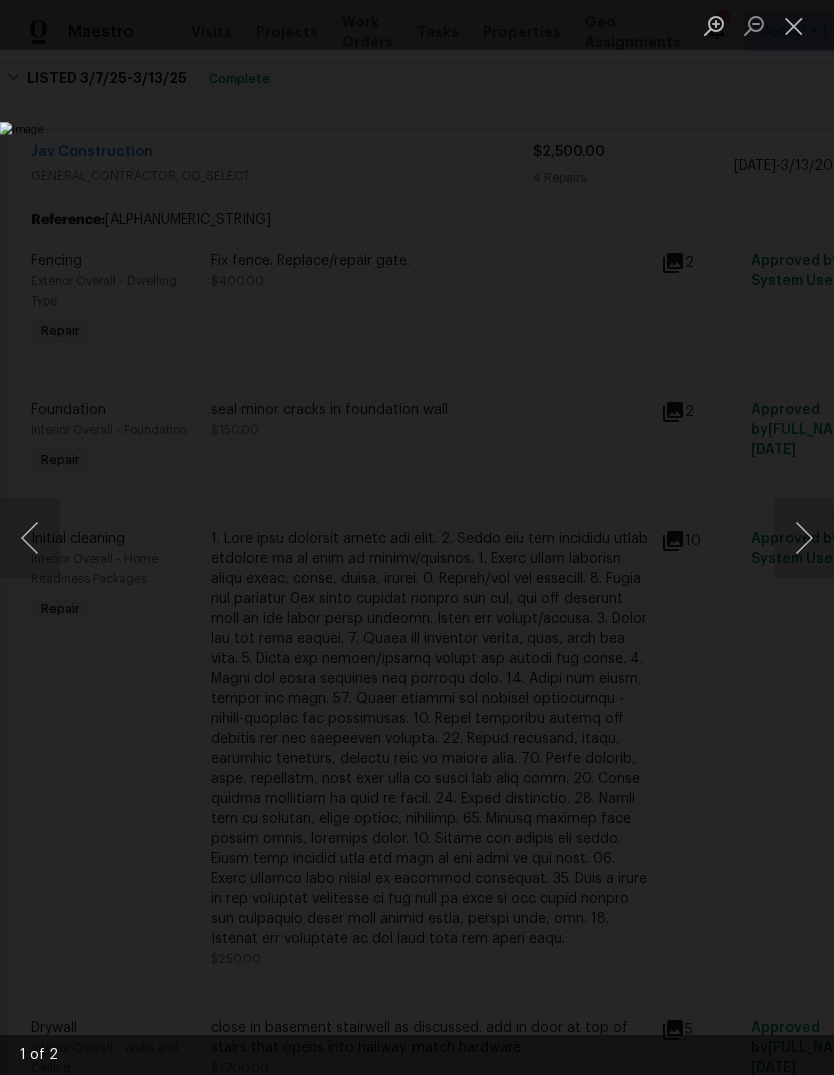 click at bounding box center (804, 538) 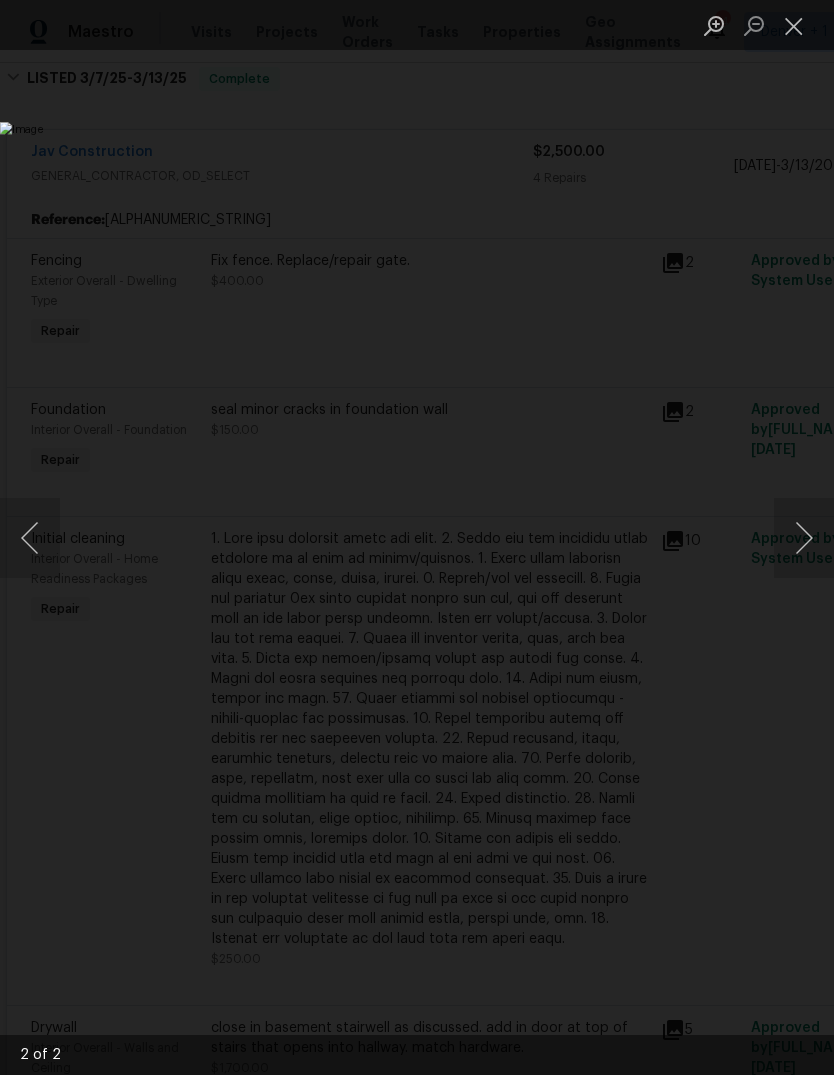 click at bounding box center [794, 25] 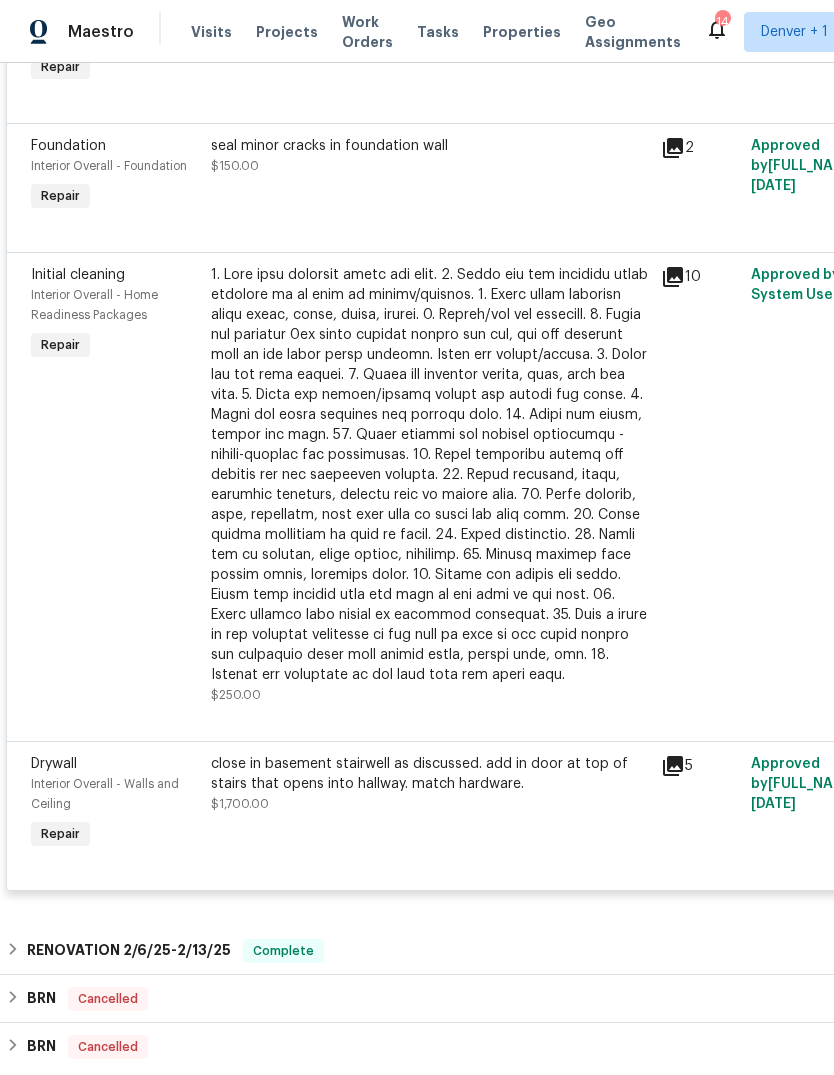 scroll, scrollTop: 1540, scrollLeft: 0, axis: vertical 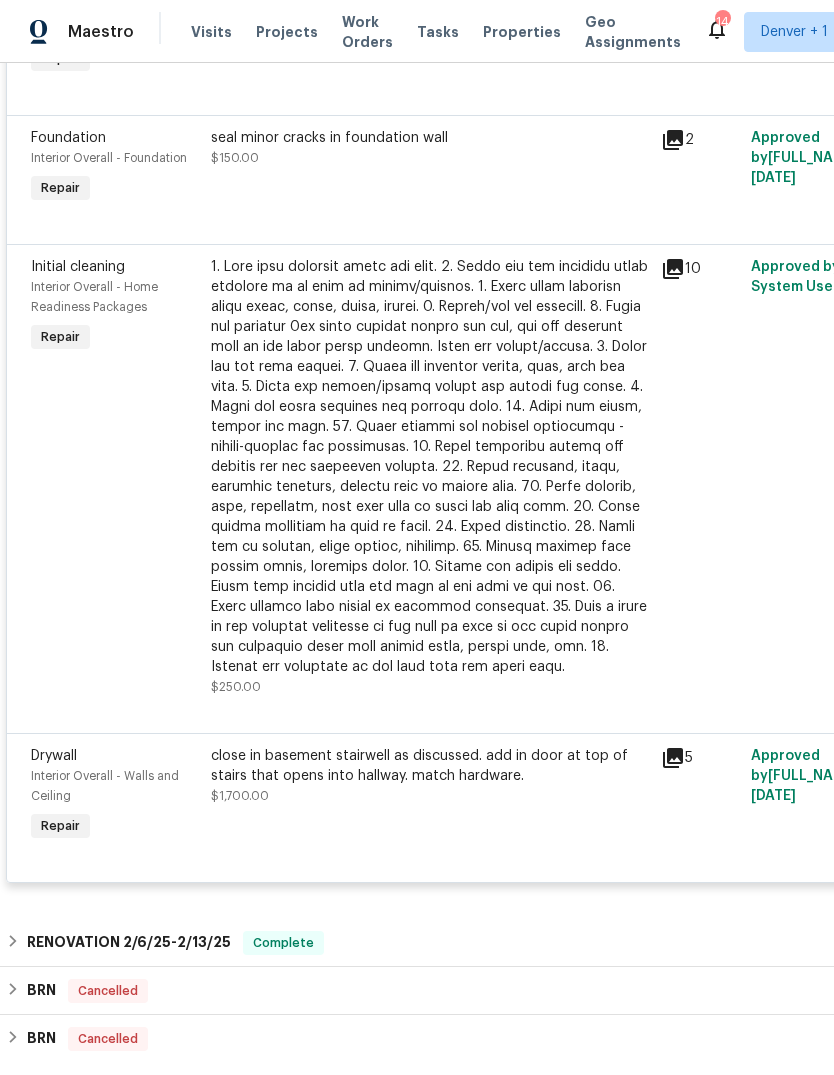 click 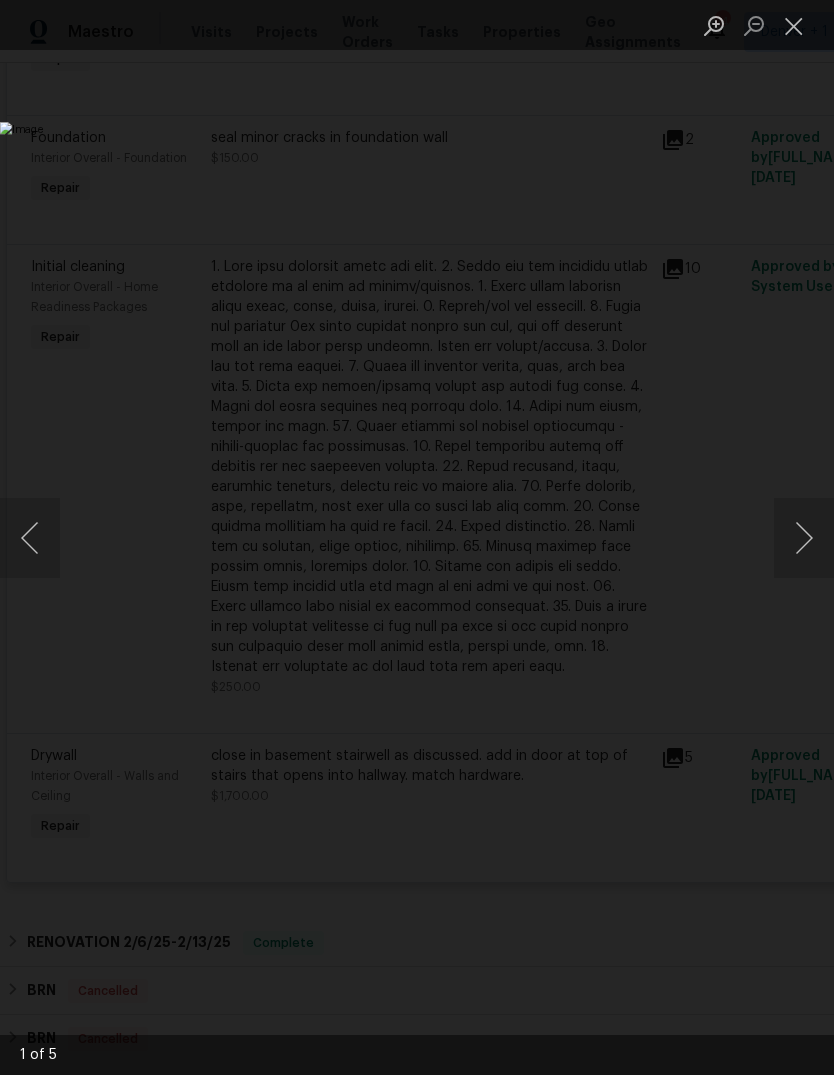 click at bounding box center (804, 538) 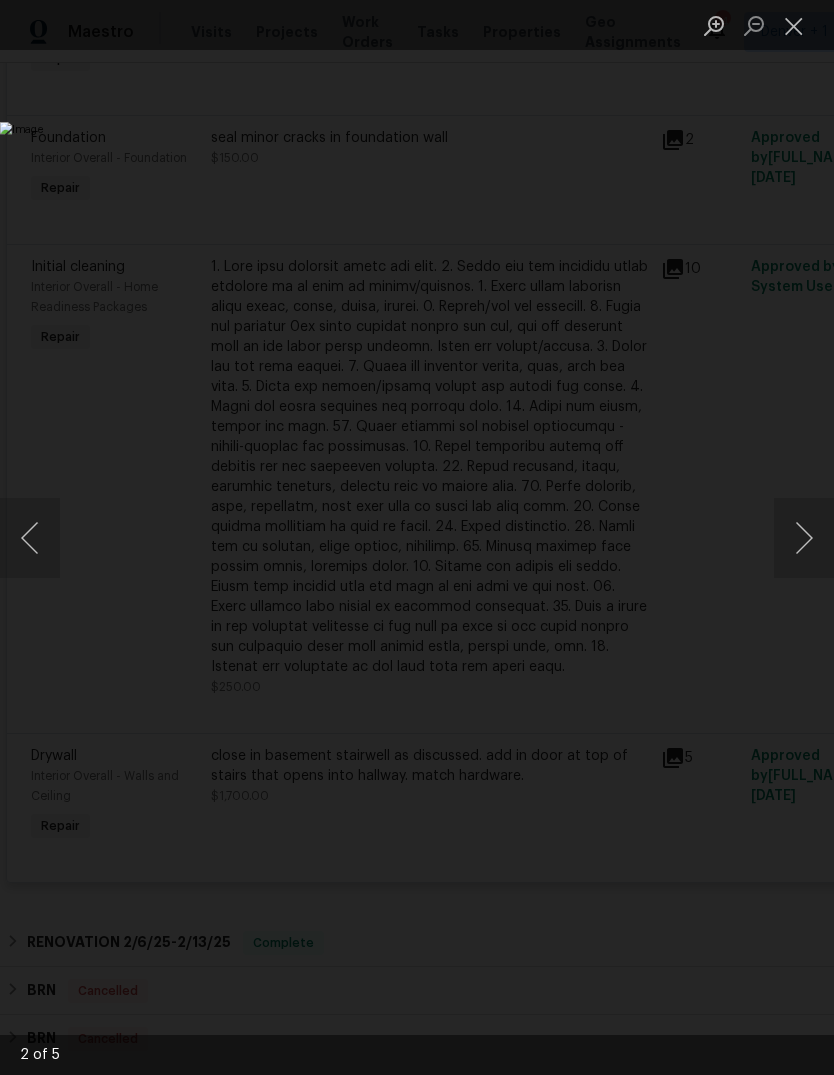 click at bounding box center (804, 538) 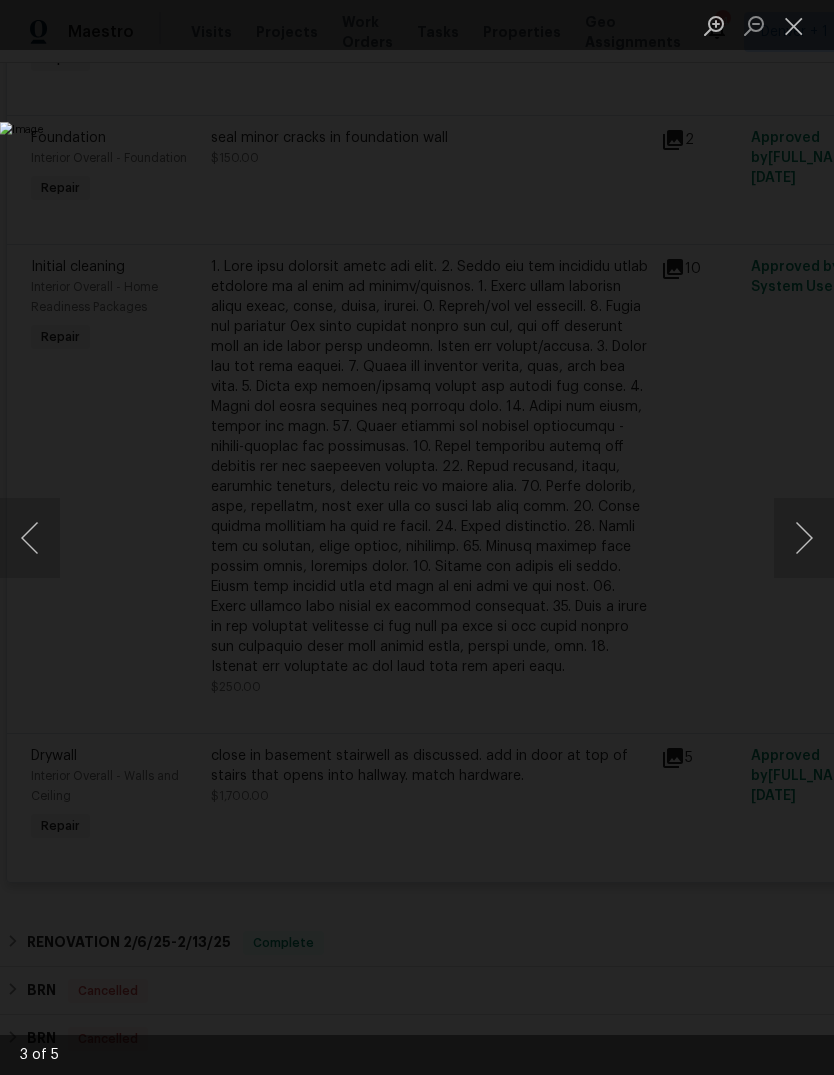 click at bounding box center [804, 538] 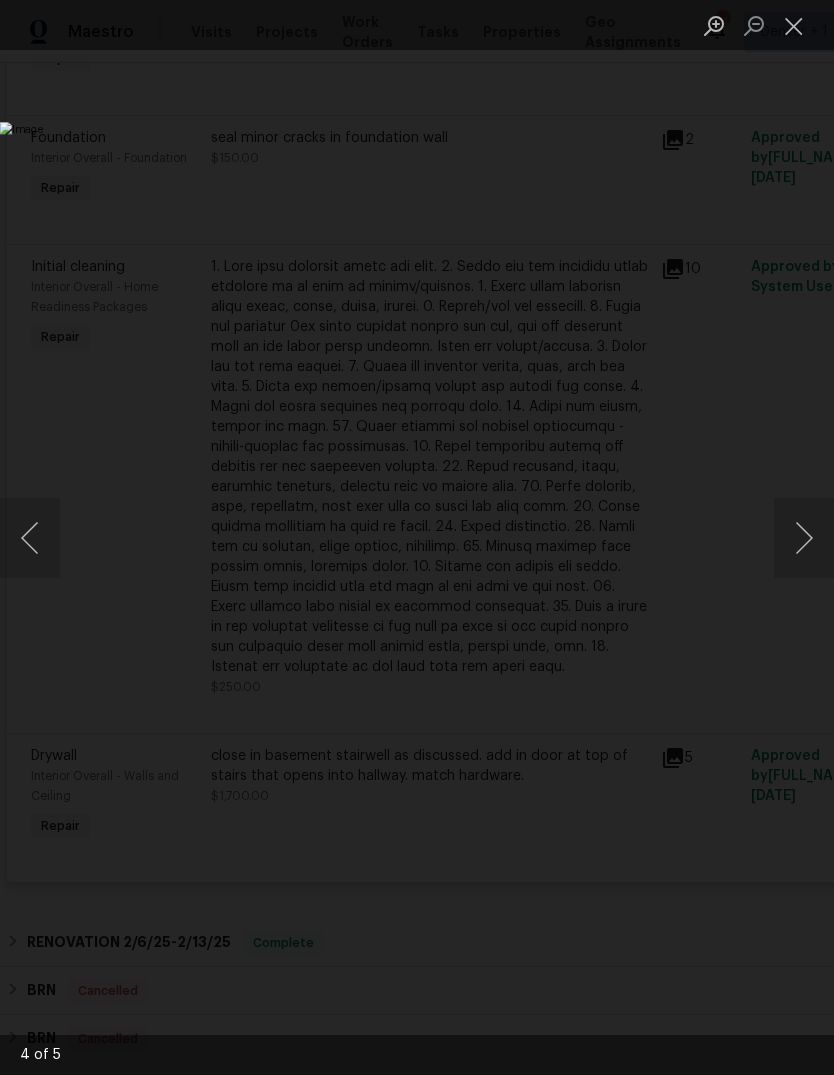 click at bounding box center [804, 538] 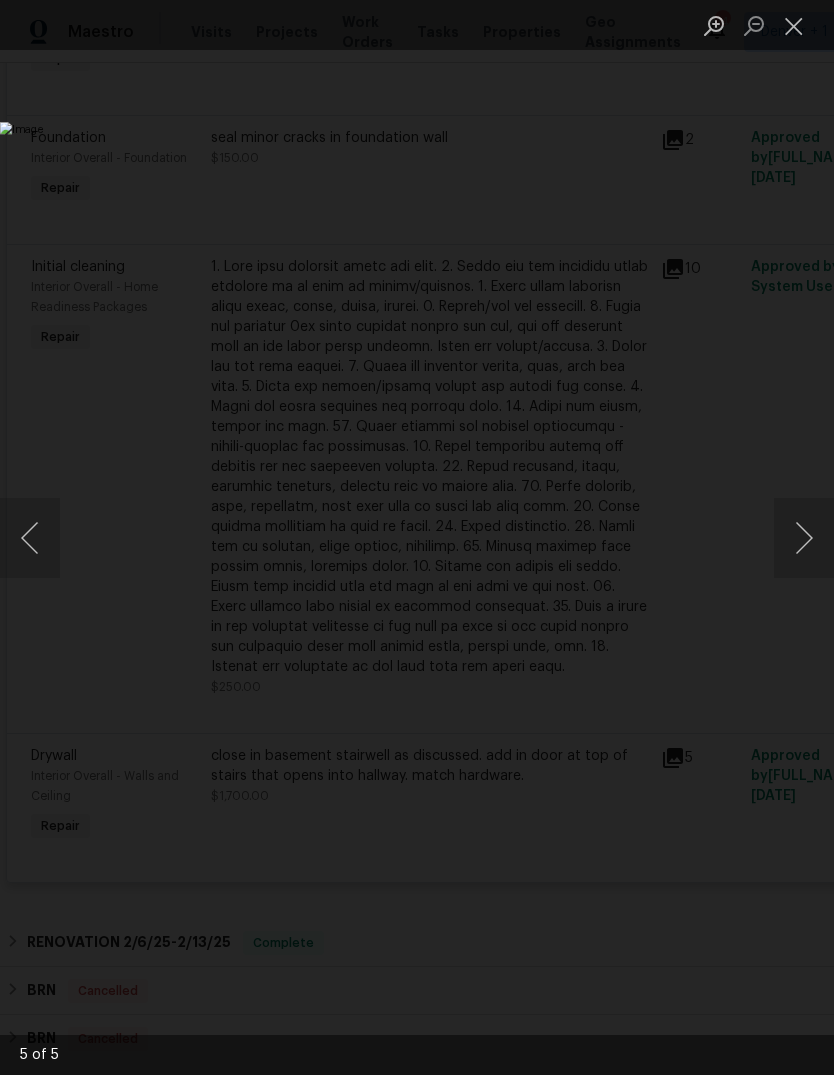 click at bounding box center [794, 25] 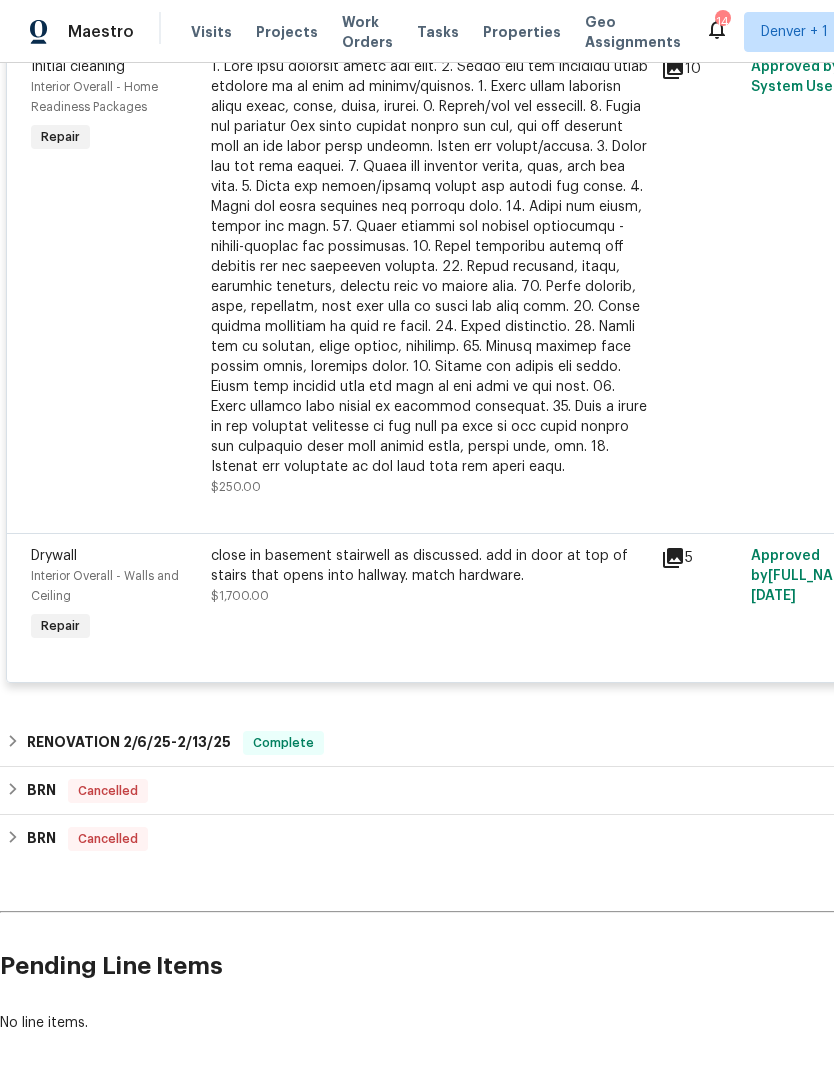 scroll, scrollTop: 1740, scrollLeft: 0, axis: vertical 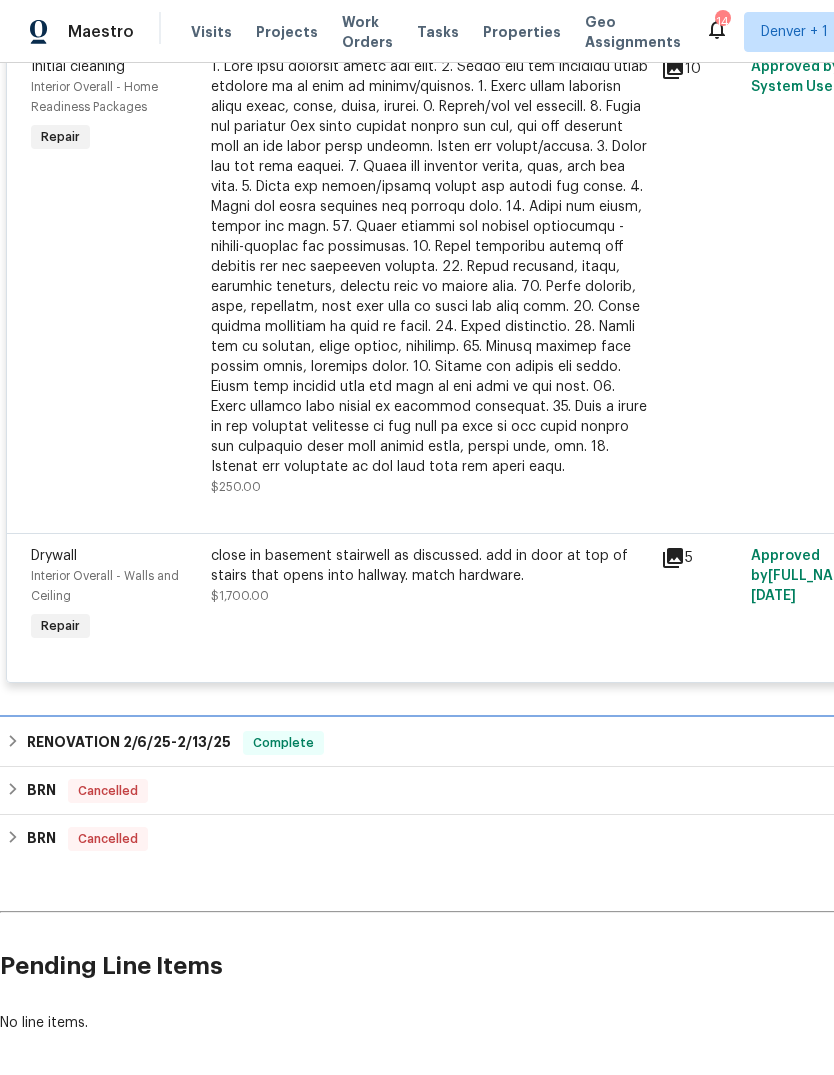 click on "RENOVATION   [DATE]  -  [DATE]" at bounding box center [129, 743] 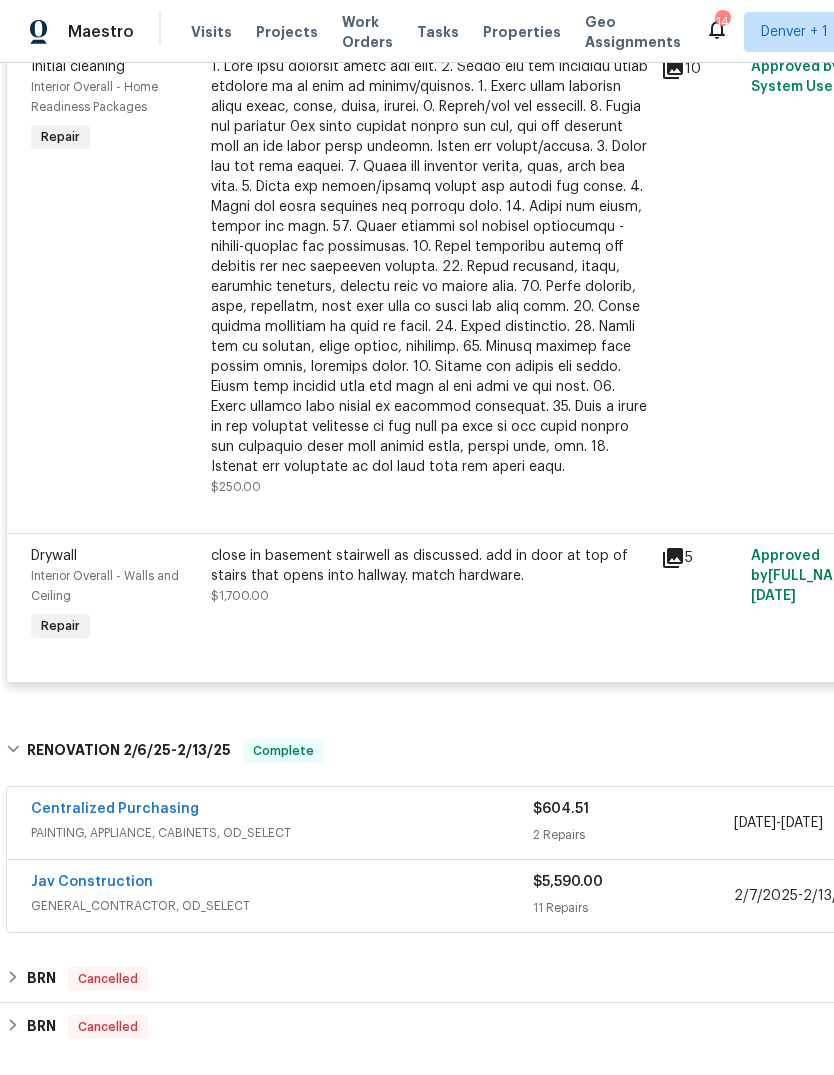 click on "Jav Construction" at bounding box center (92, 882) 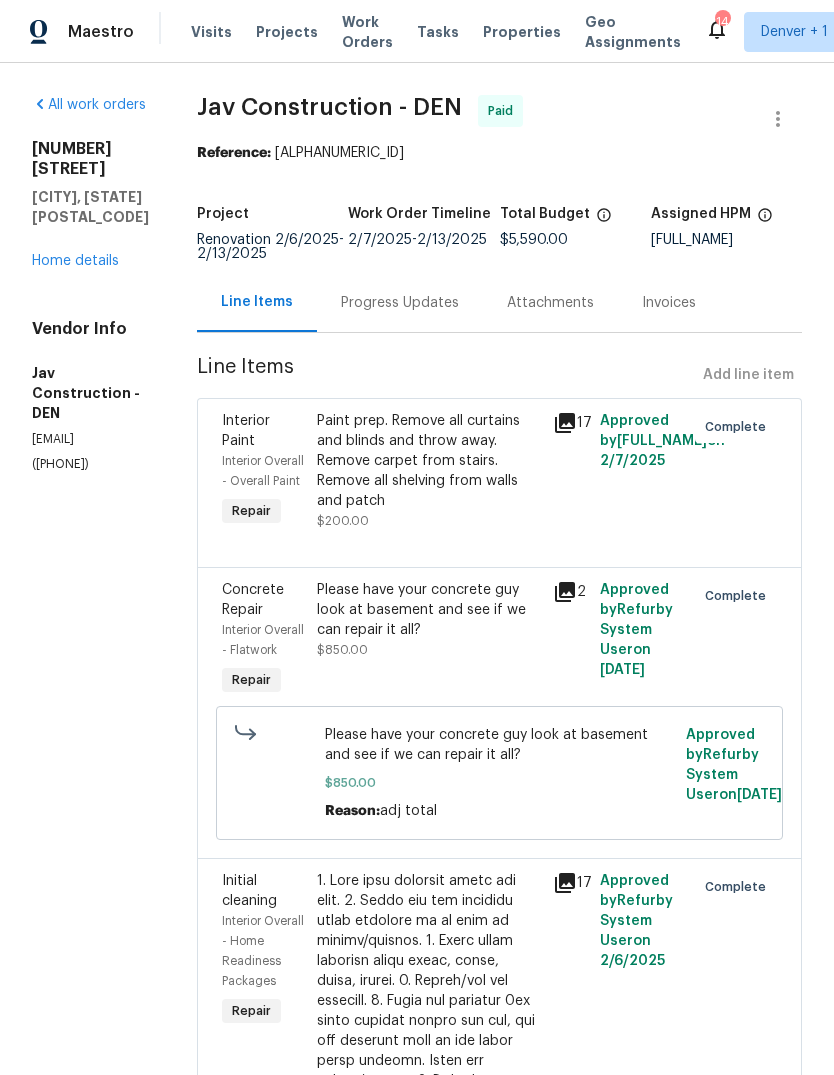 click 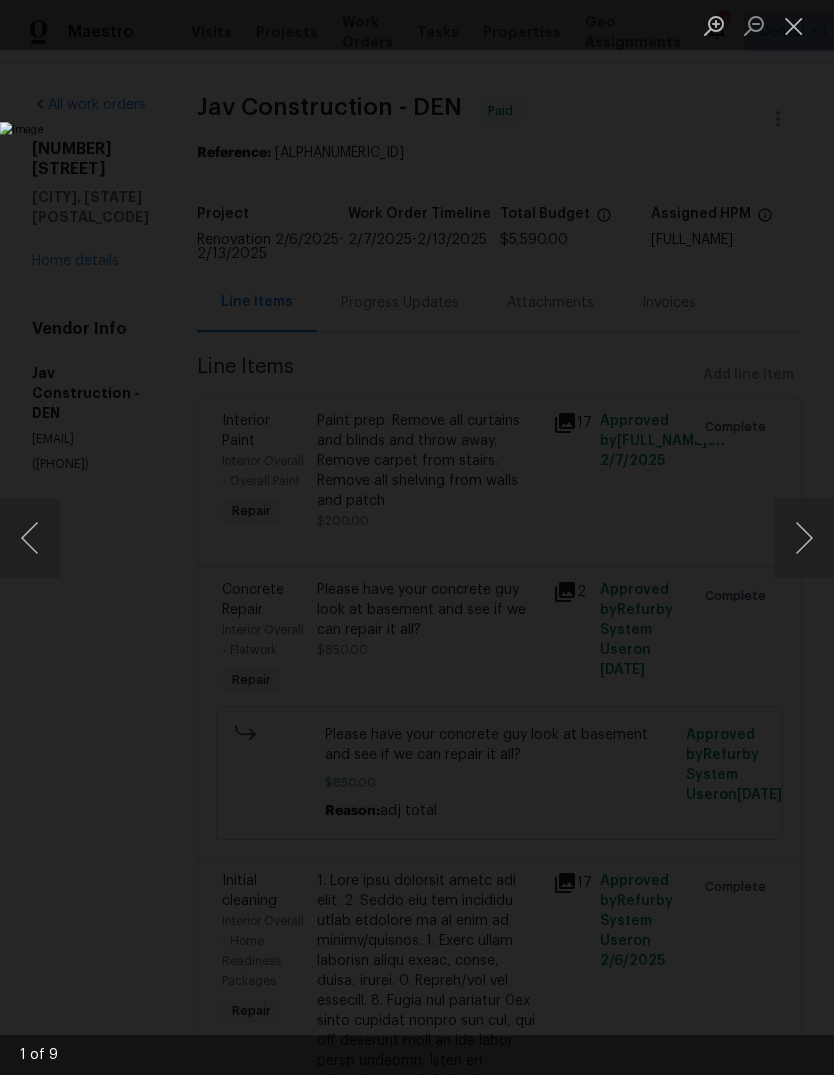 click at bounding box center (804, 538) 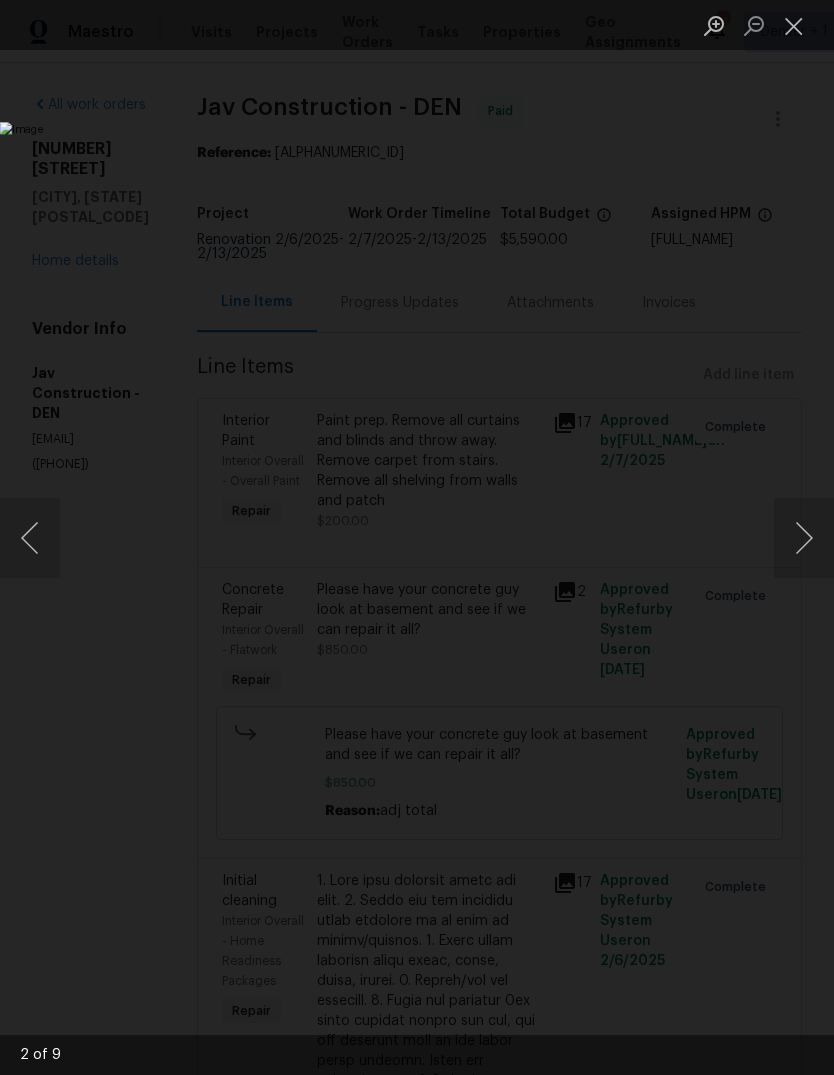 click at bounding box center [804, 538] 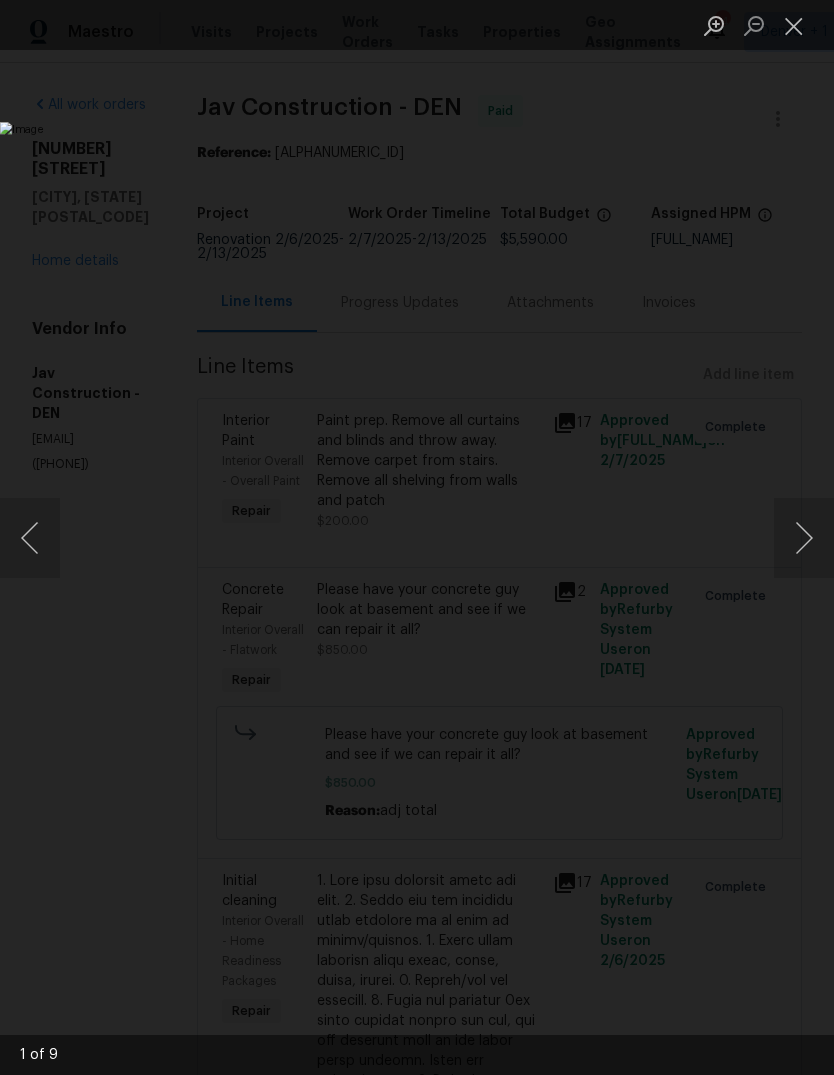click at bounding box center (794, 25) 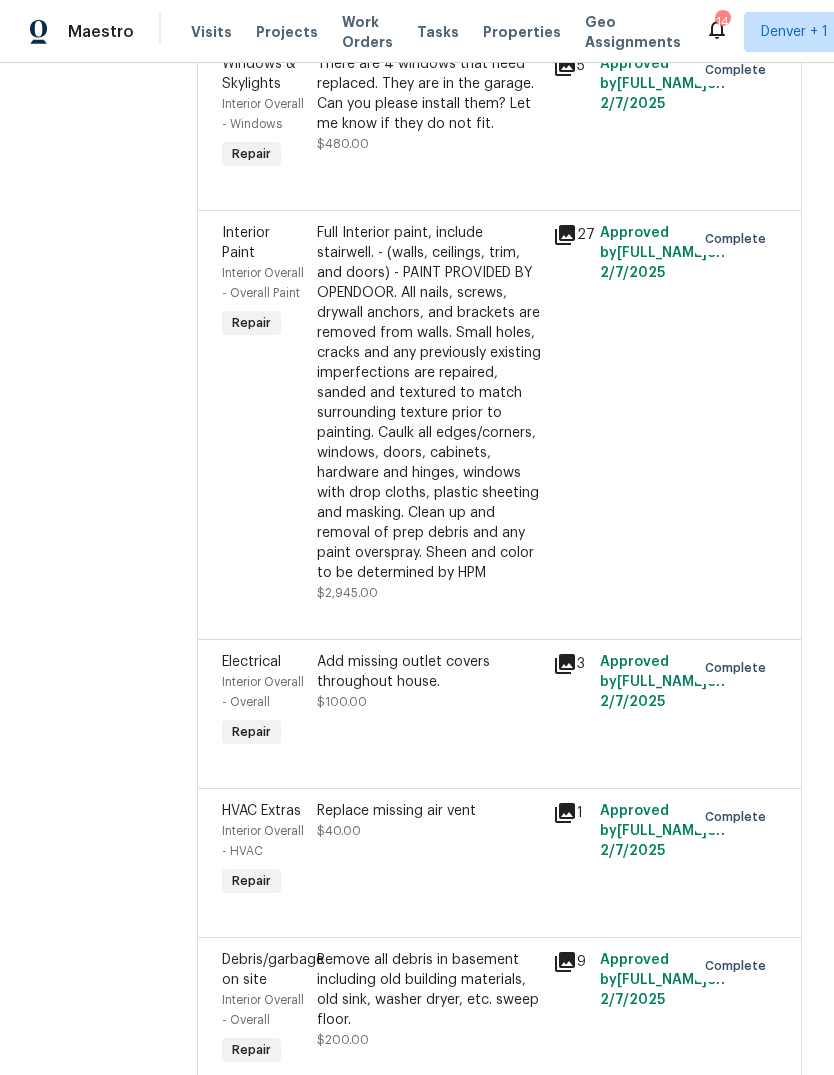 scroll, scrollTop: 1909, scrollLeft: 0, axis: vertical 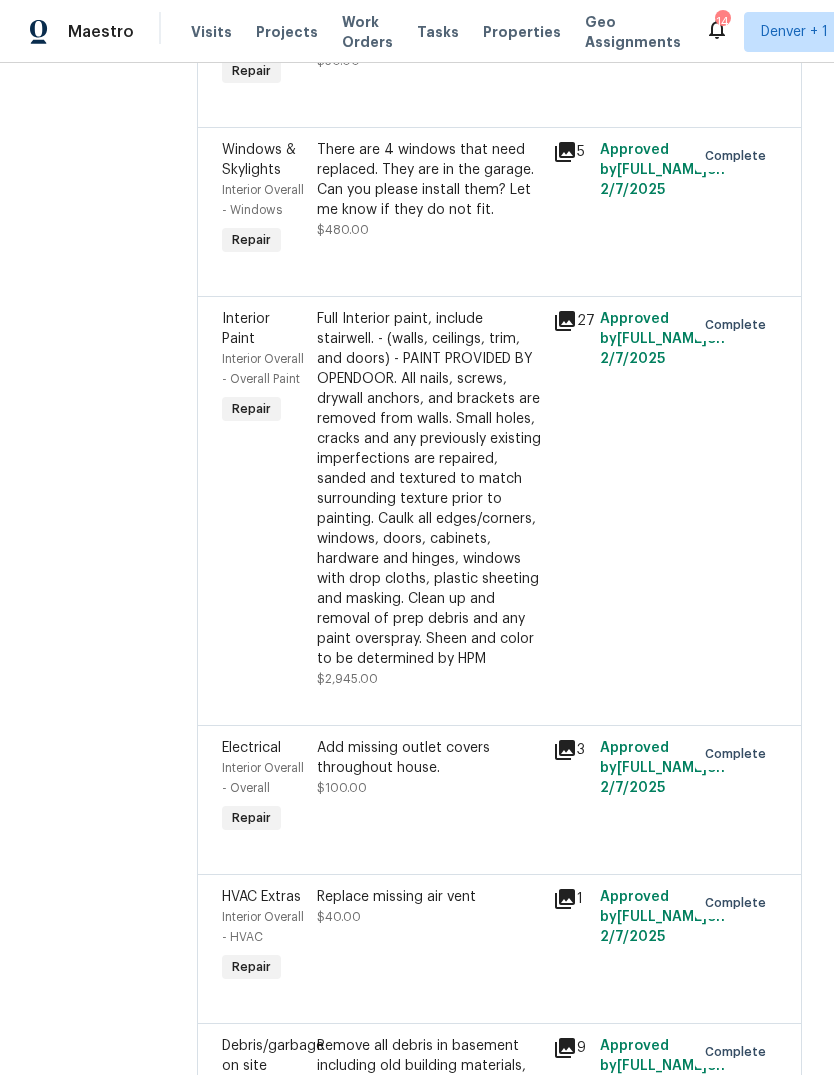 click 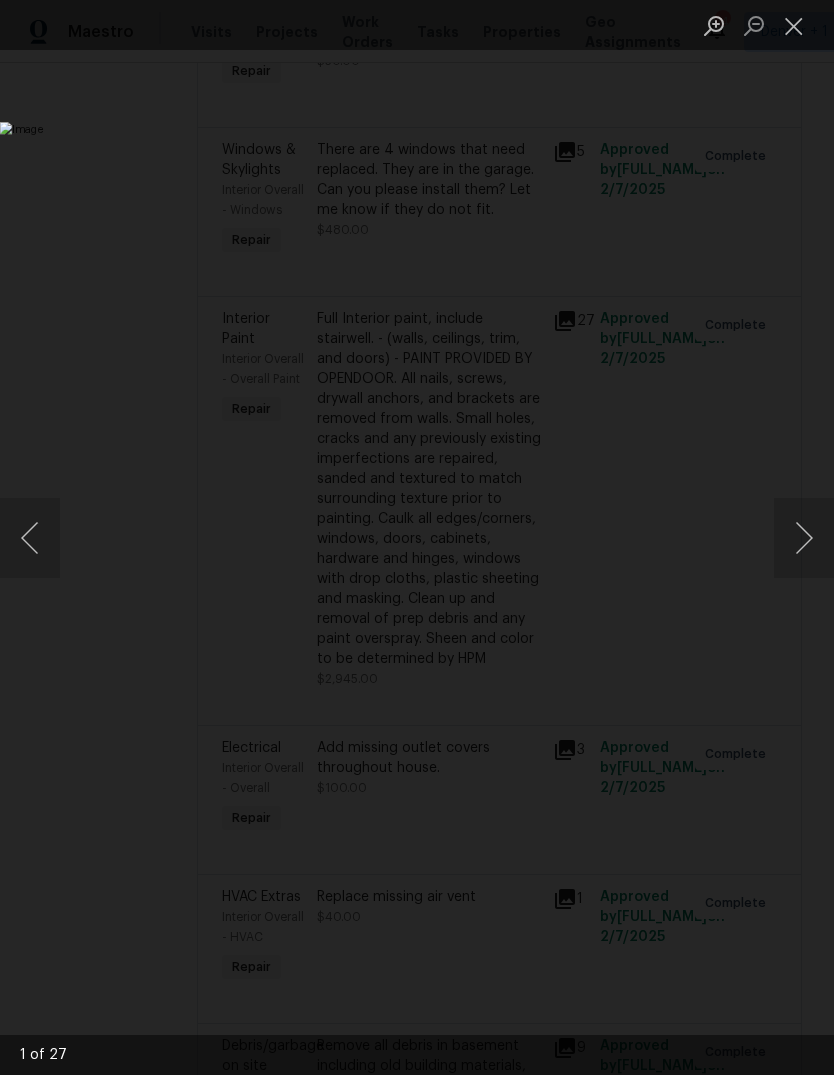 click at bounding box center (30, 538) 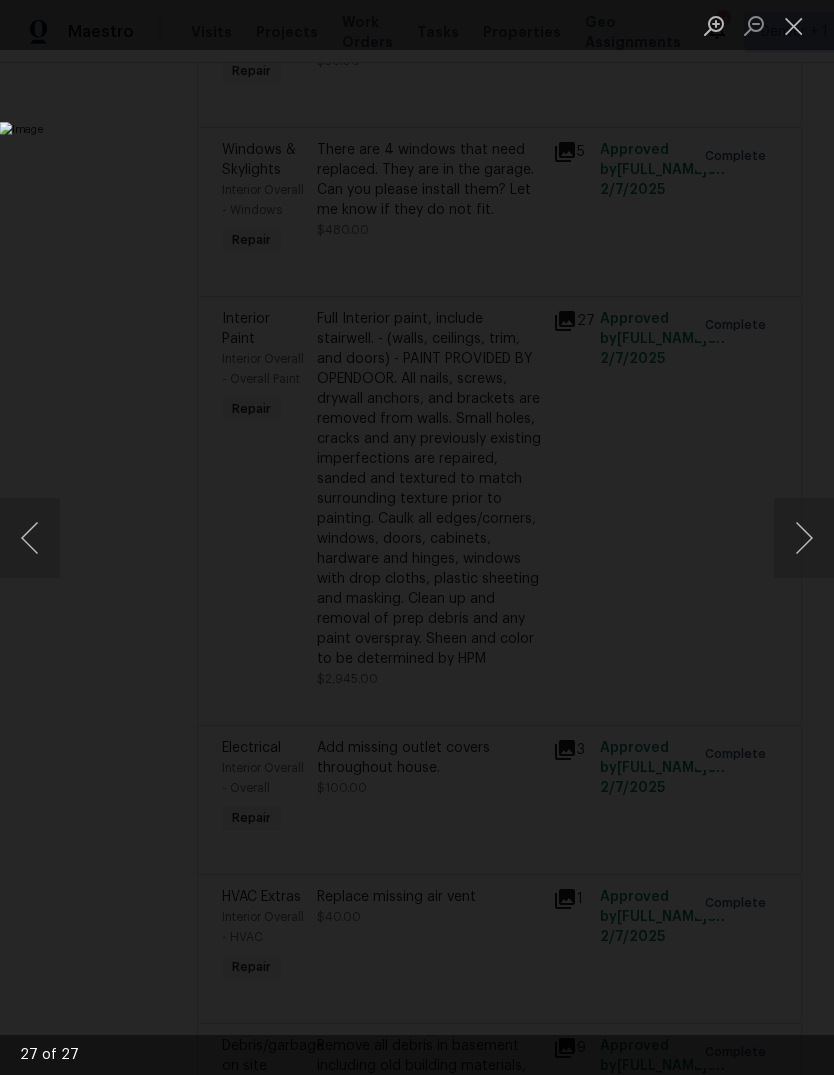 click at bounding box center [30, 538] 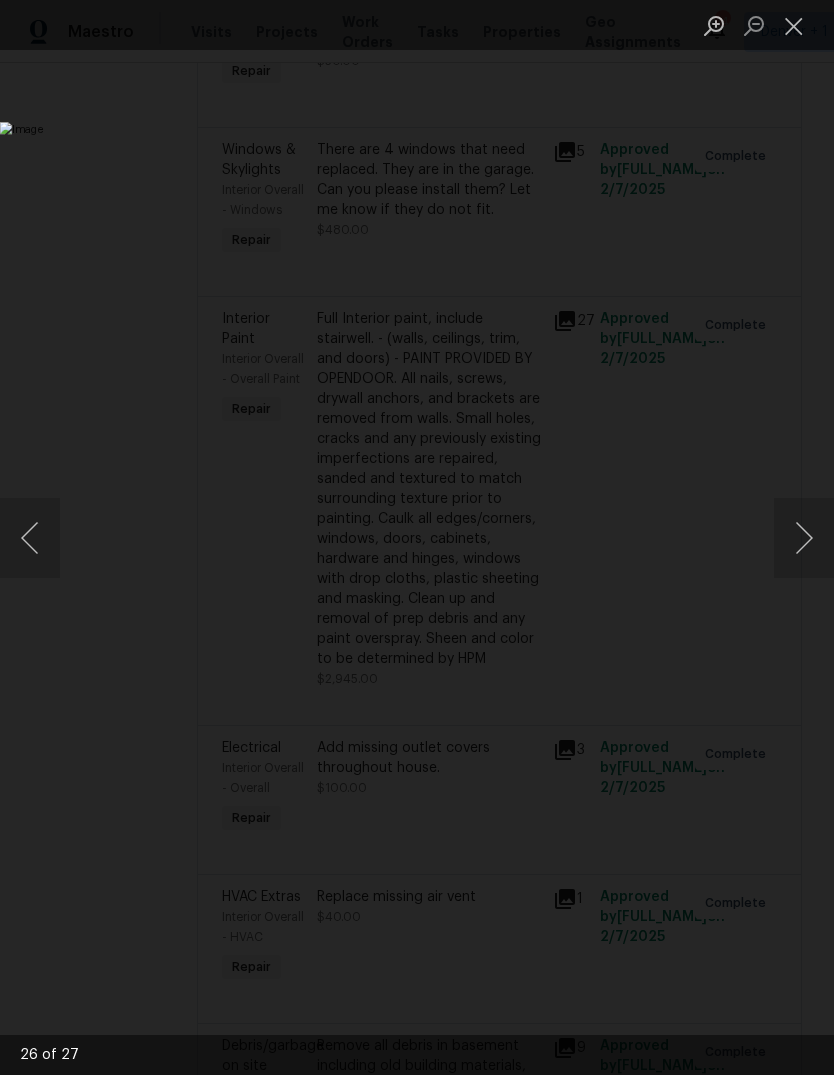 click at bounding box center [30, 538] 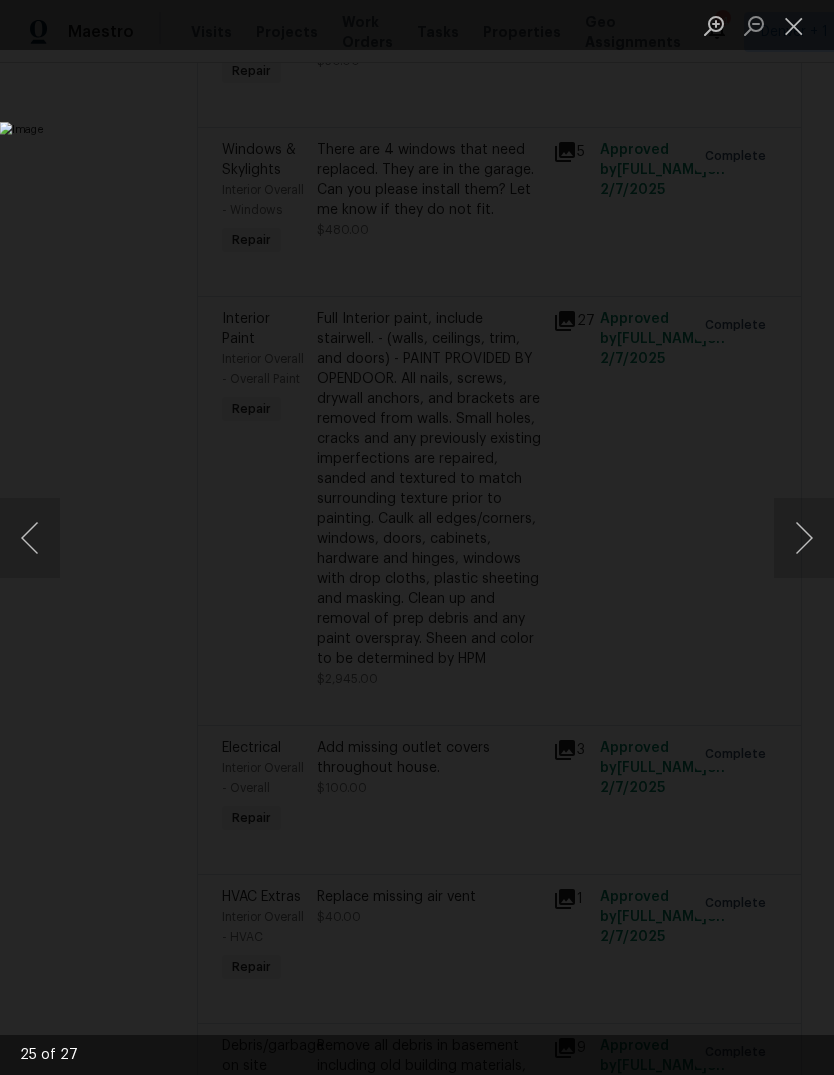 click at bounding box center (30, 538) 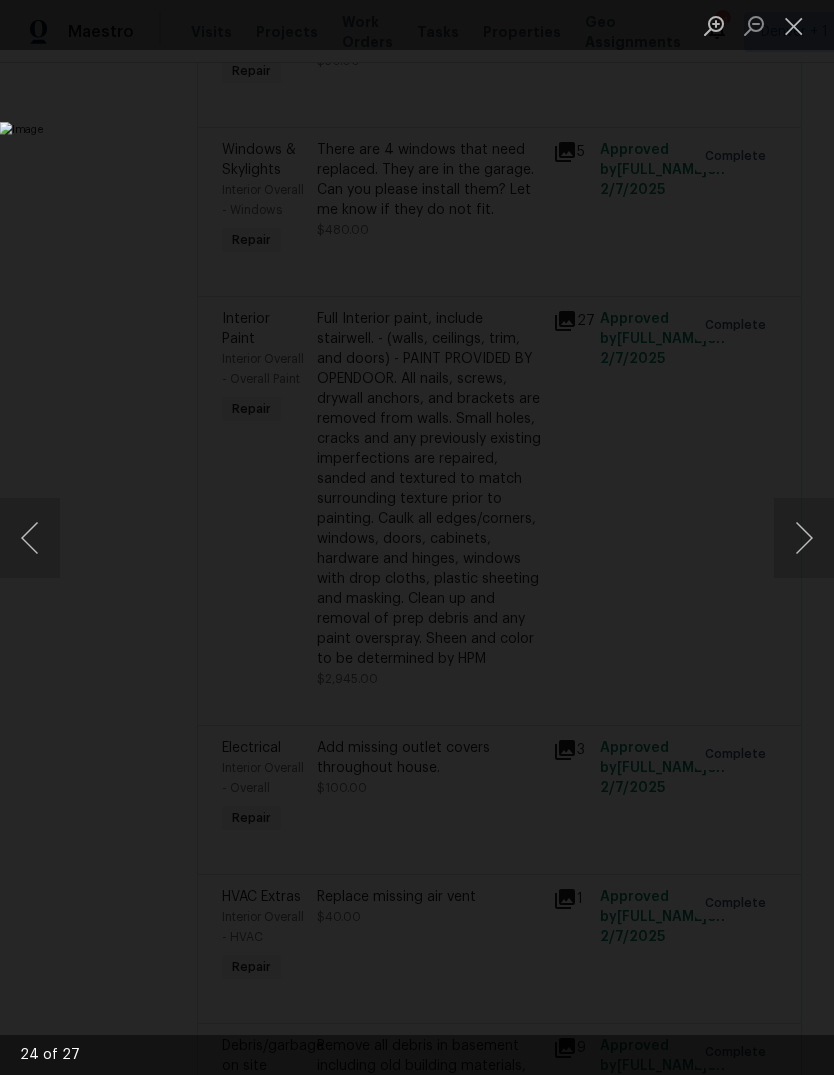 click at bounding box center (30, 538) 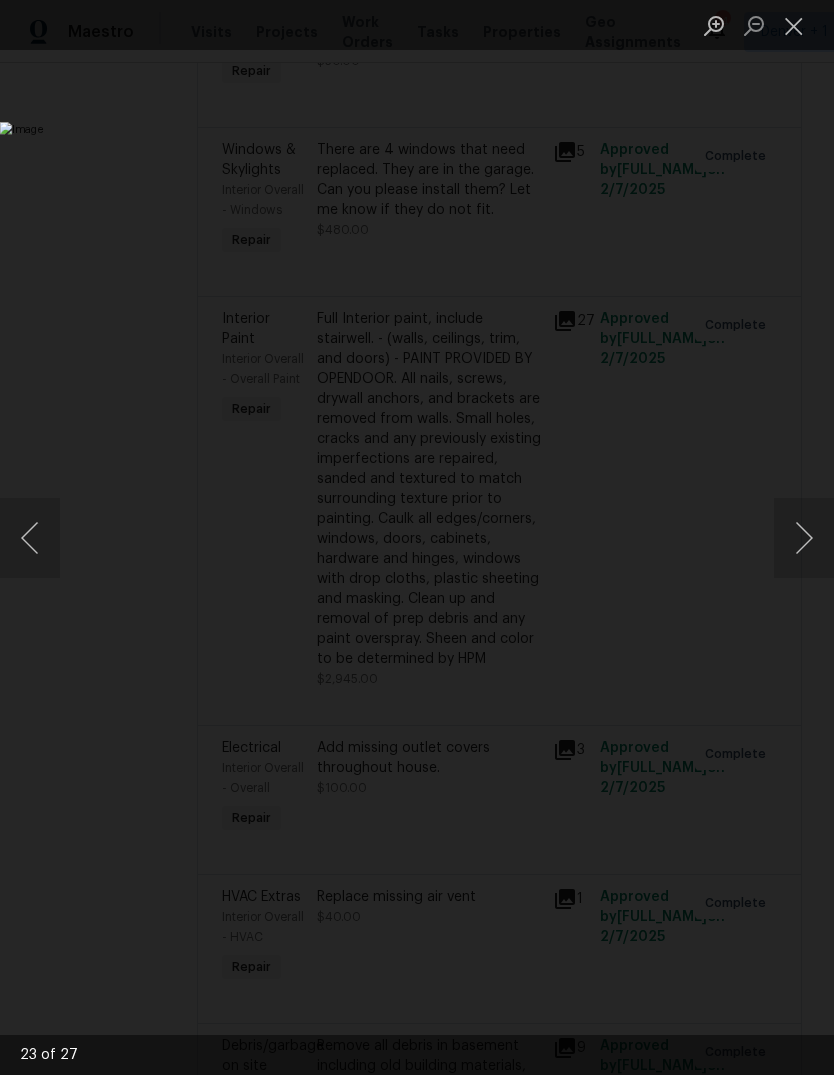 click at bounding box center (30, 538) 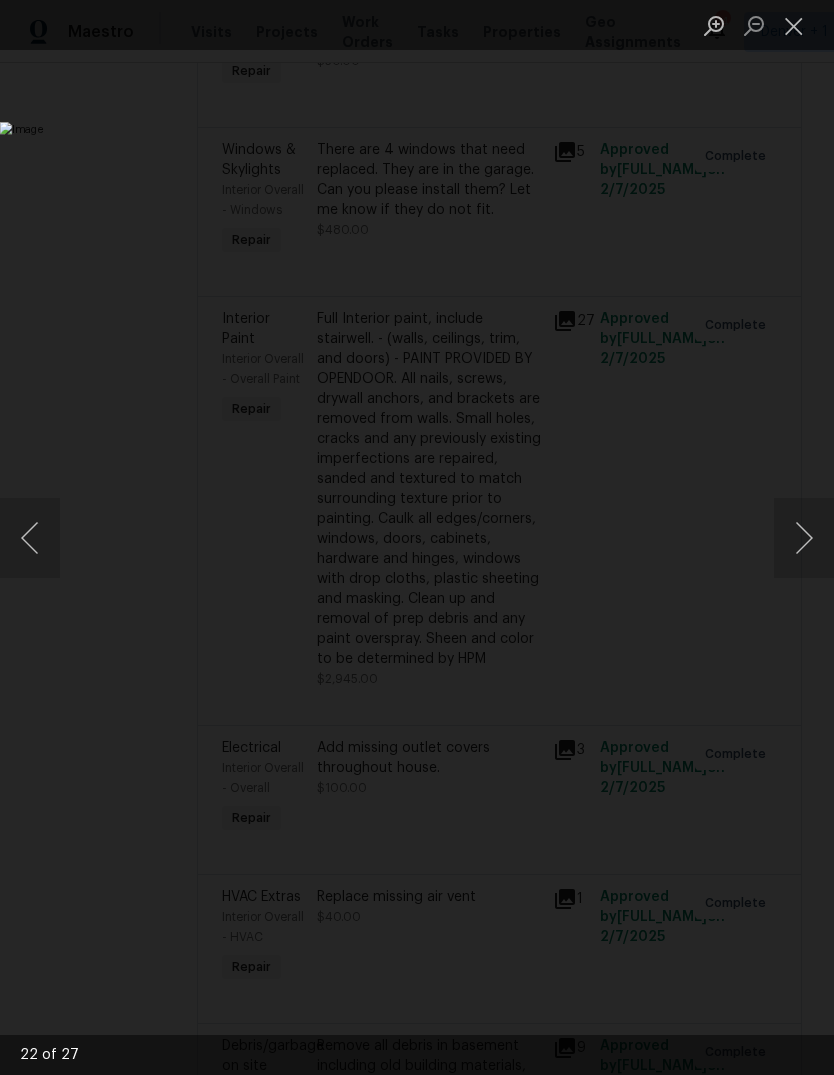 click at bounding box center (30, 538) 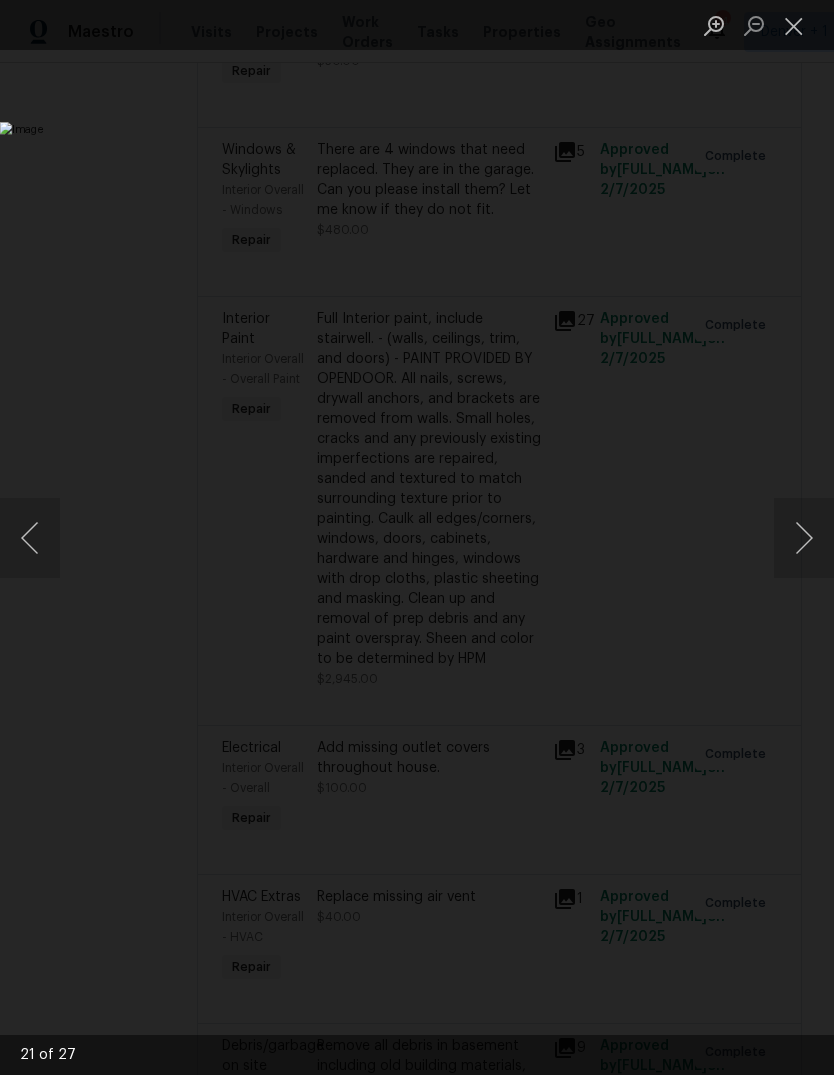 click at bounding box center (30, 538) 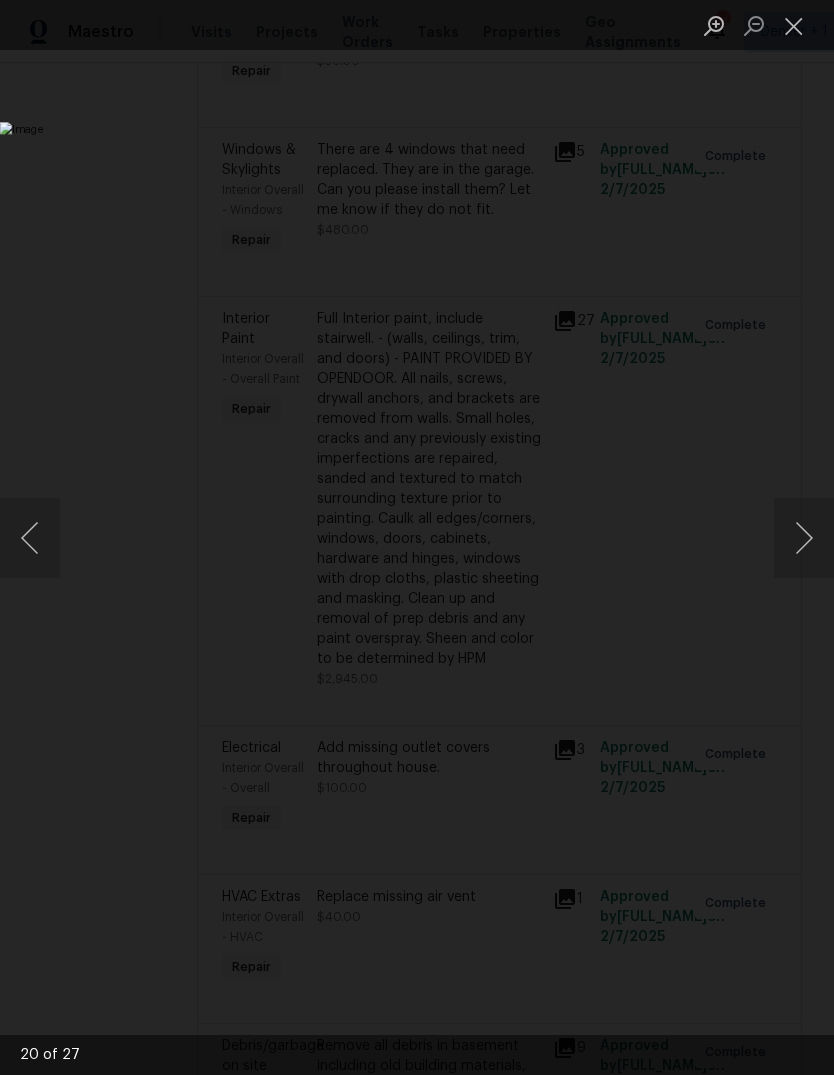 click at bounding box center [30, 538] 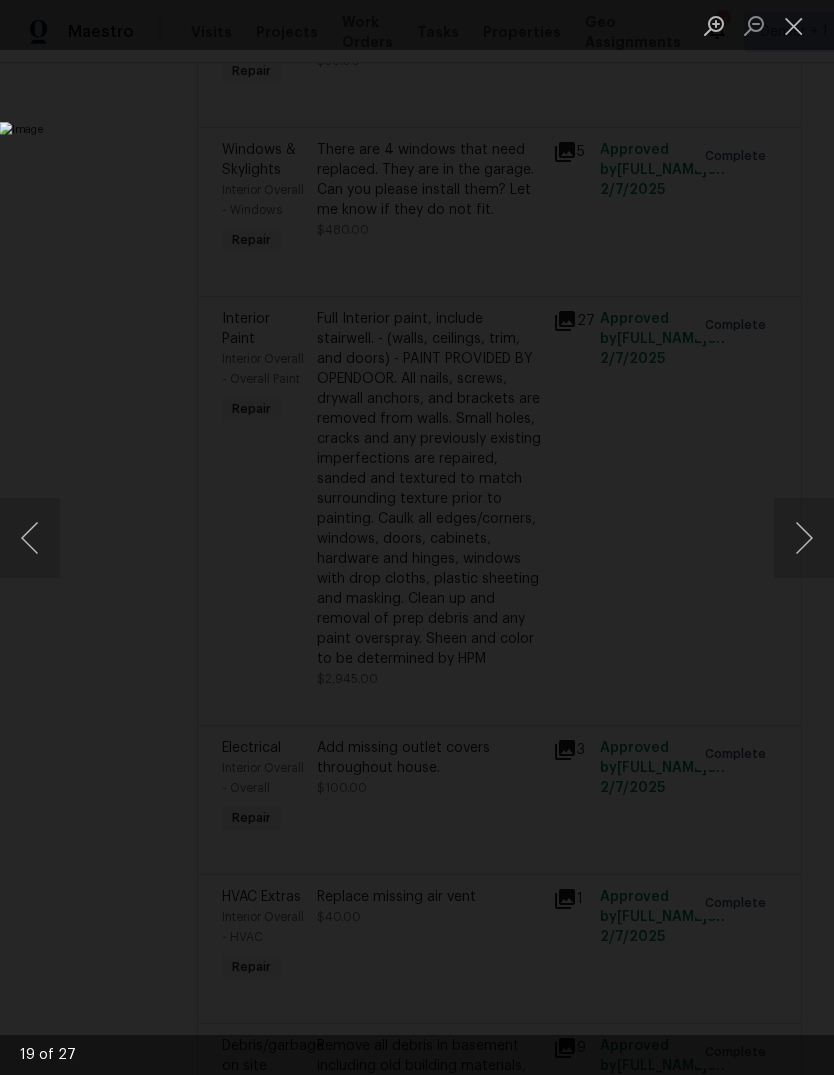 click at bounding box center (30, 538) 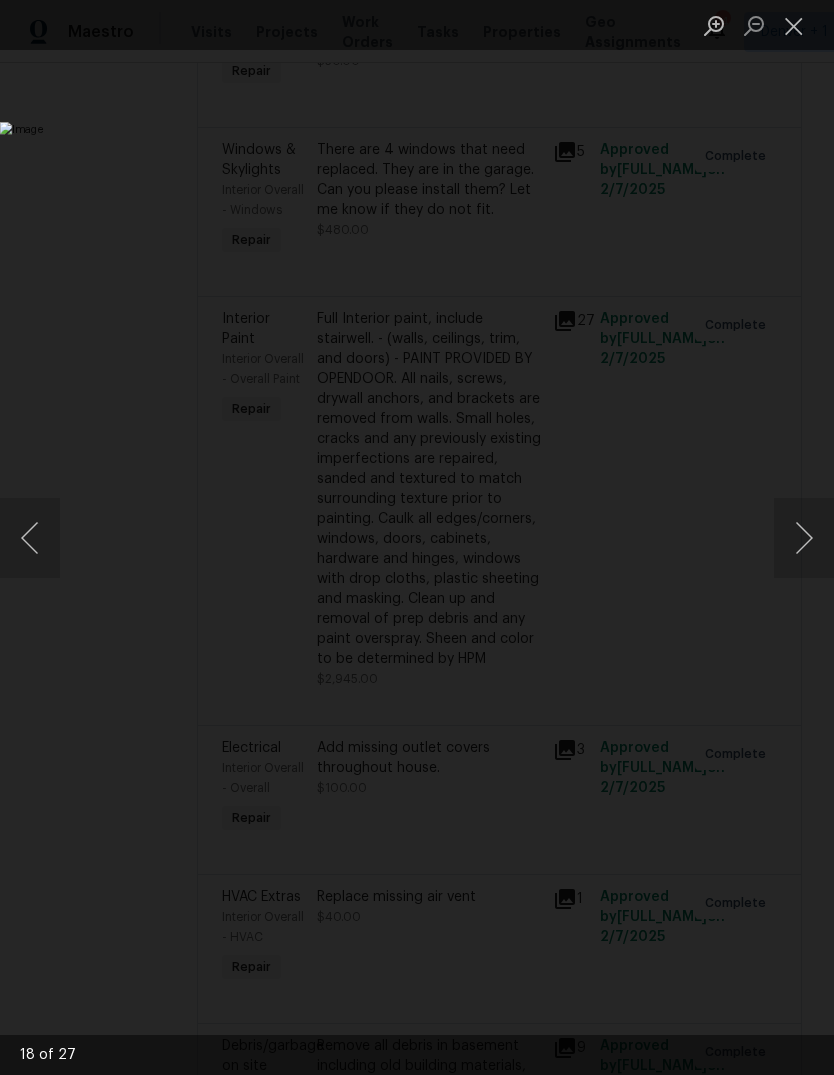 click at bounding box center (30, 538) 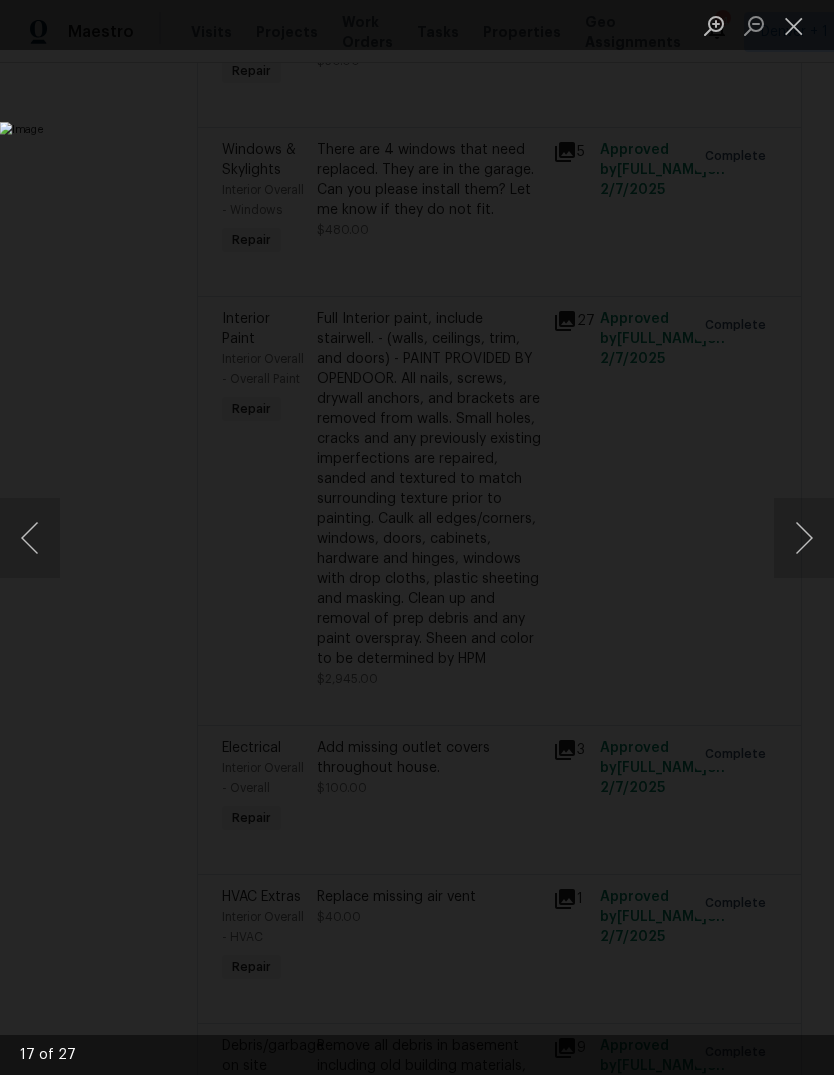 click at bounding box center (30, 538) 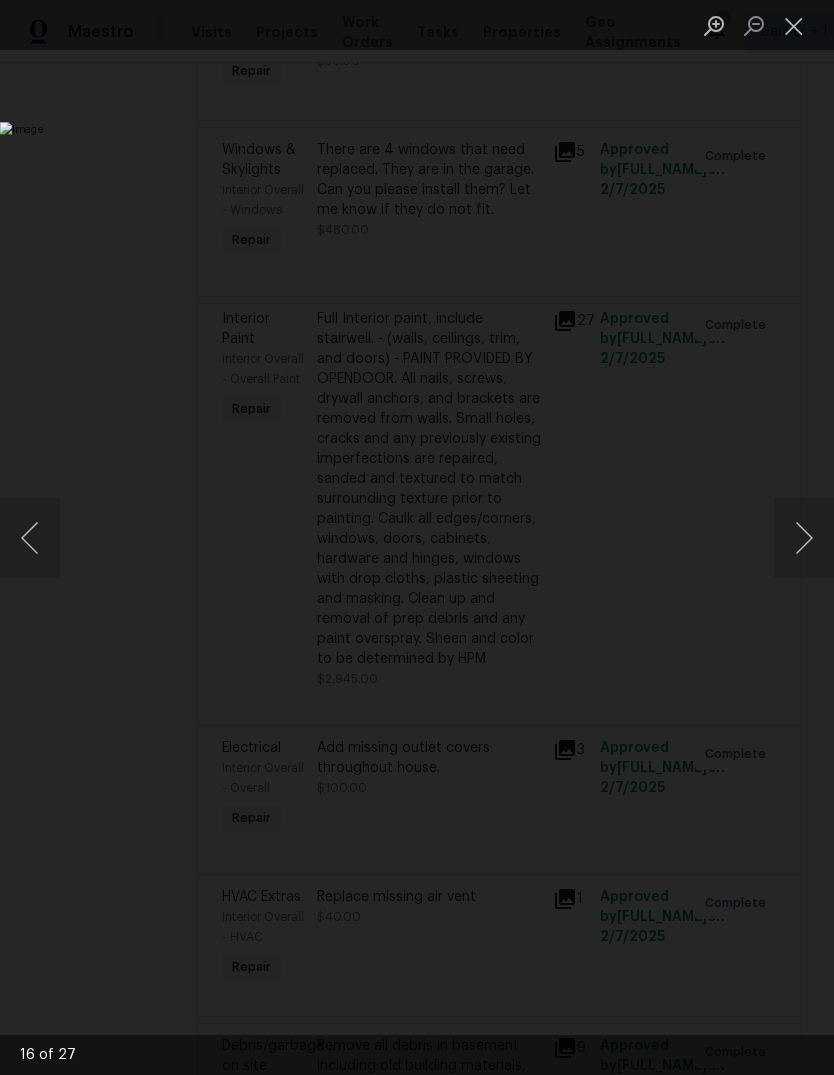 click at bounding box center (30, 538) 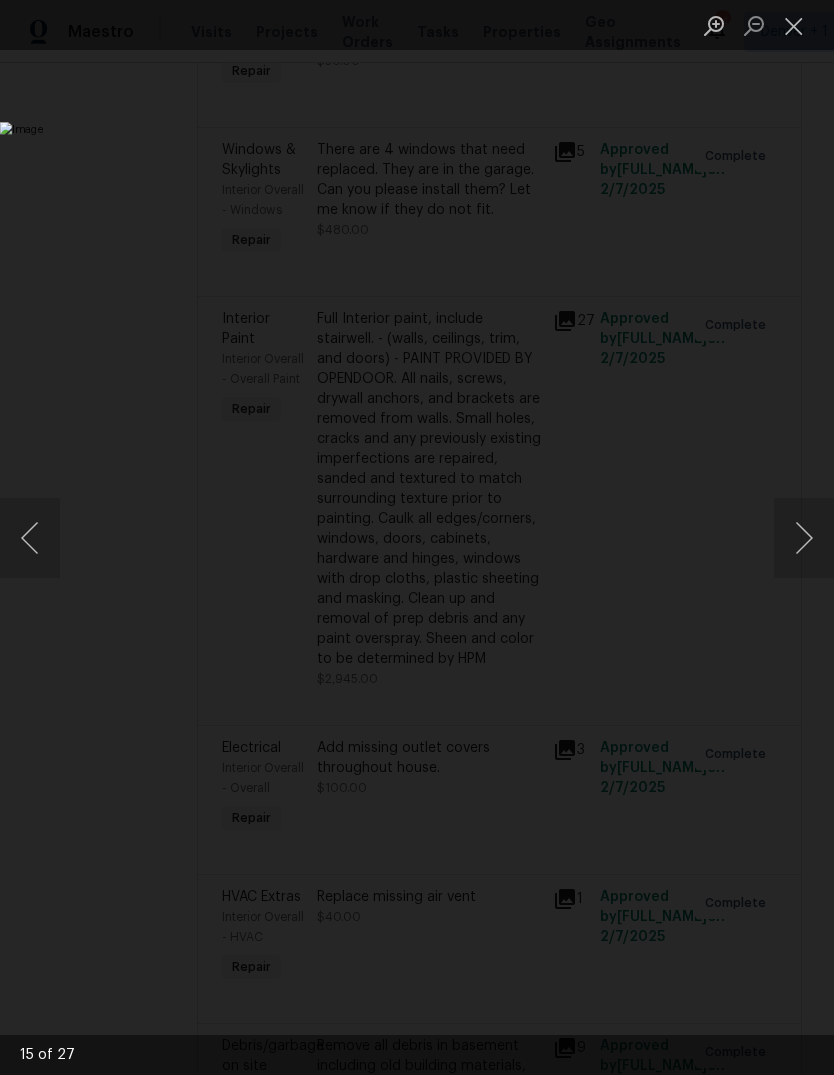click at bounding box center (30, 538) 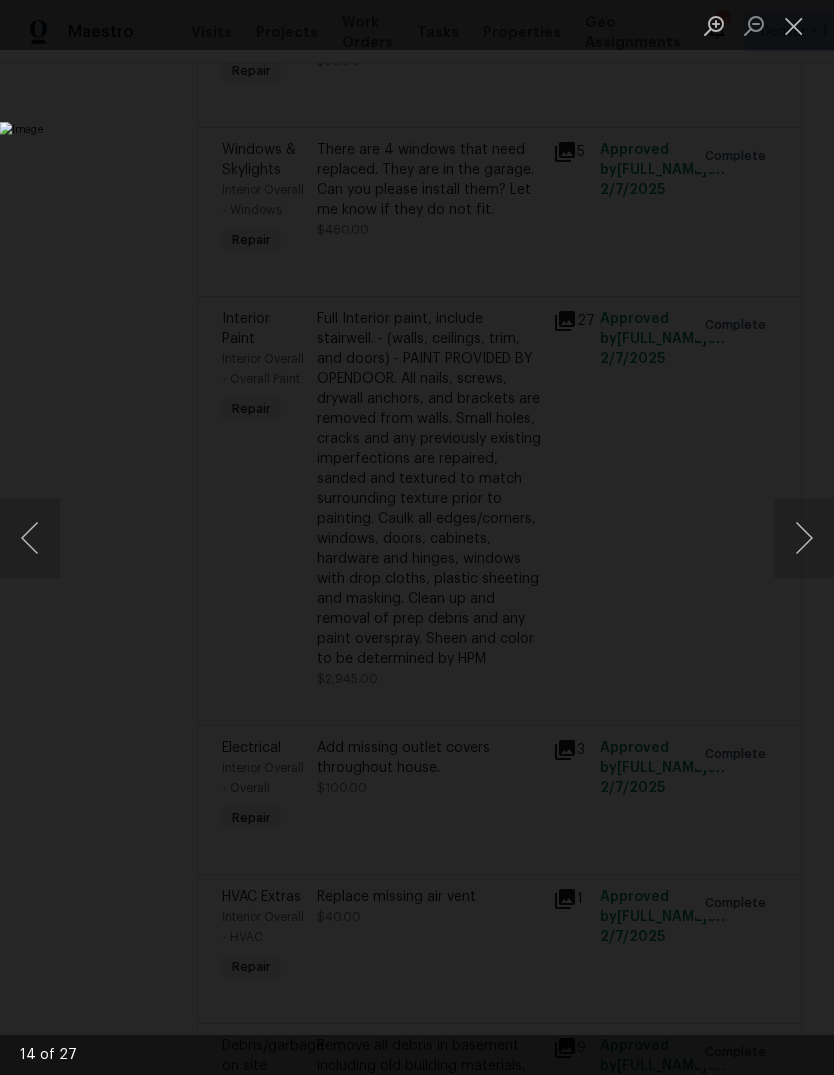 click at bounding box center [30, 538] 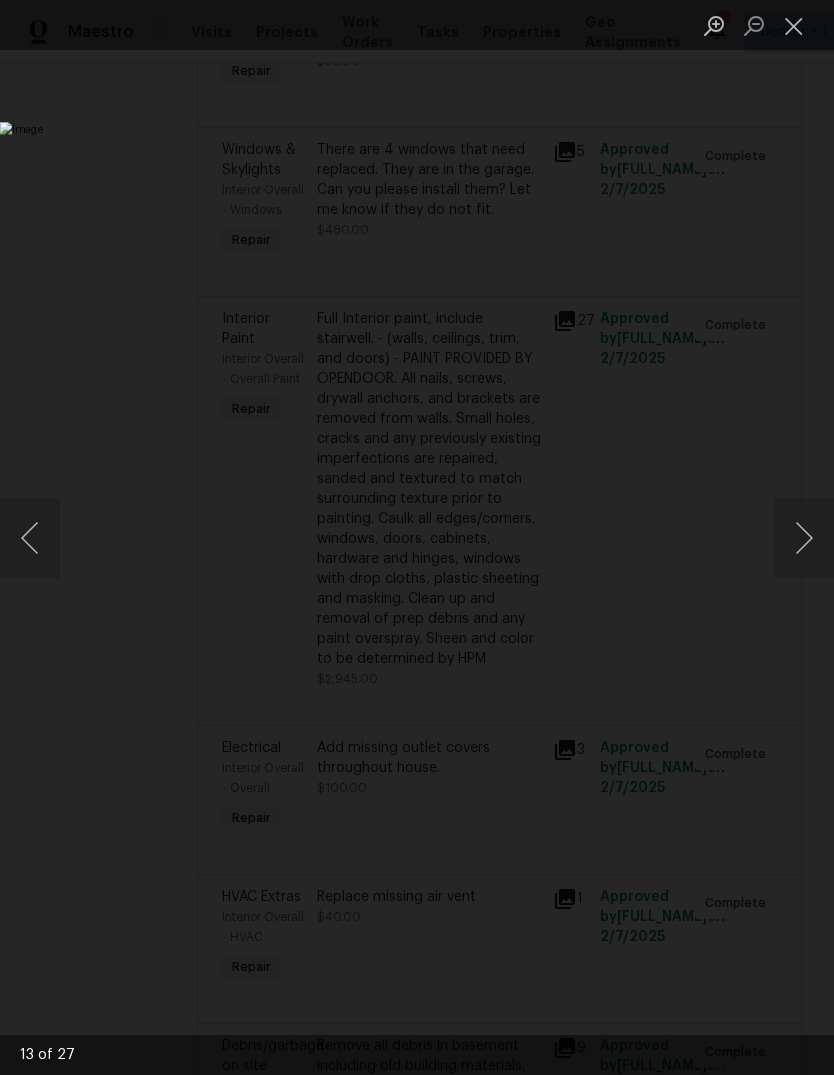 click at bounding box center [30, 538] 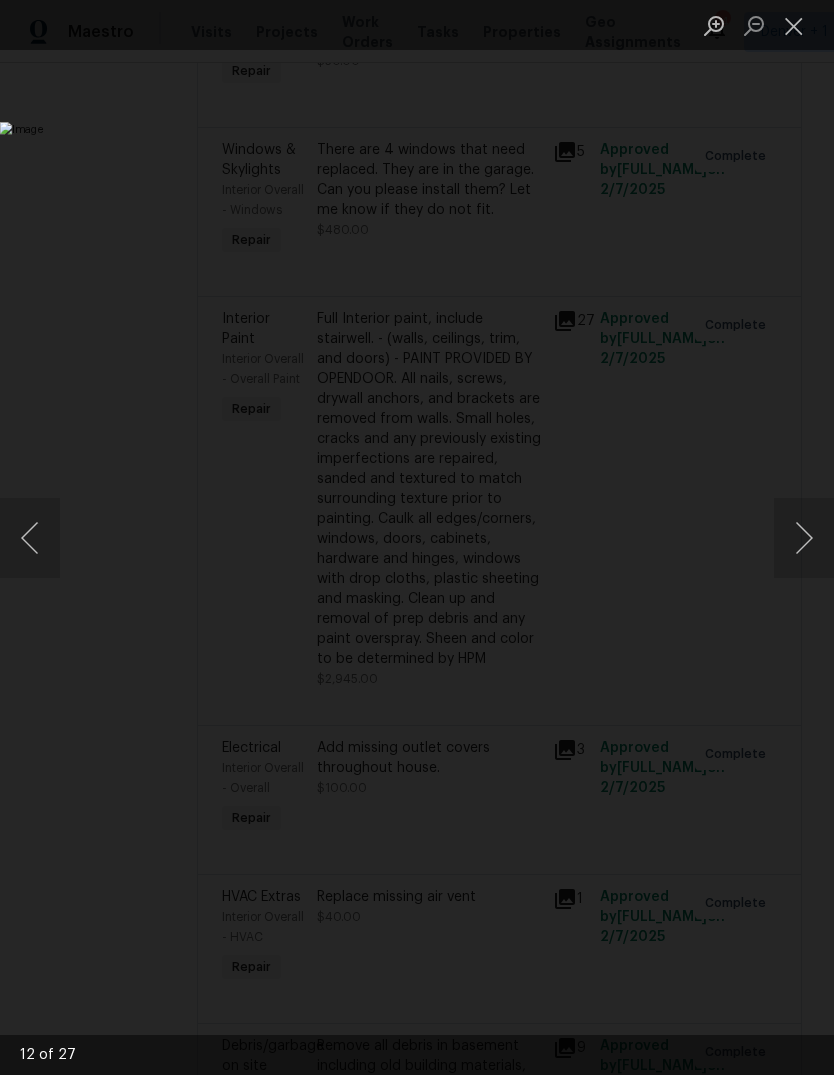 click at bounding box center (30, 538) 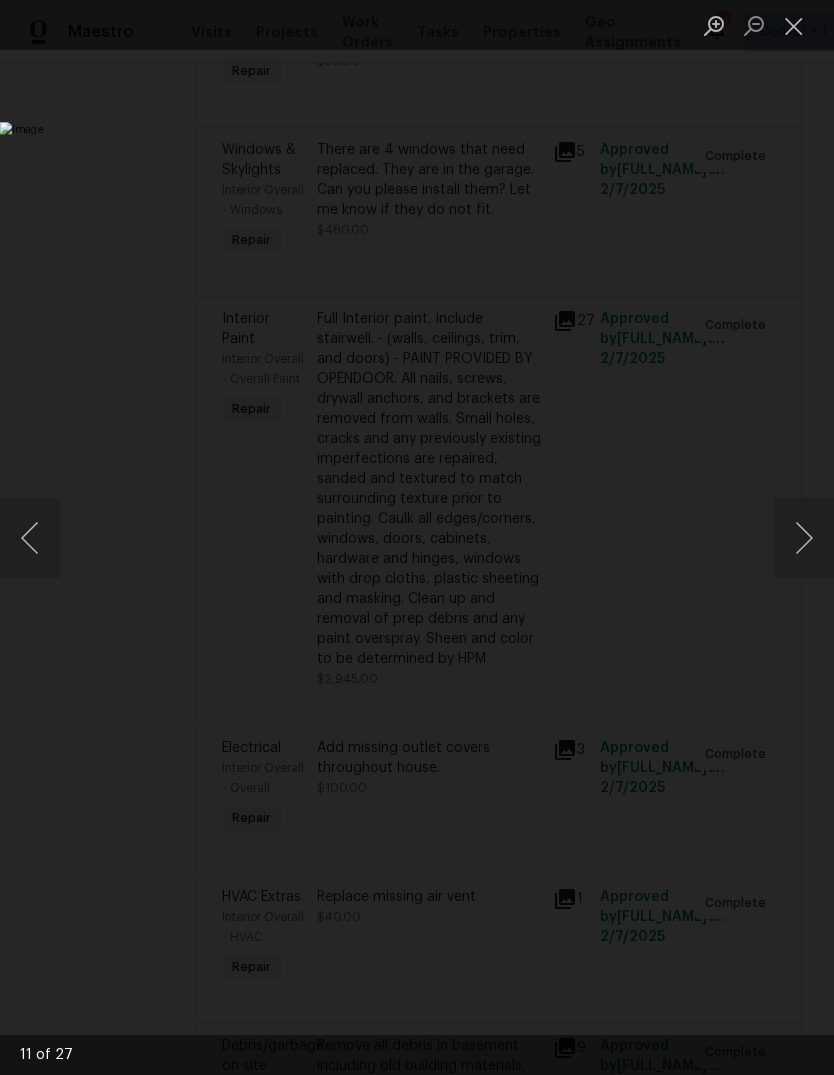 click at bounding box center (30, 538) 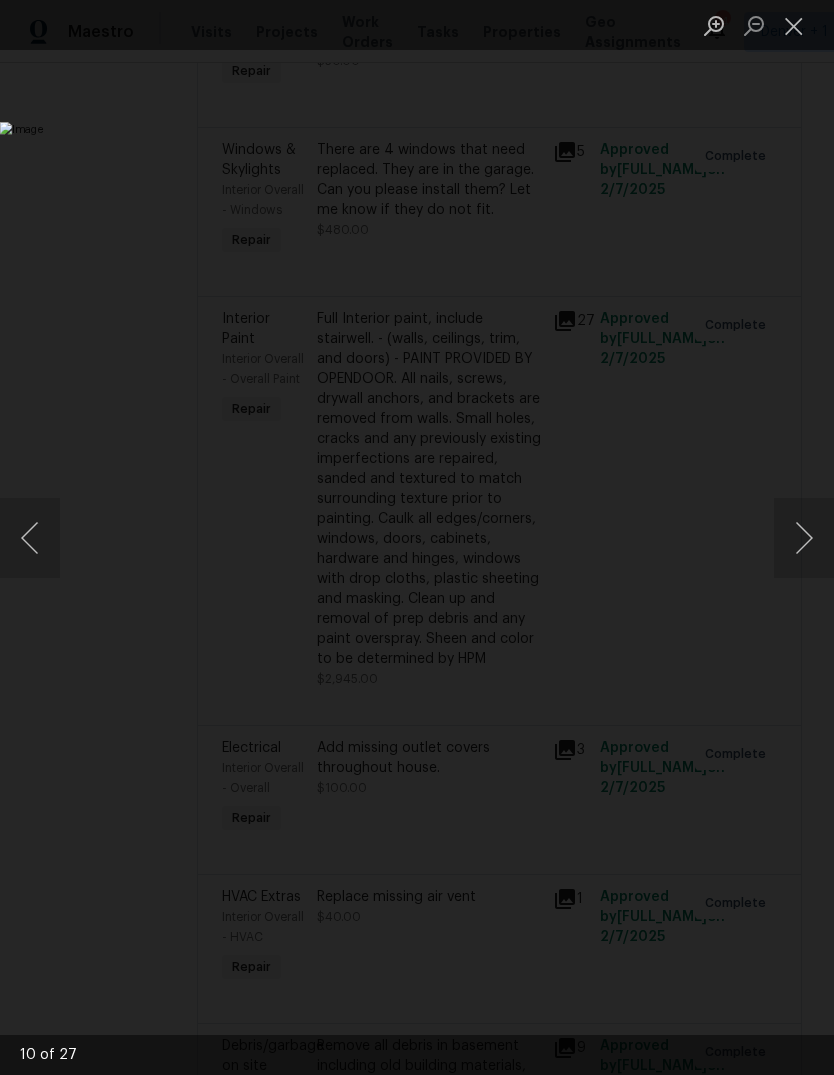 click at bounding box center [30, 538] 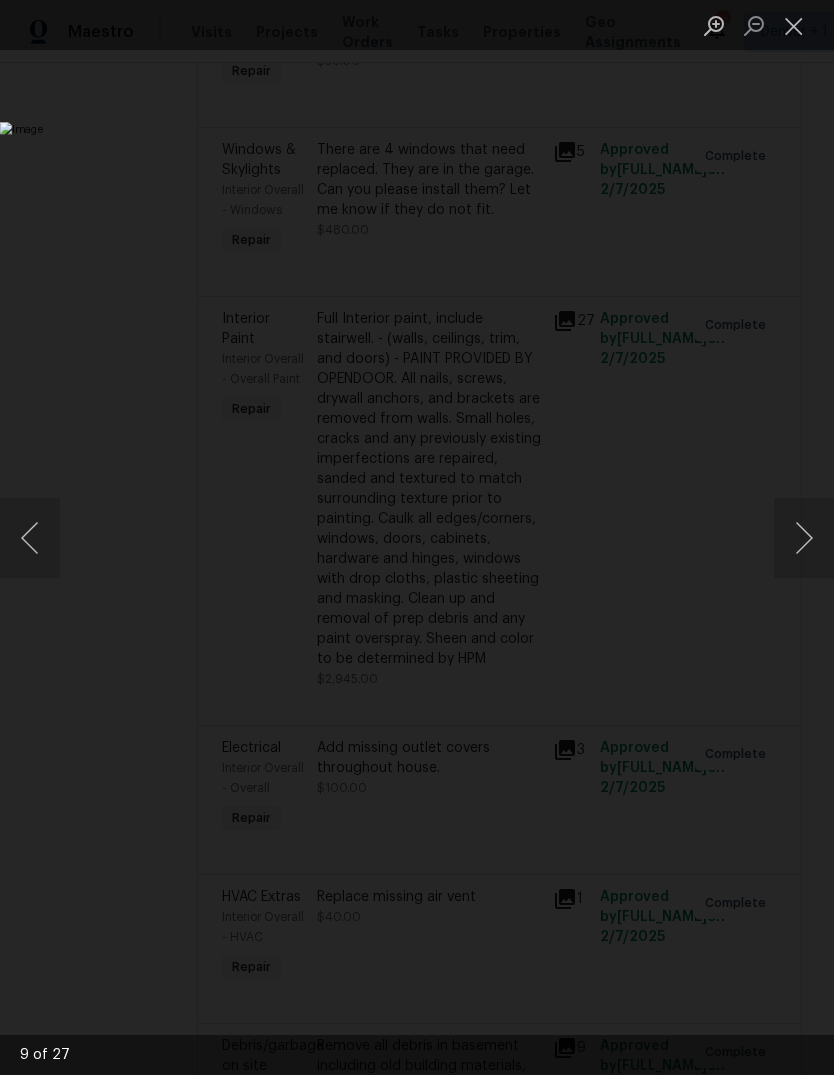 click at bounding box center [804, 538] 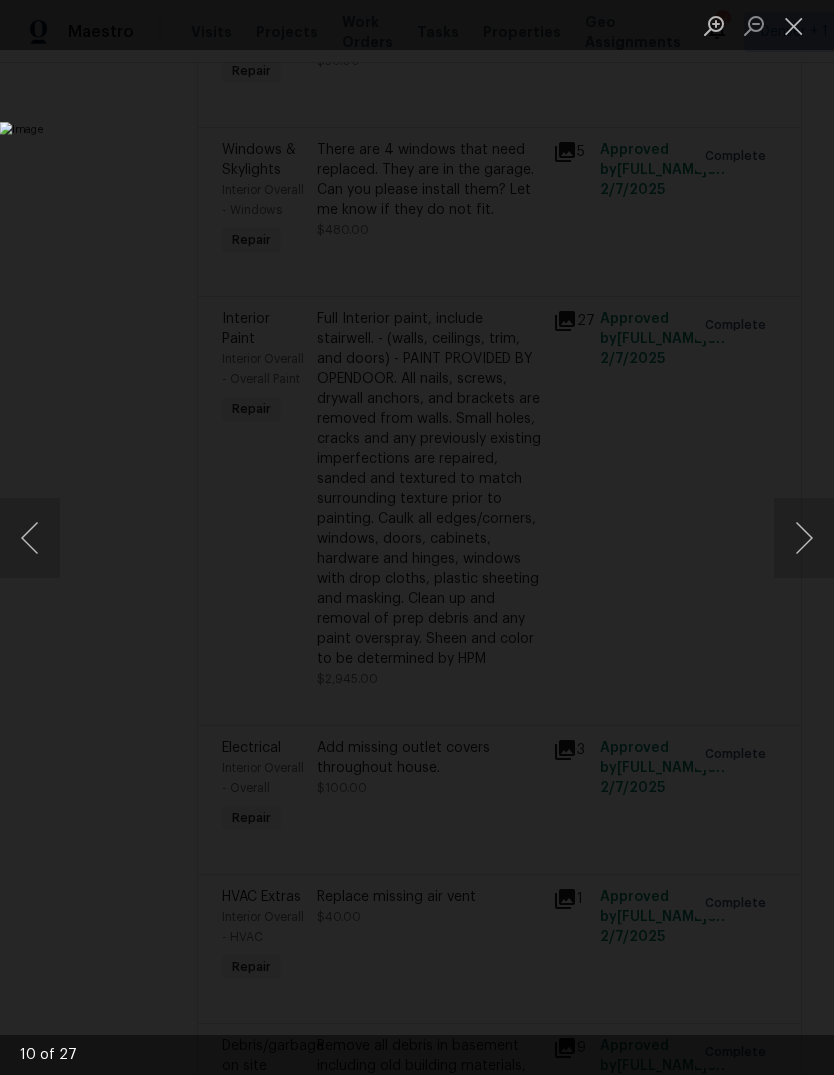 click at bounding box center (30, 538) 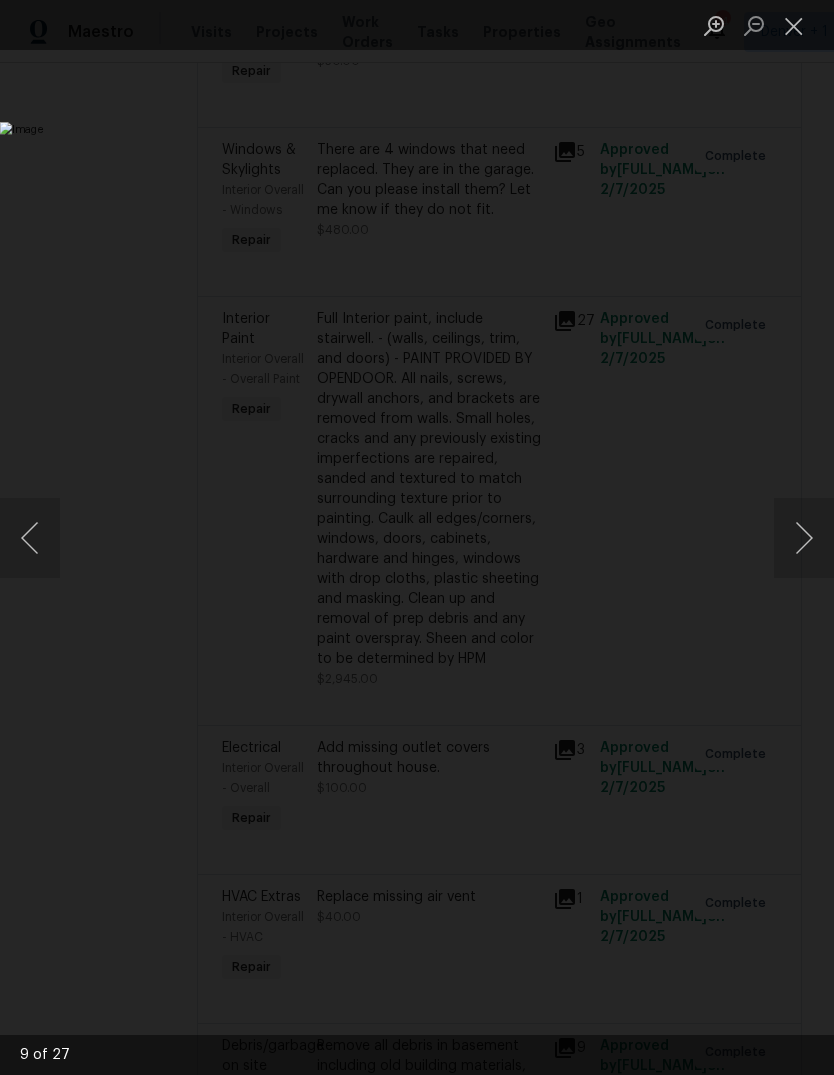 click at bounding box center [30, 538] 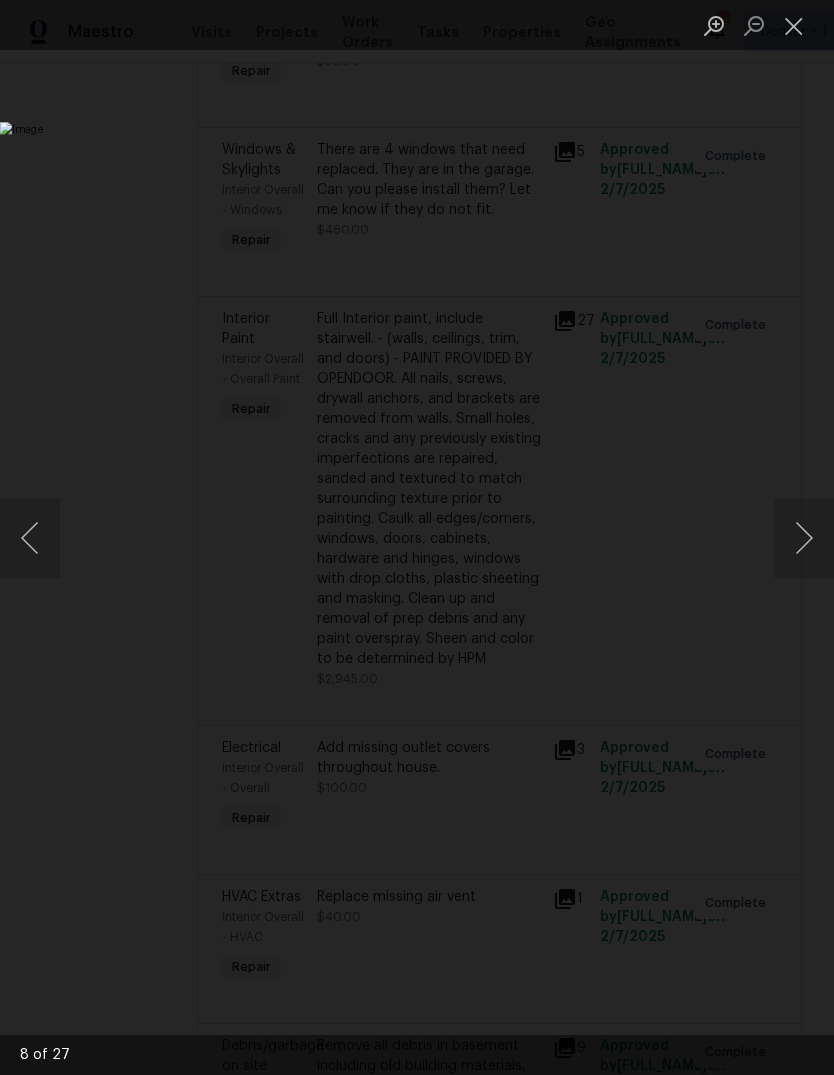 click at bounding box center (30, 538) 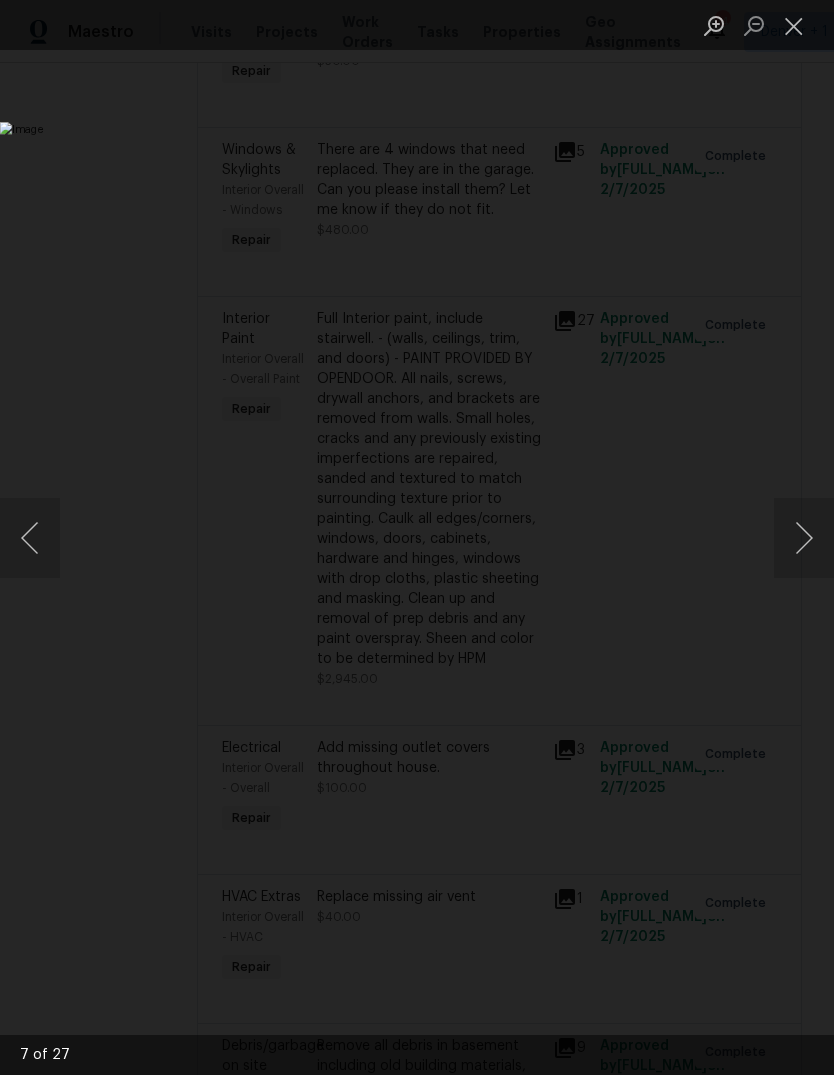 click at bounding box center (804, 538) 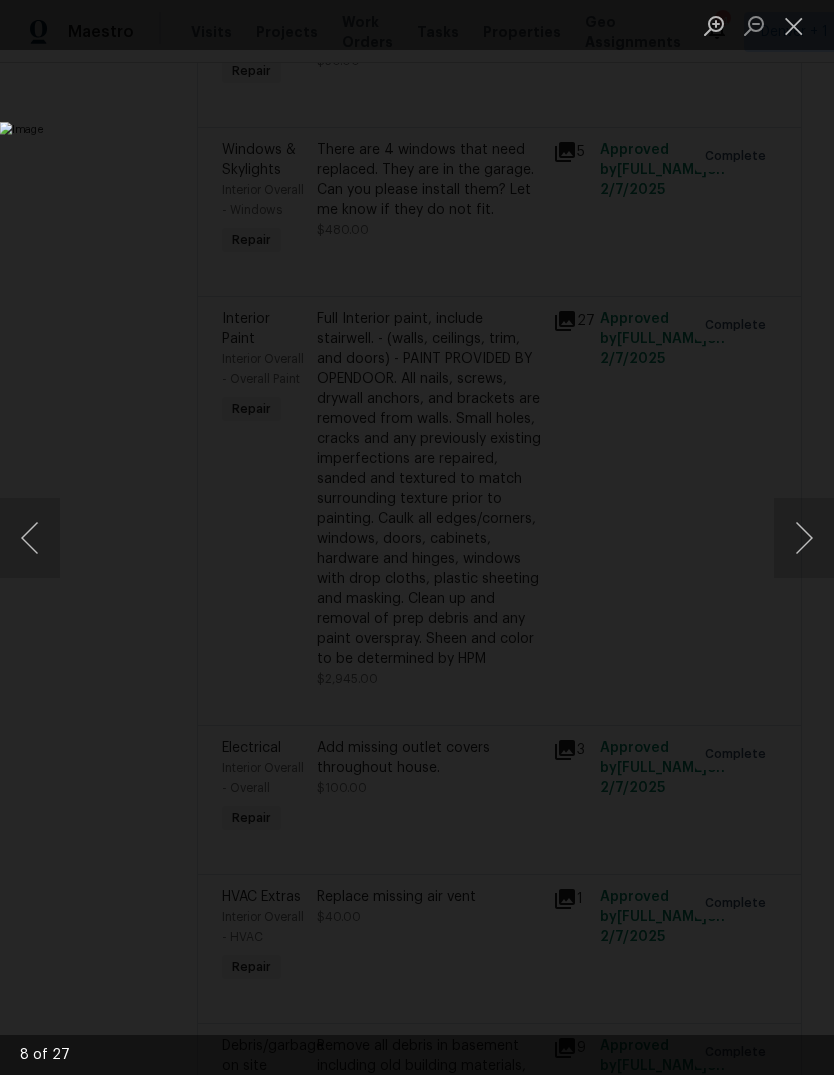 click at bounding box center (804, 538) 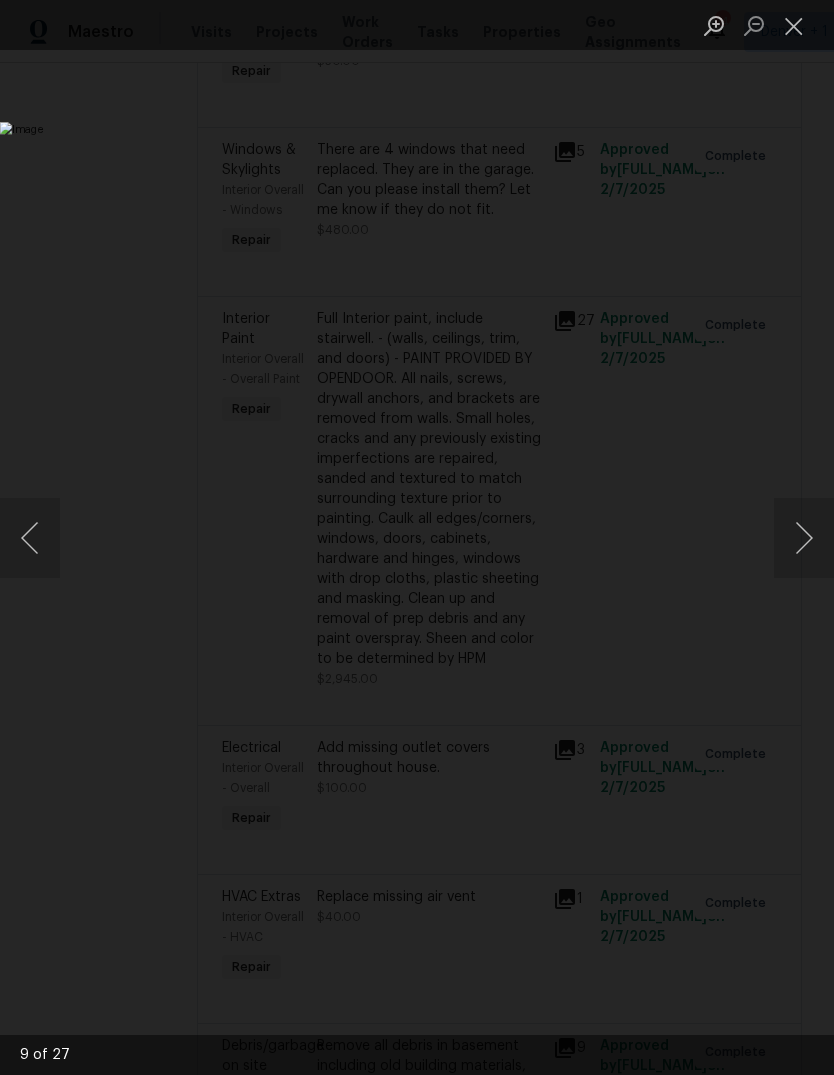 click at bounding box center (30, 538) 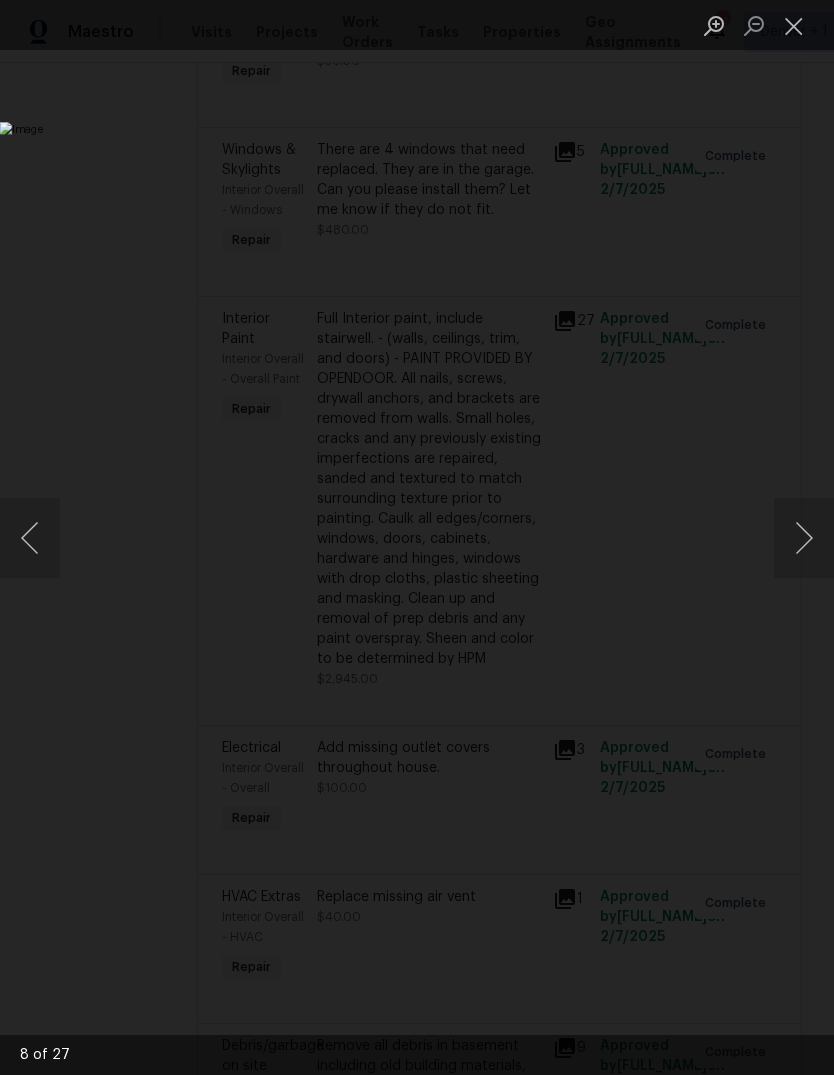 click at bounding box center [30, 538] 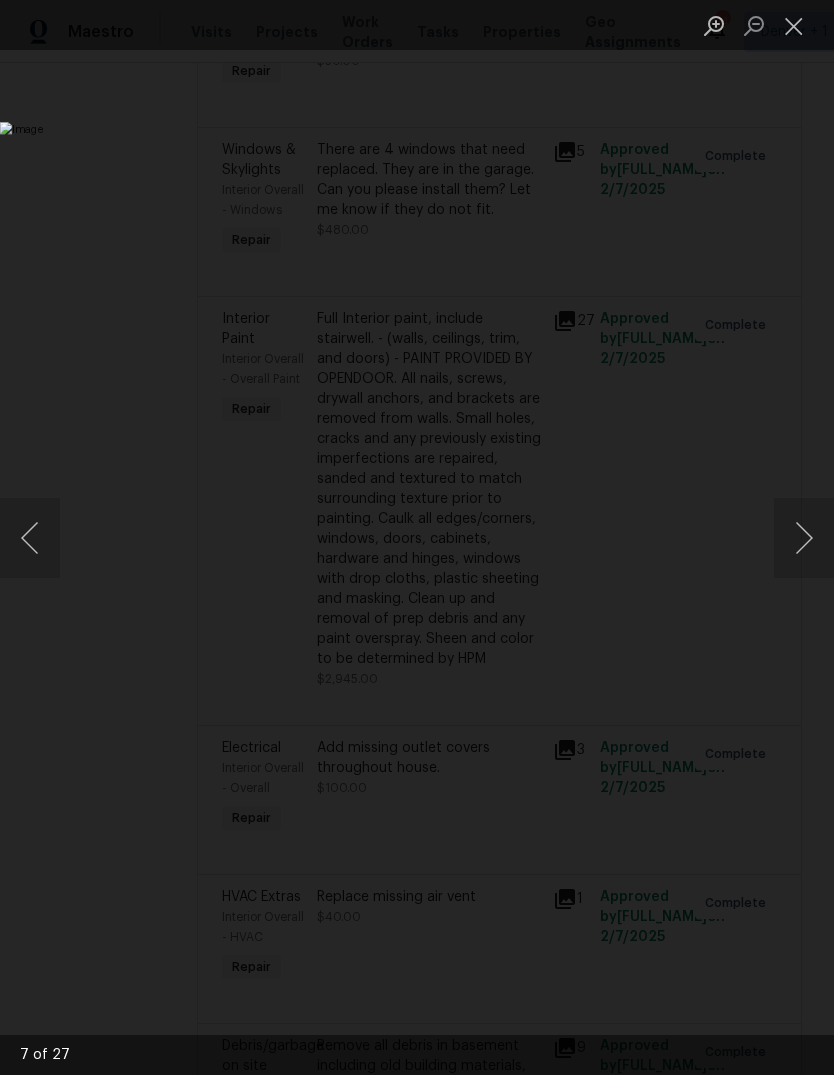 click at bounding box center [30, 538] 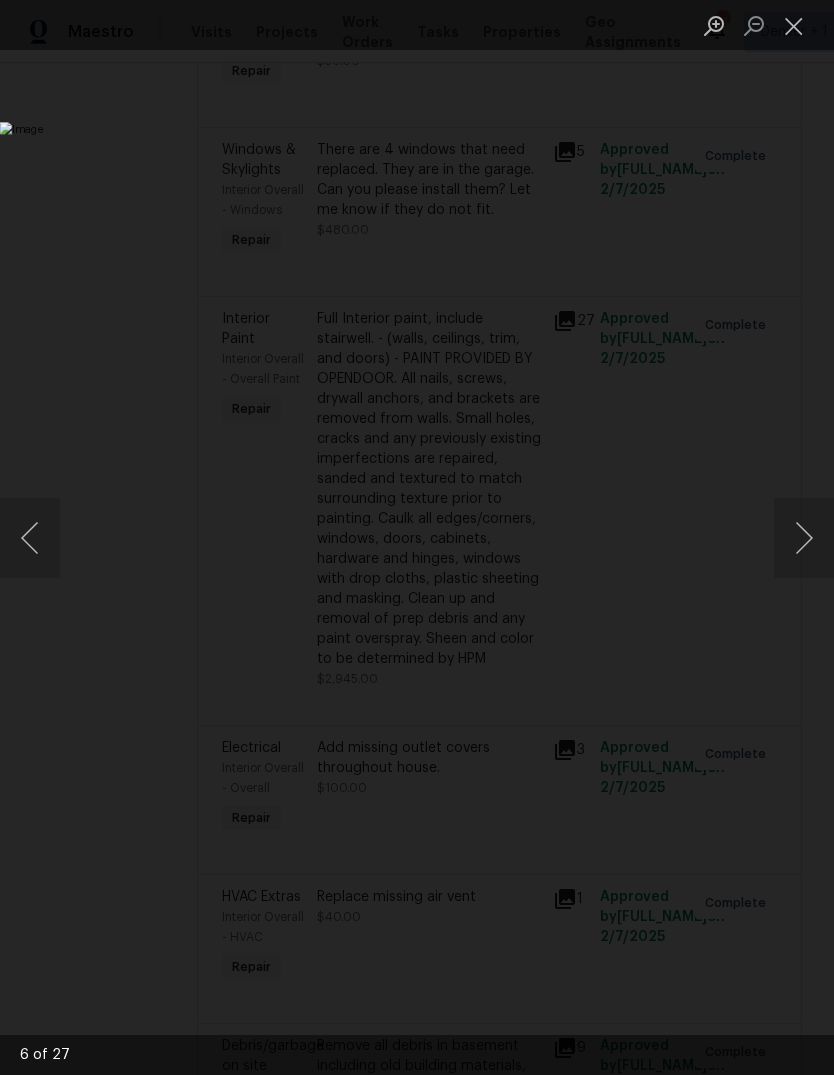 click at bounding box center [30, 538] 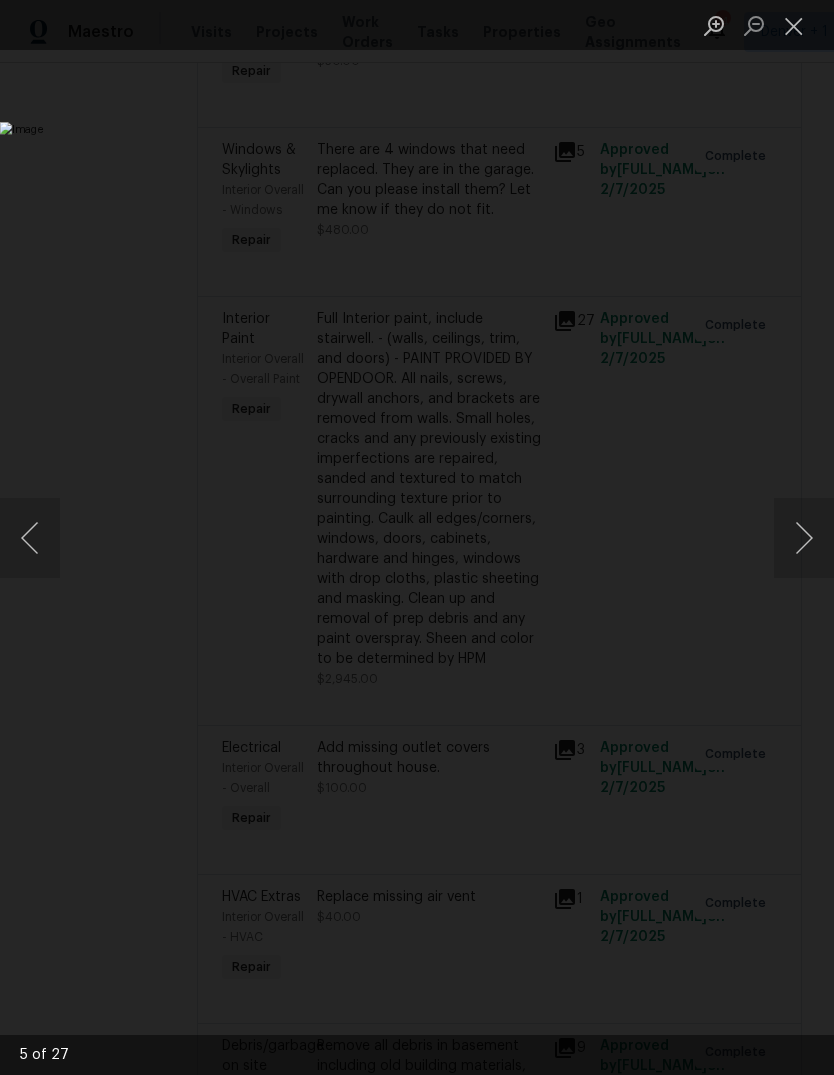 click at bounding box center (30, 538) 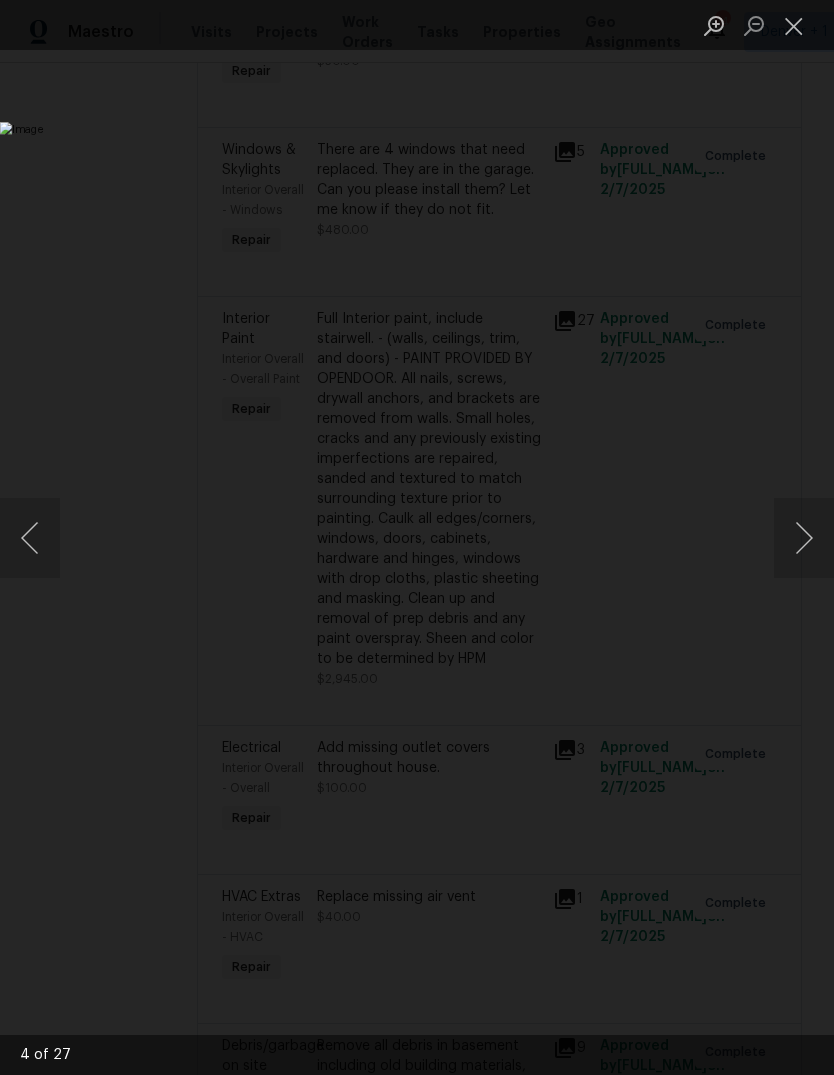 click at bounding box center [30, 538] 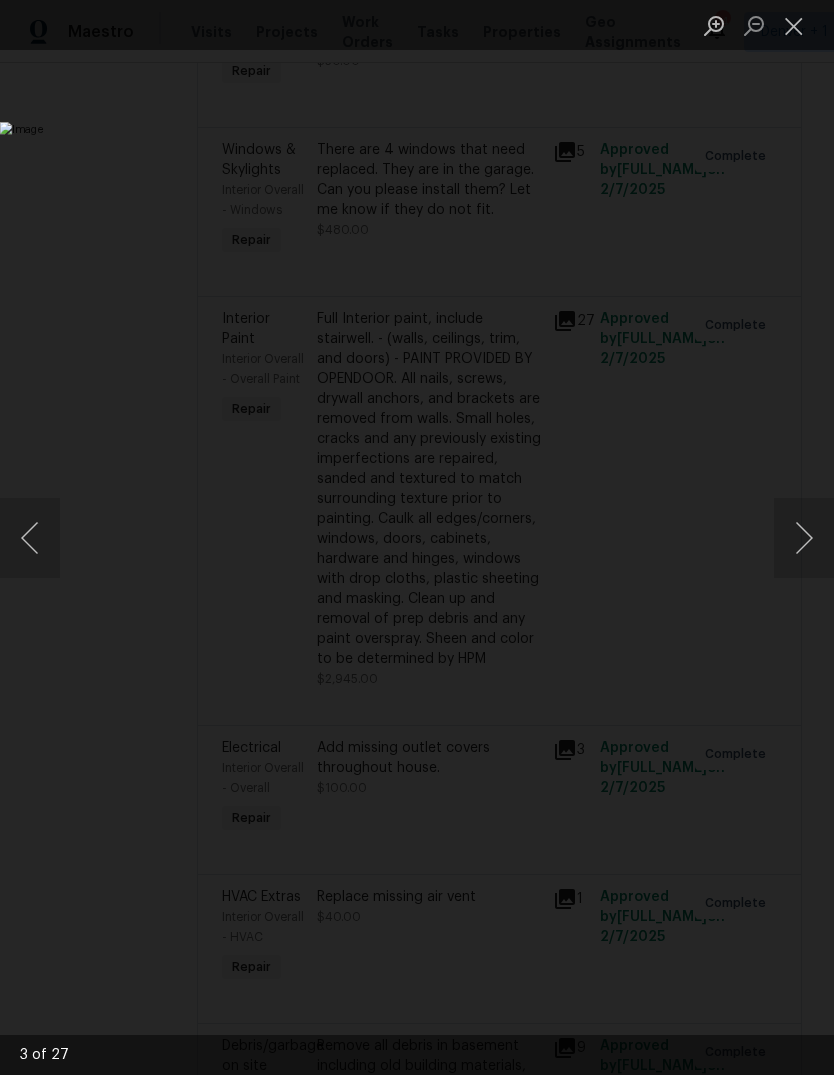 click at bounding box center (30, 538) 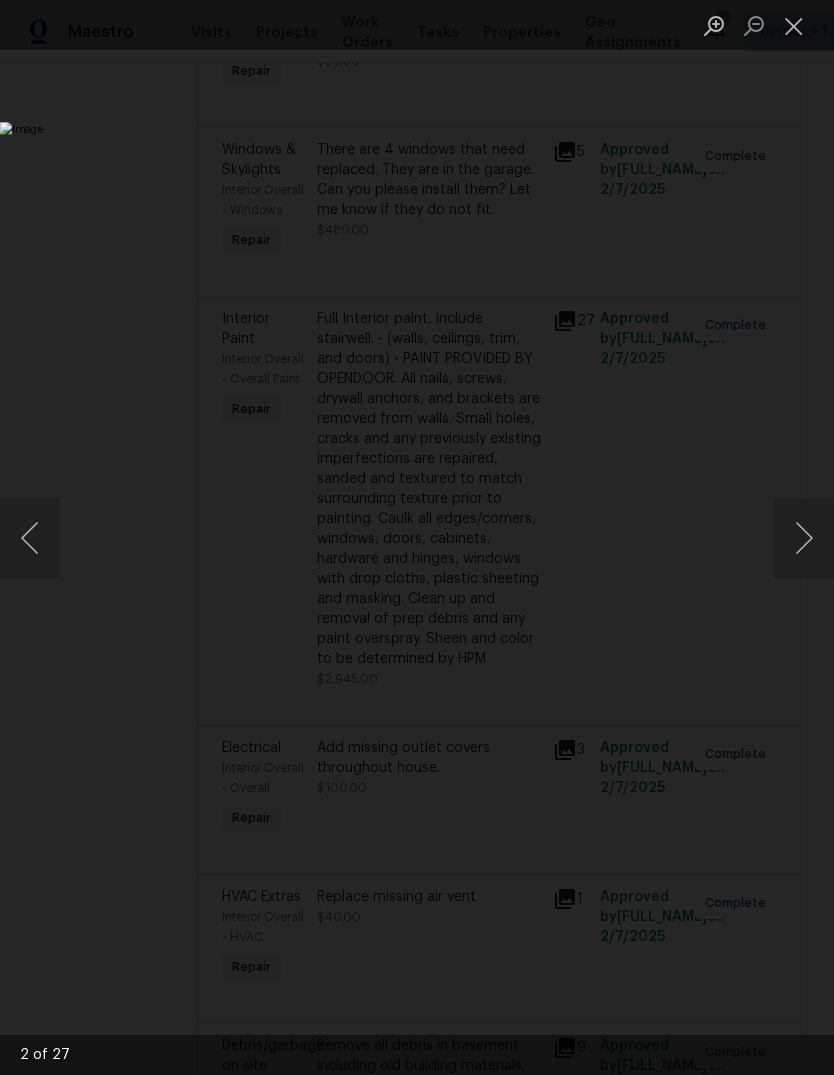 click at bounding box center (30, 538) 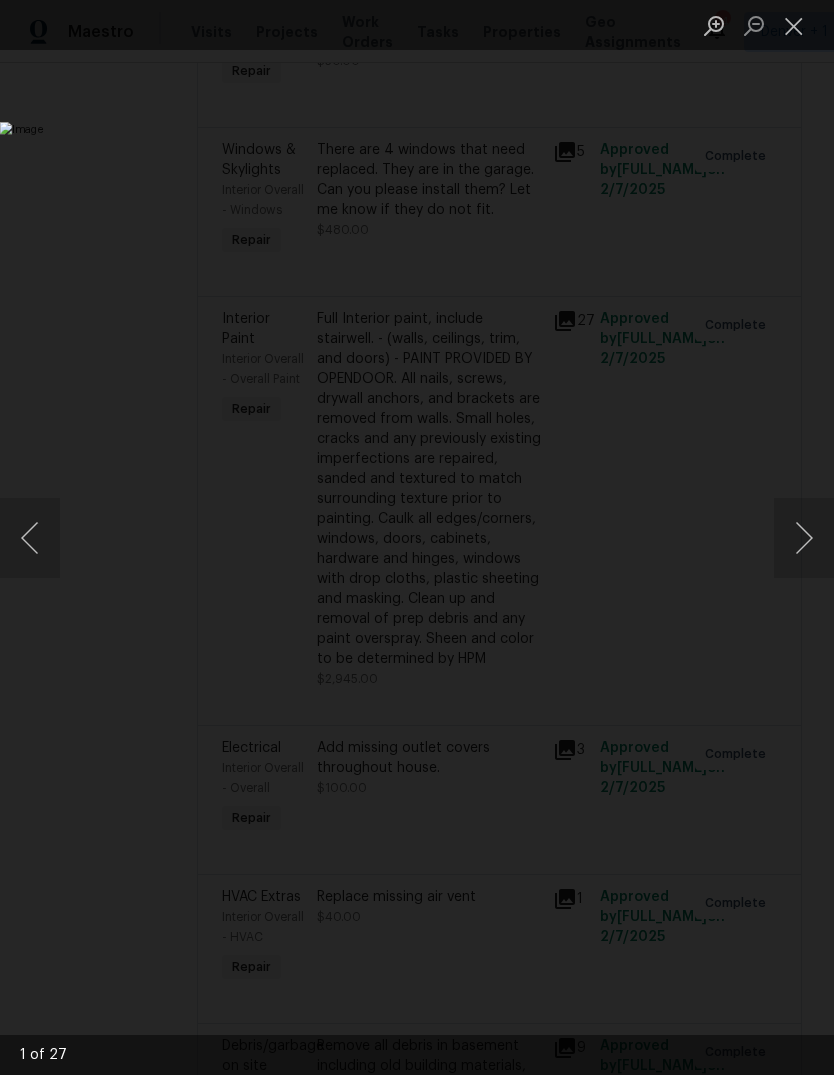 click at bounding box center [30, 538] 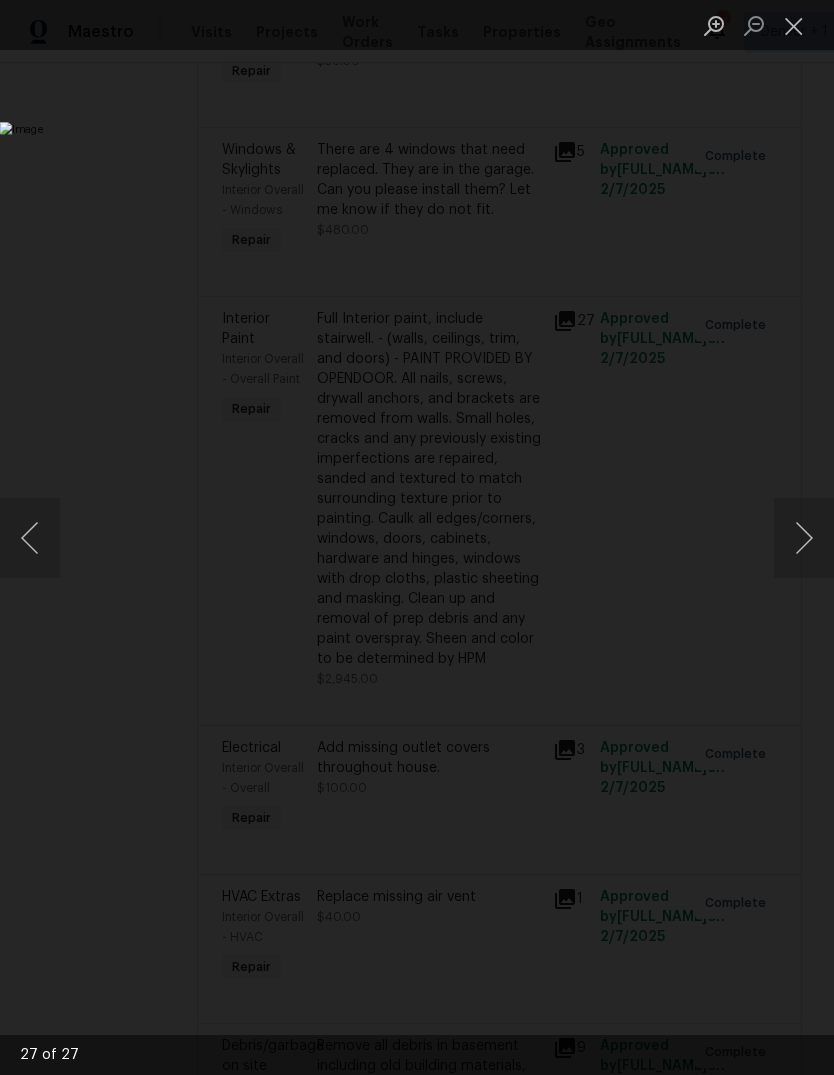 click at bounding box center [794, 25] 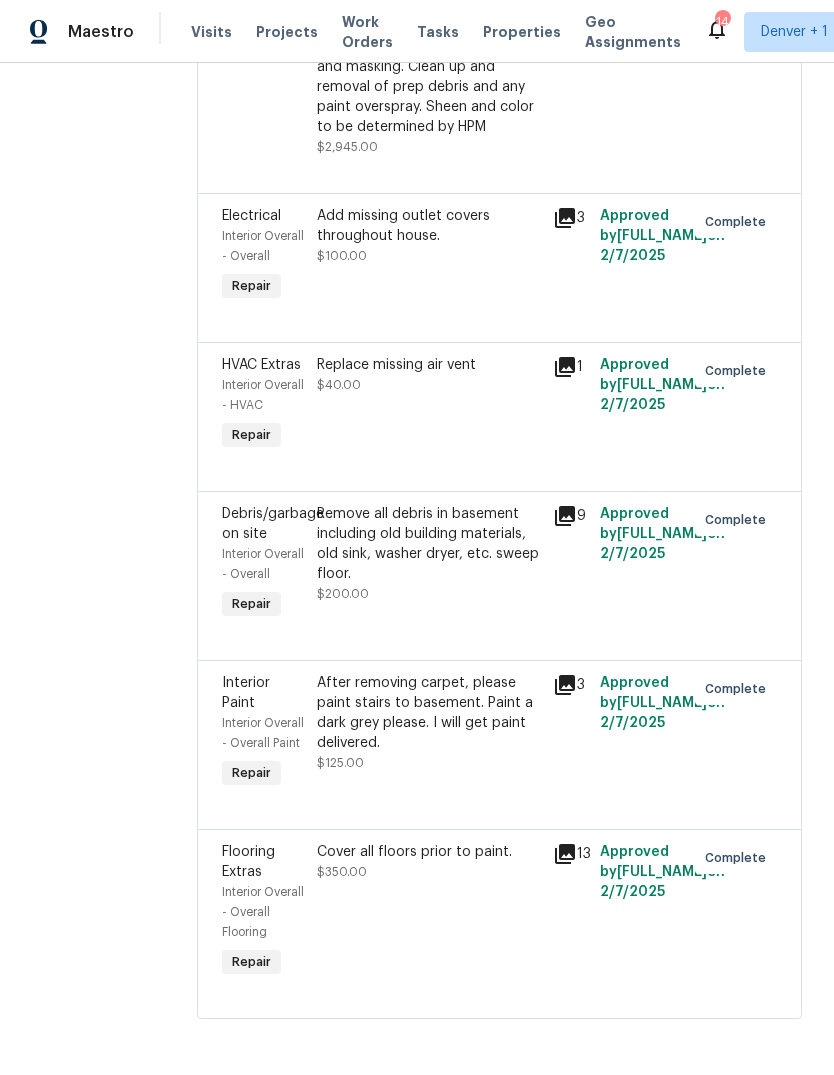 scroll, scrollTop: 2722, scrollLeft: 0, axis: vertical 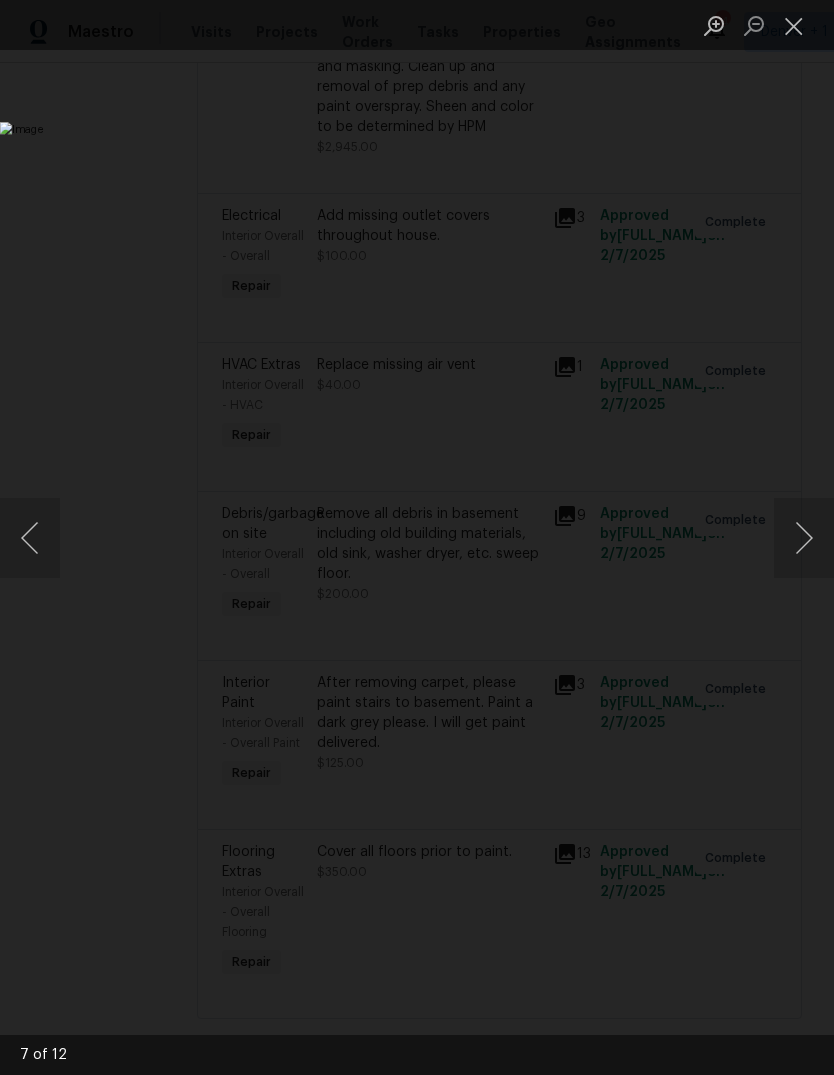 click at bounding box center (794, 25) 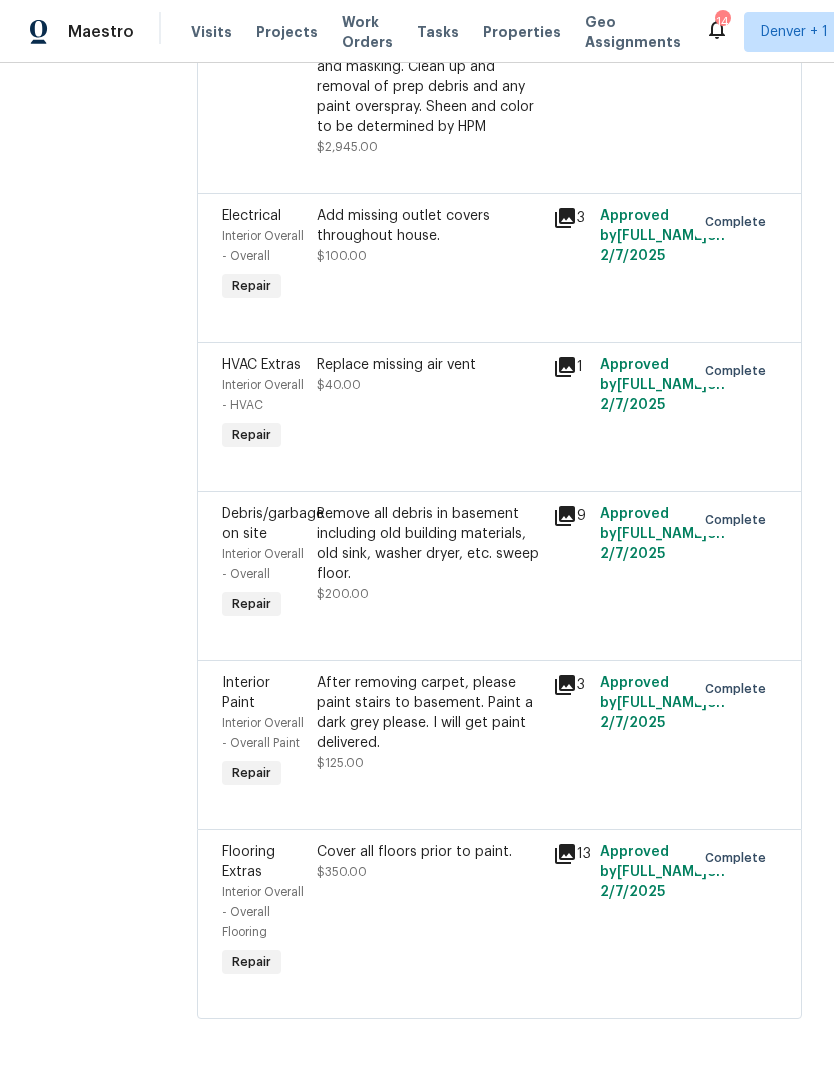 click on "Visits" at bounding box center [211, 32] 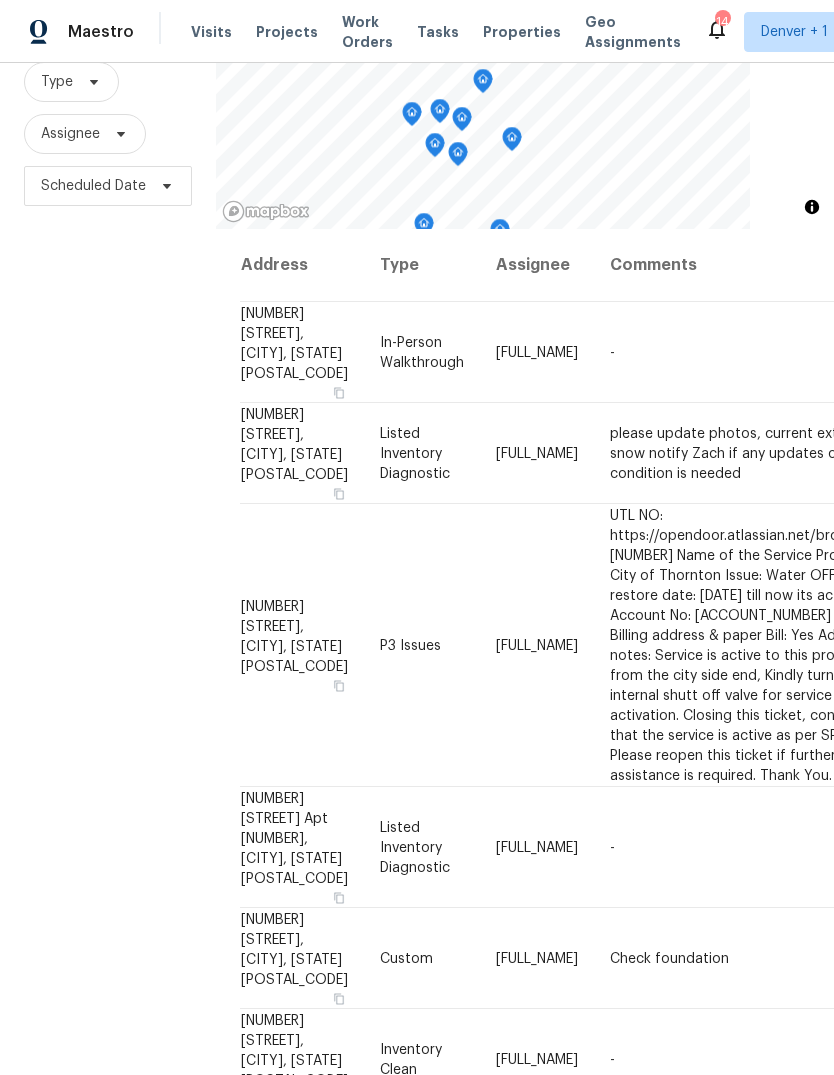scroll, scrollTop: 193, scrollLeft: 0, axis: vertical 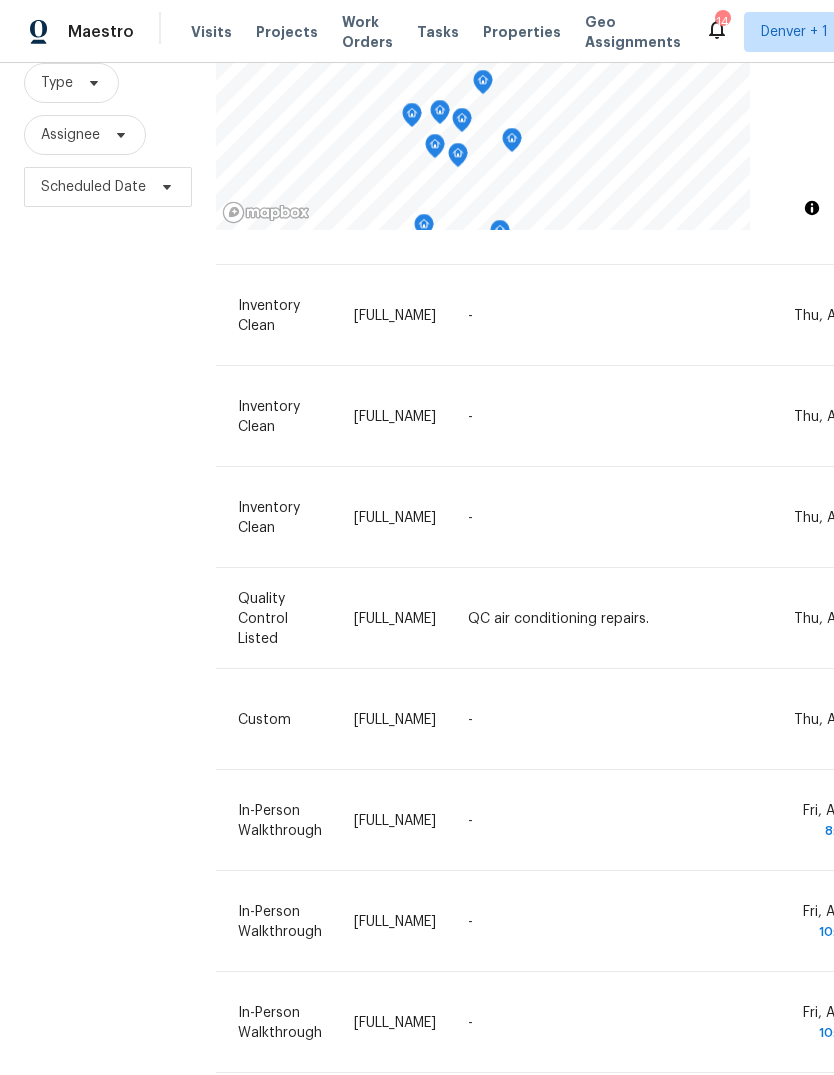 click 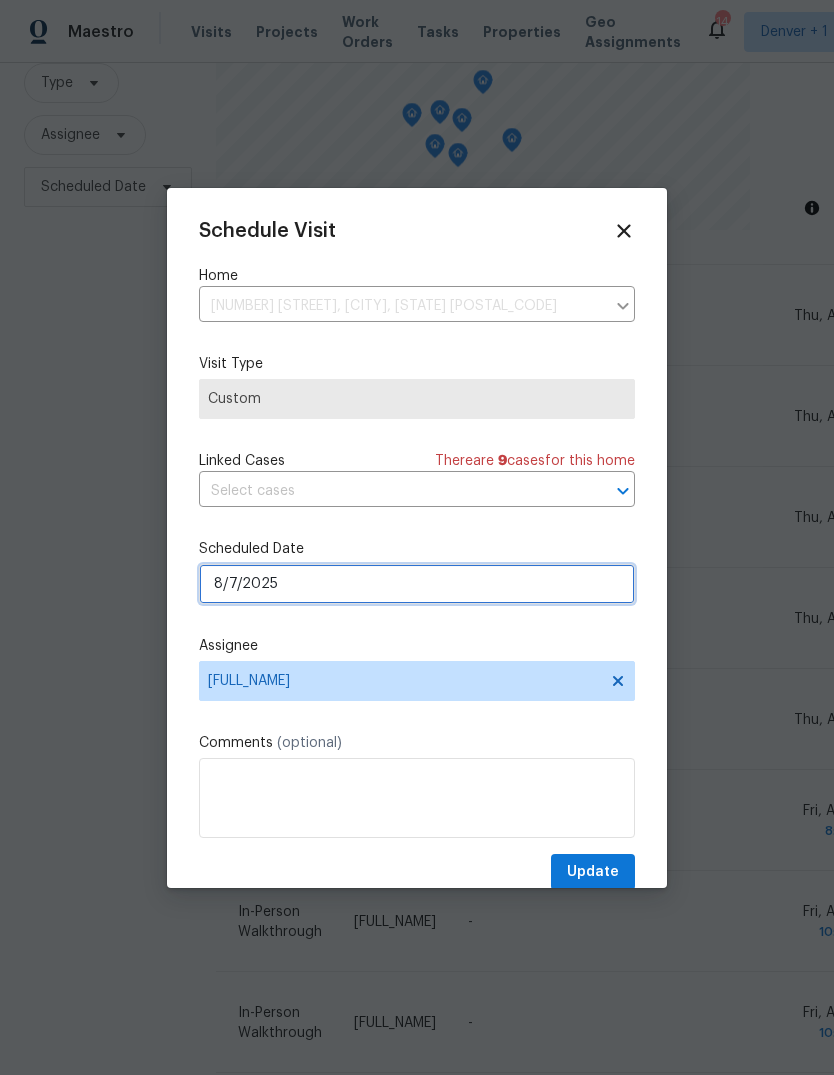click on "8/7/2025" at bounding box center [417, 584] 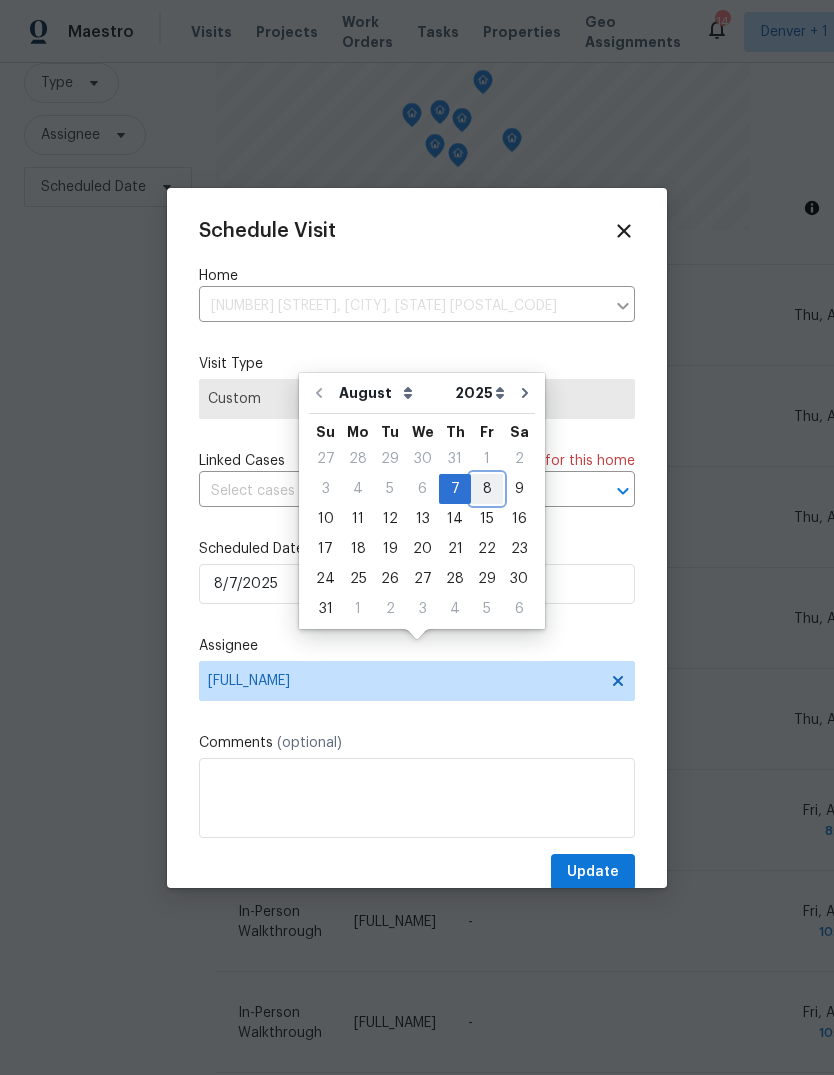 click on "8" at bounding box center (487, 489) 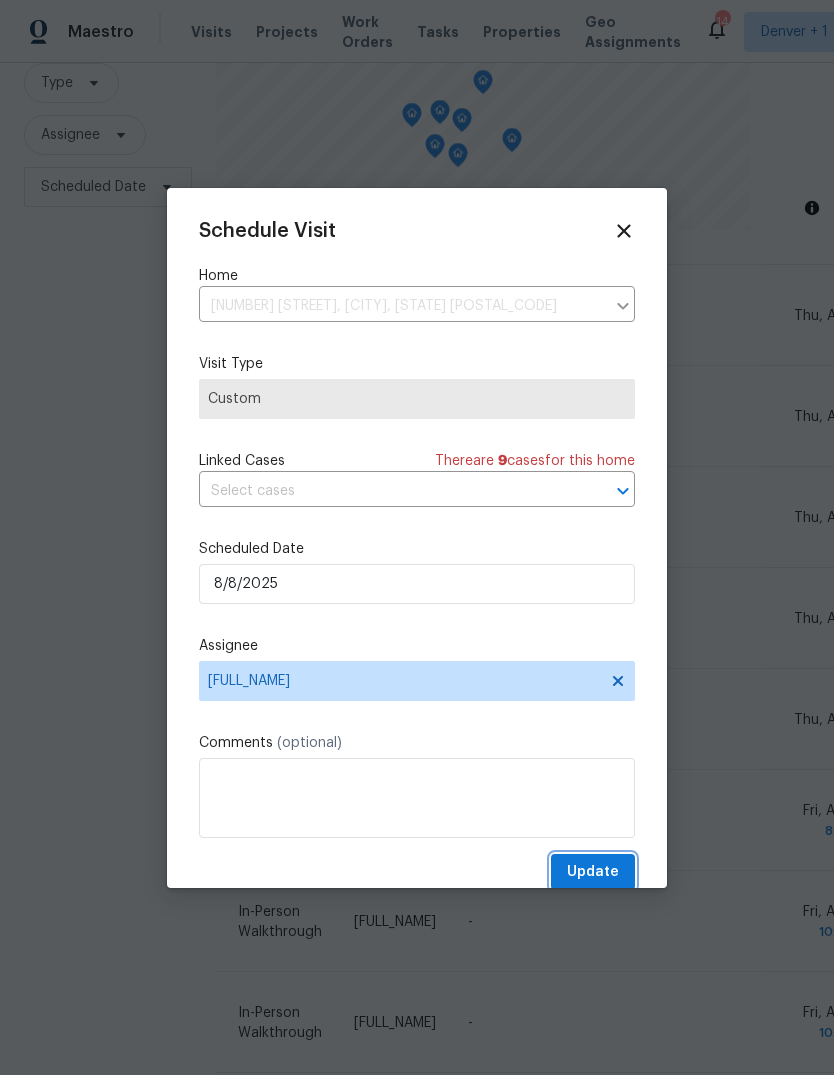 click on "Update" at bounding box center (593, 872) 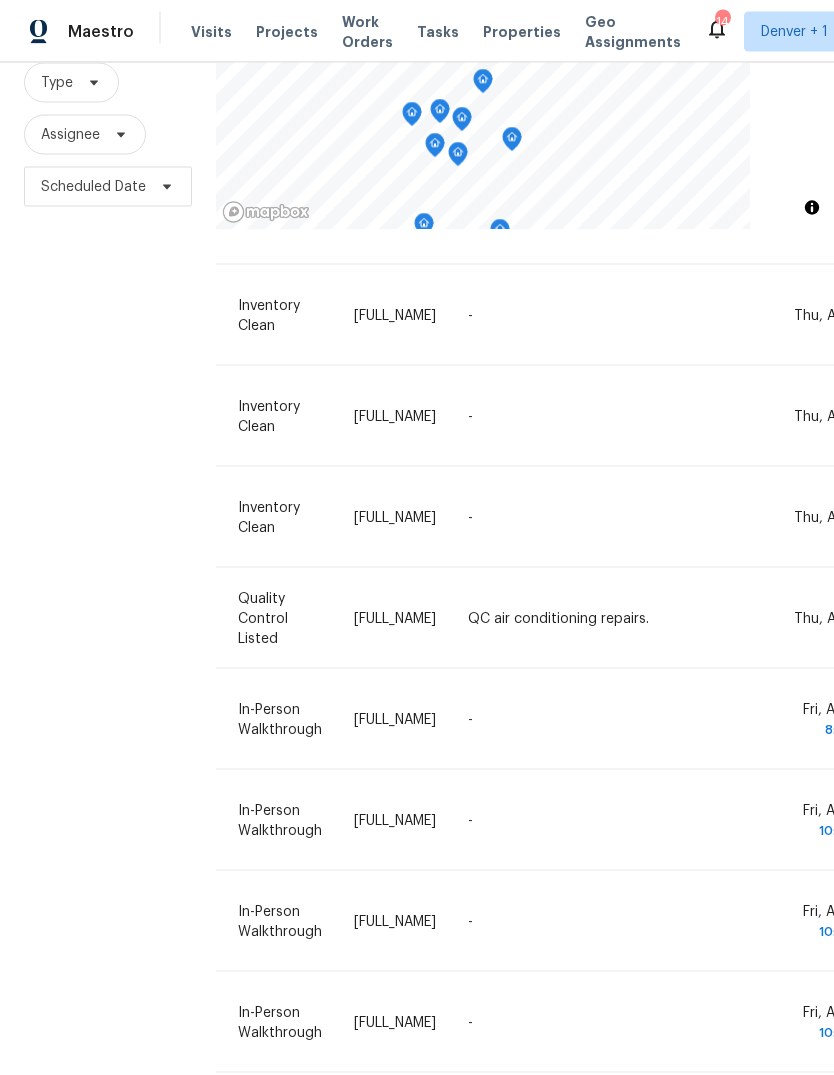 scroll, scrollTop: 12, scrollLeft: 0, axis: vertical 